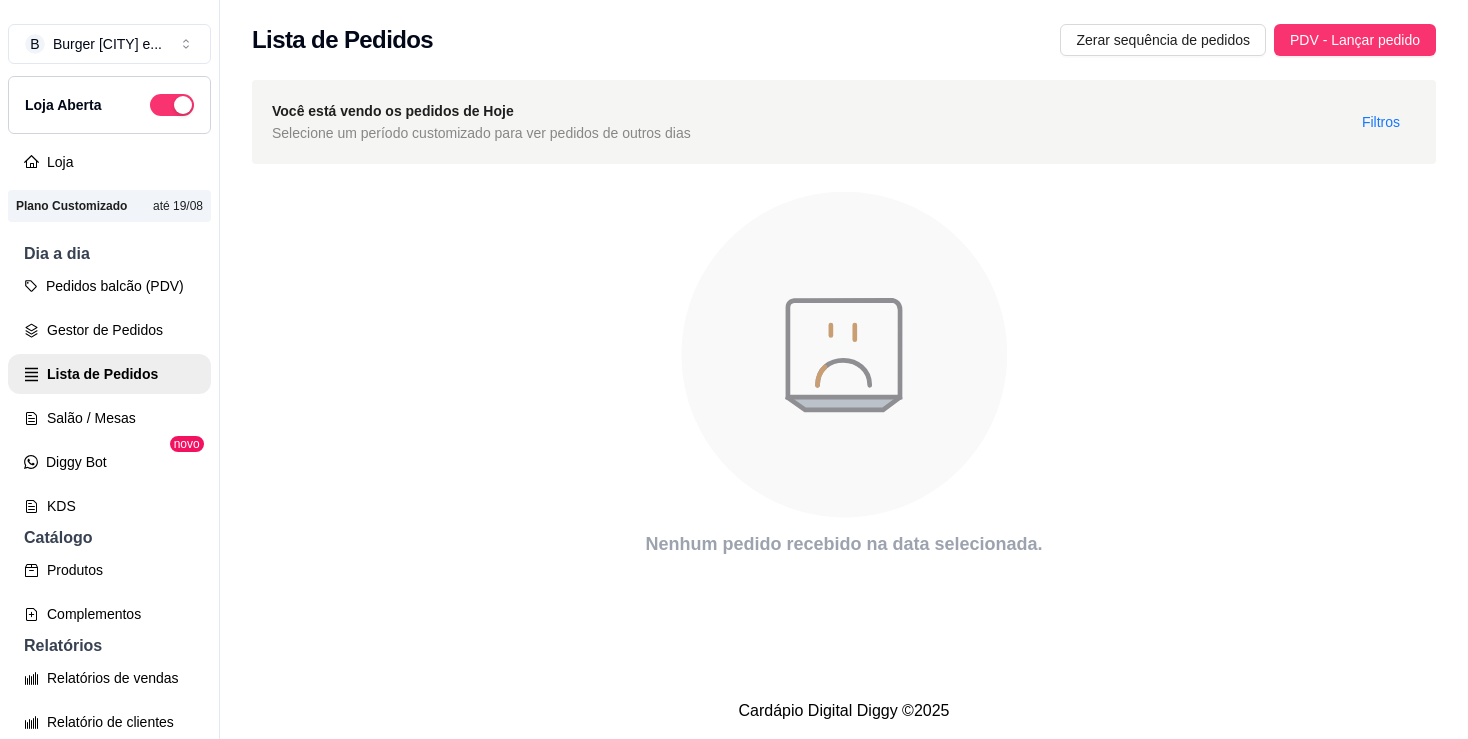scroll, scrollTop: 0, scrollLeft: 0, axis: both 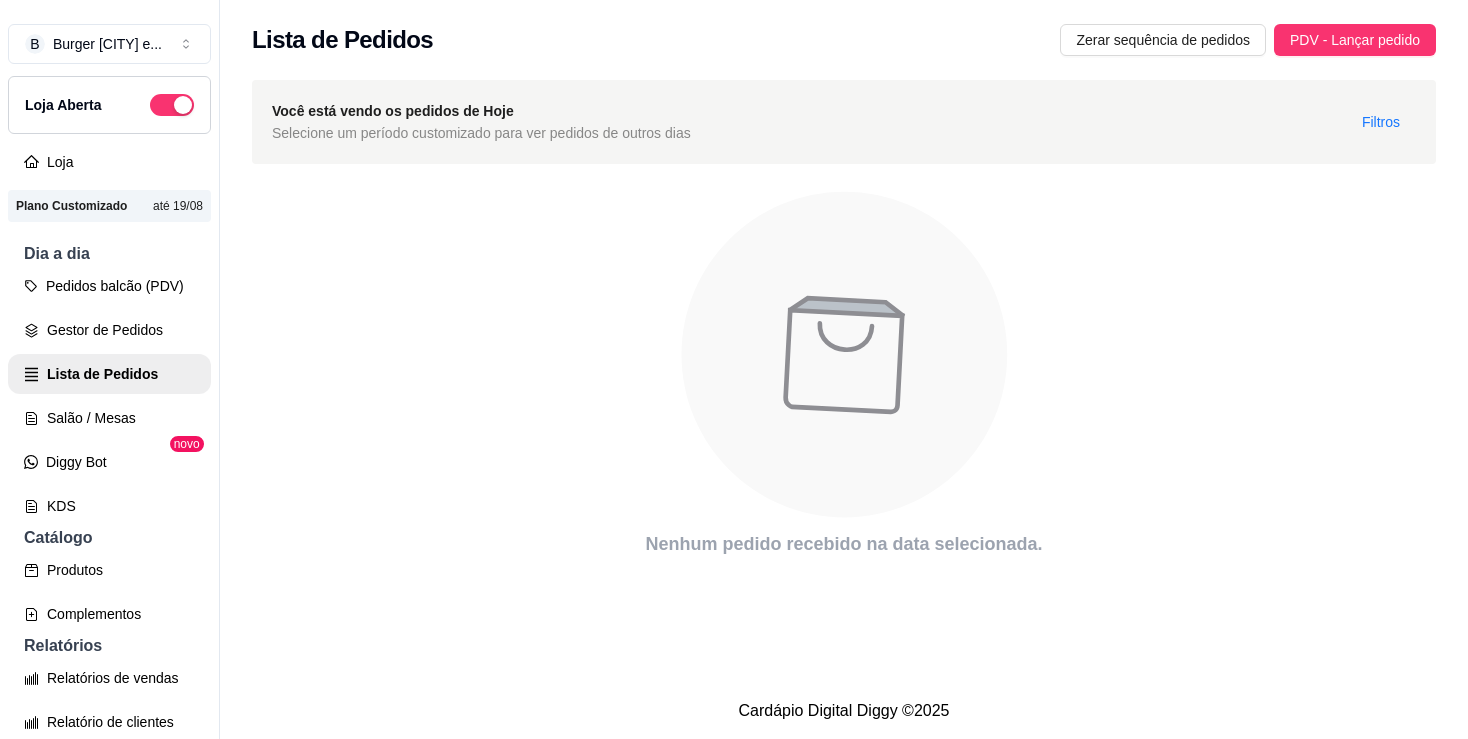 click on "Lista de Pedidos Zerar sequência de pedidos PDV - Lançar pedido" at bounding box center [844, 34] 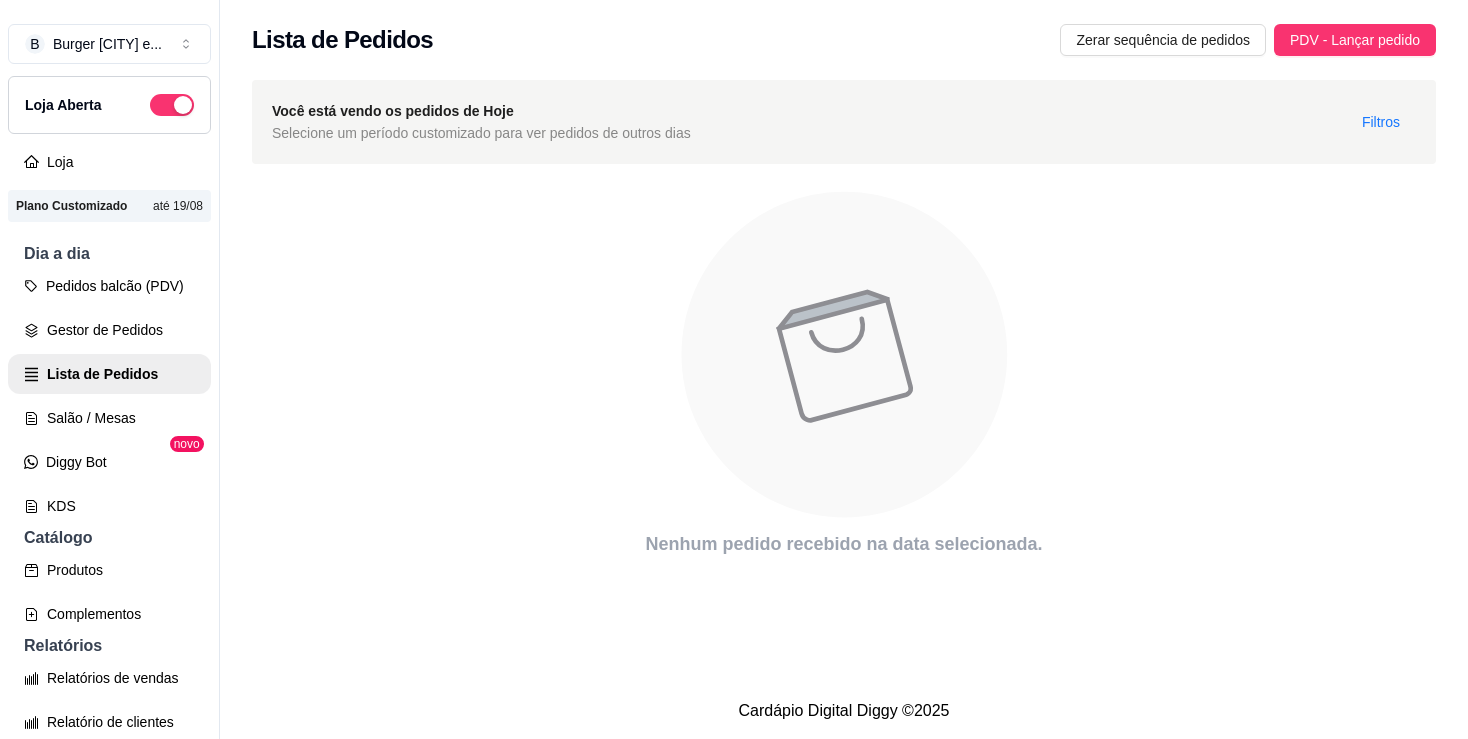click on "Lista de Pedidos Zerar sequência de pedidos PDV - Lançar pedido" at bounding box center [844, 34] 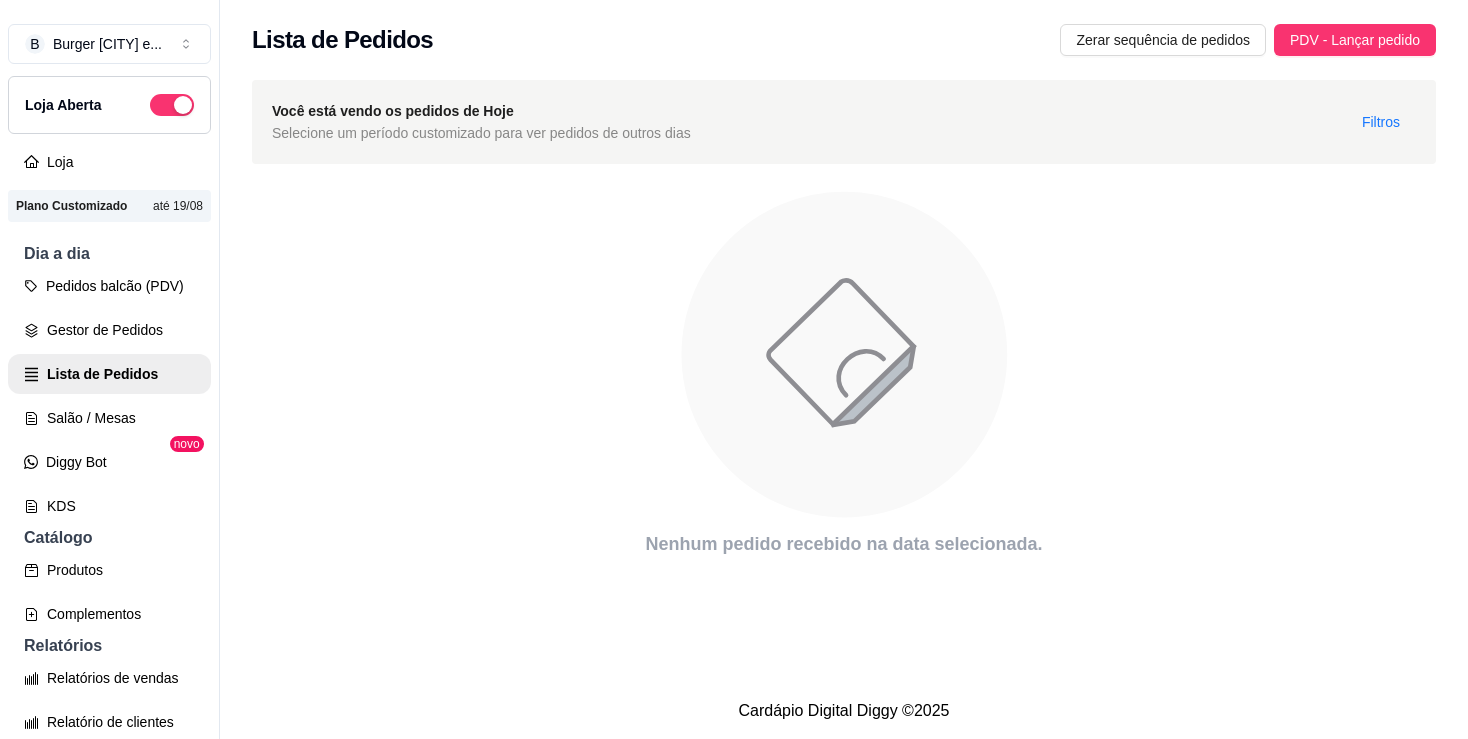 click on "Lista de Pedidos Zerar sequência de pedidos PDV - Lançar pedido" at bounding box center [844, 34] 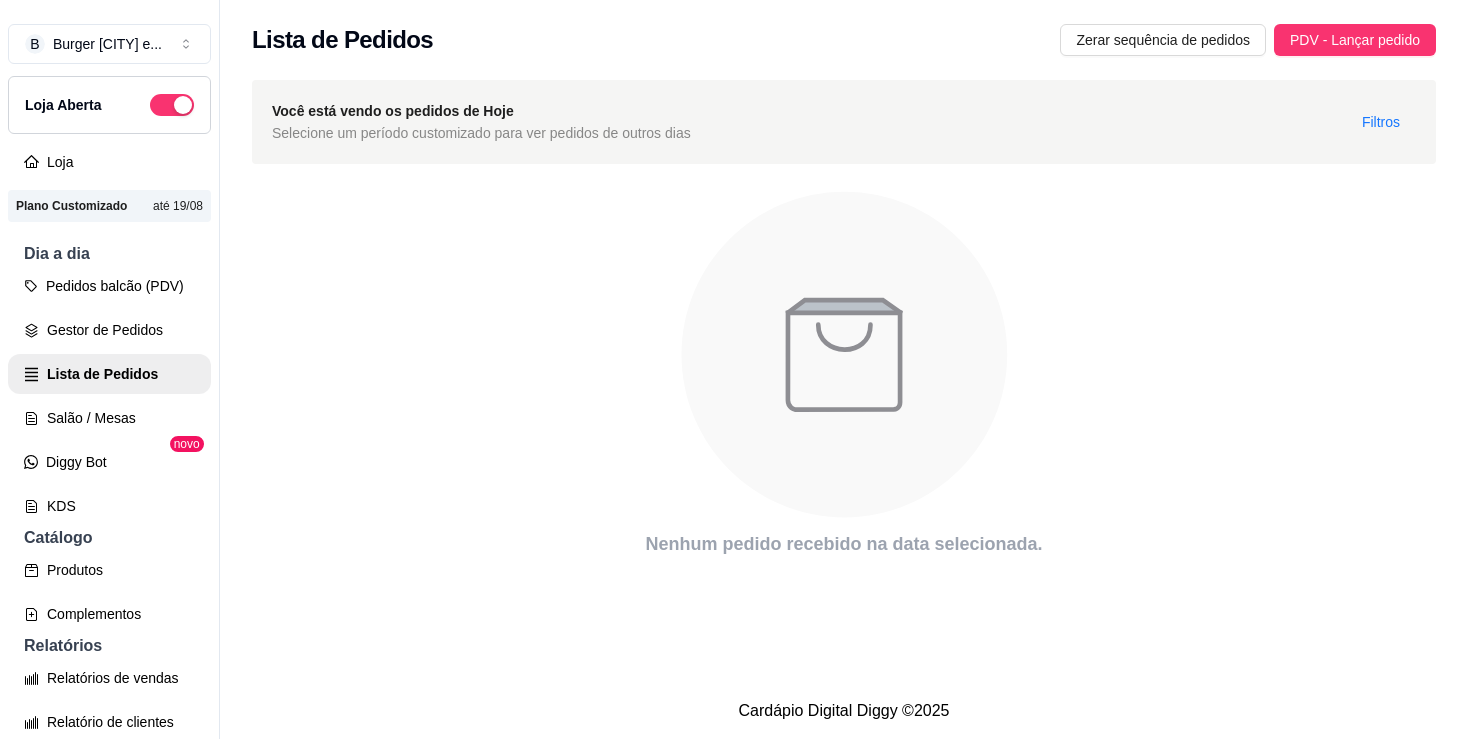 click on "Lista de Pedidos Zerar sequência de pedidos PDV - Lançar pedido" at bounding box center (844, 34) 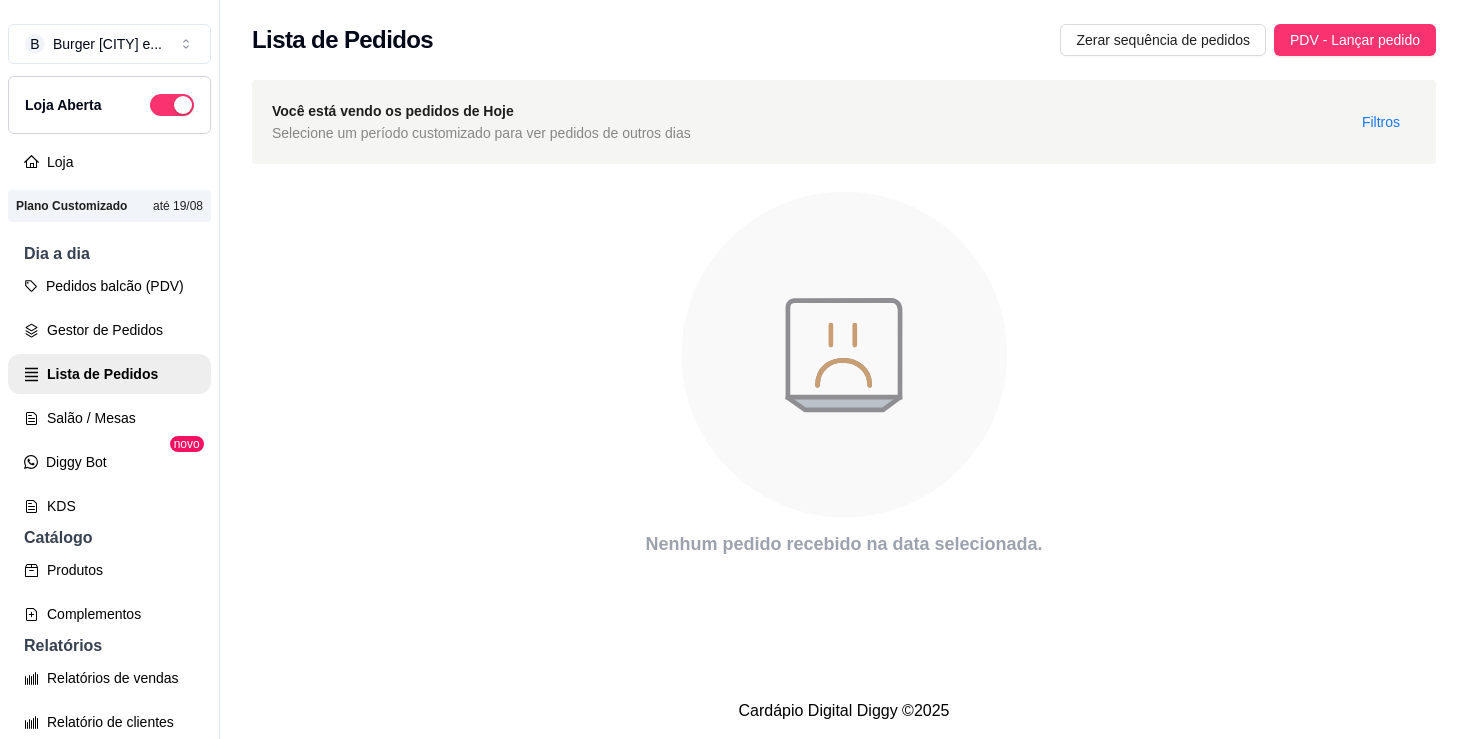 click on "Lista de Pedidos Zerar sequência de pedidos PDV - Lançar pedido" at bounding box center [844, 34] 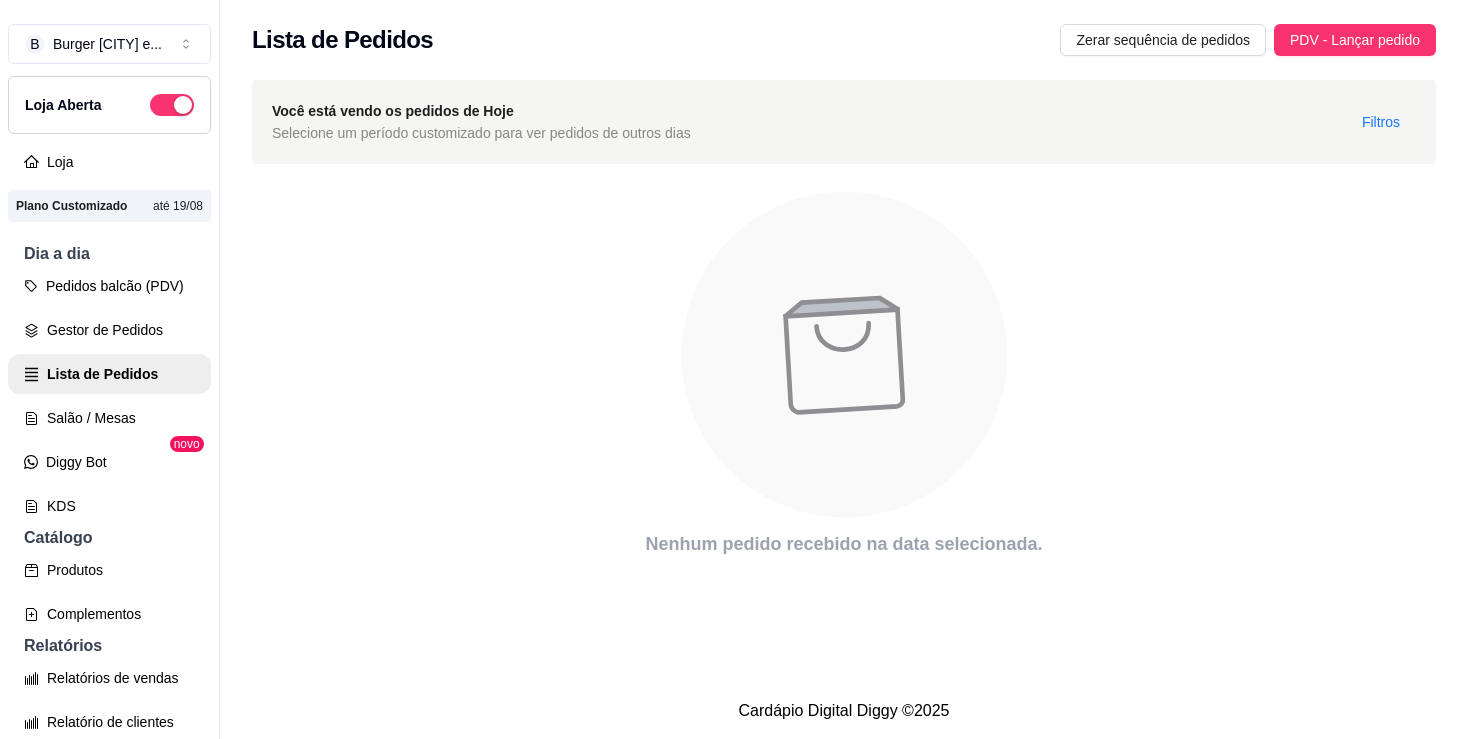 click on "Lista de Pedidos Zerar sequência de pedidos PDV - Lançar pedido" at bounding box center [844, 34] 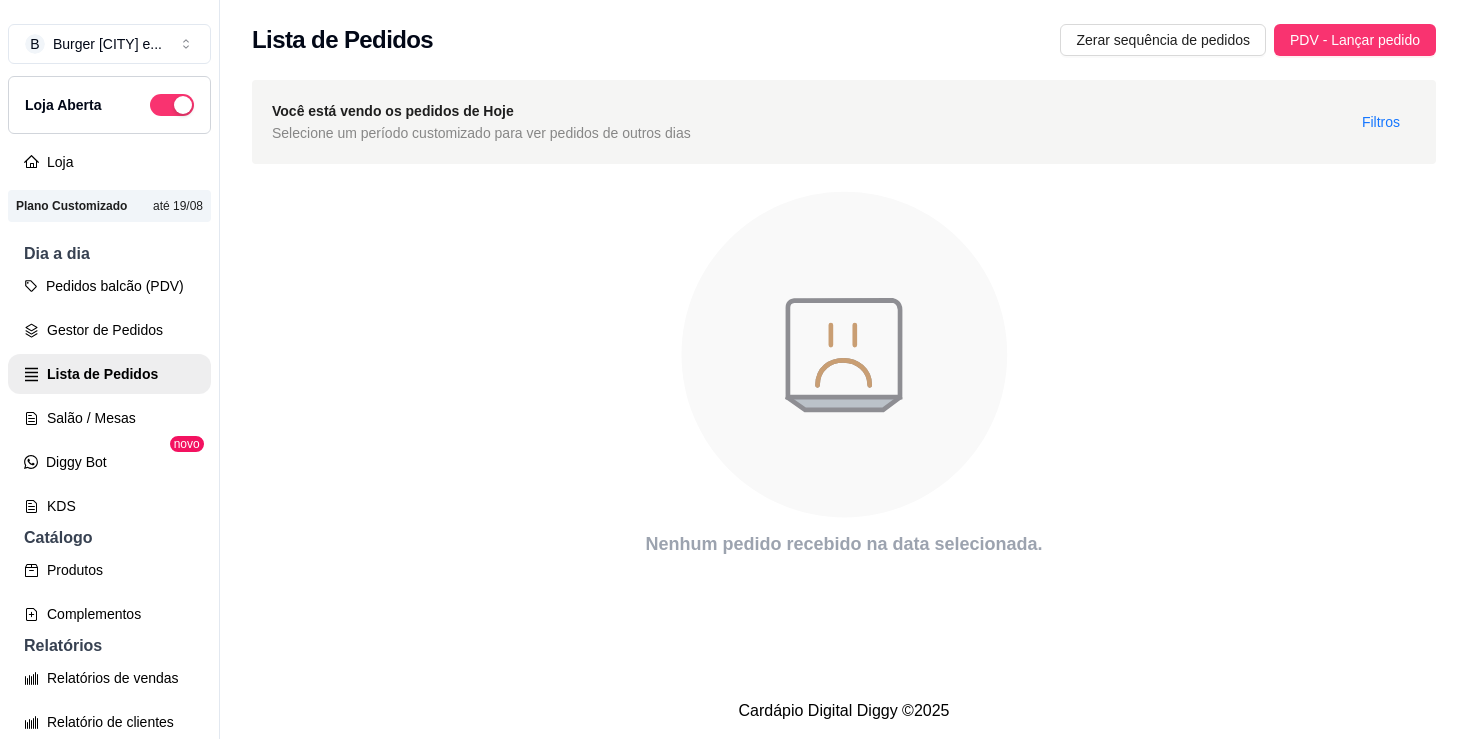 click on "Lista de Pedidos Zerar sequência de pedidos PDV - Lançar pedido" at bounding box center (844, 34) 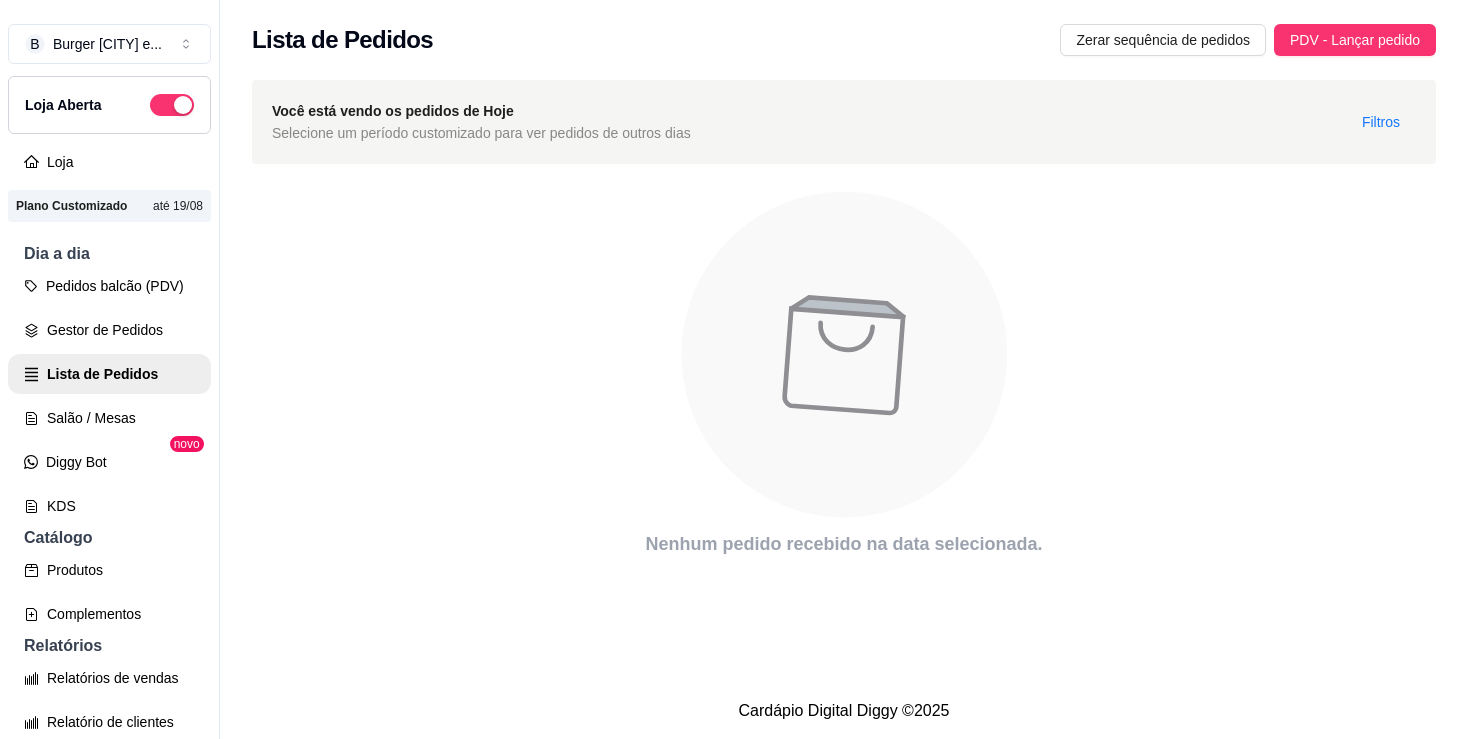 click on "Lista de Pedidos Zerar sequência de pedidos PDV - Lançar pedido" at bounding box center [844, 34] 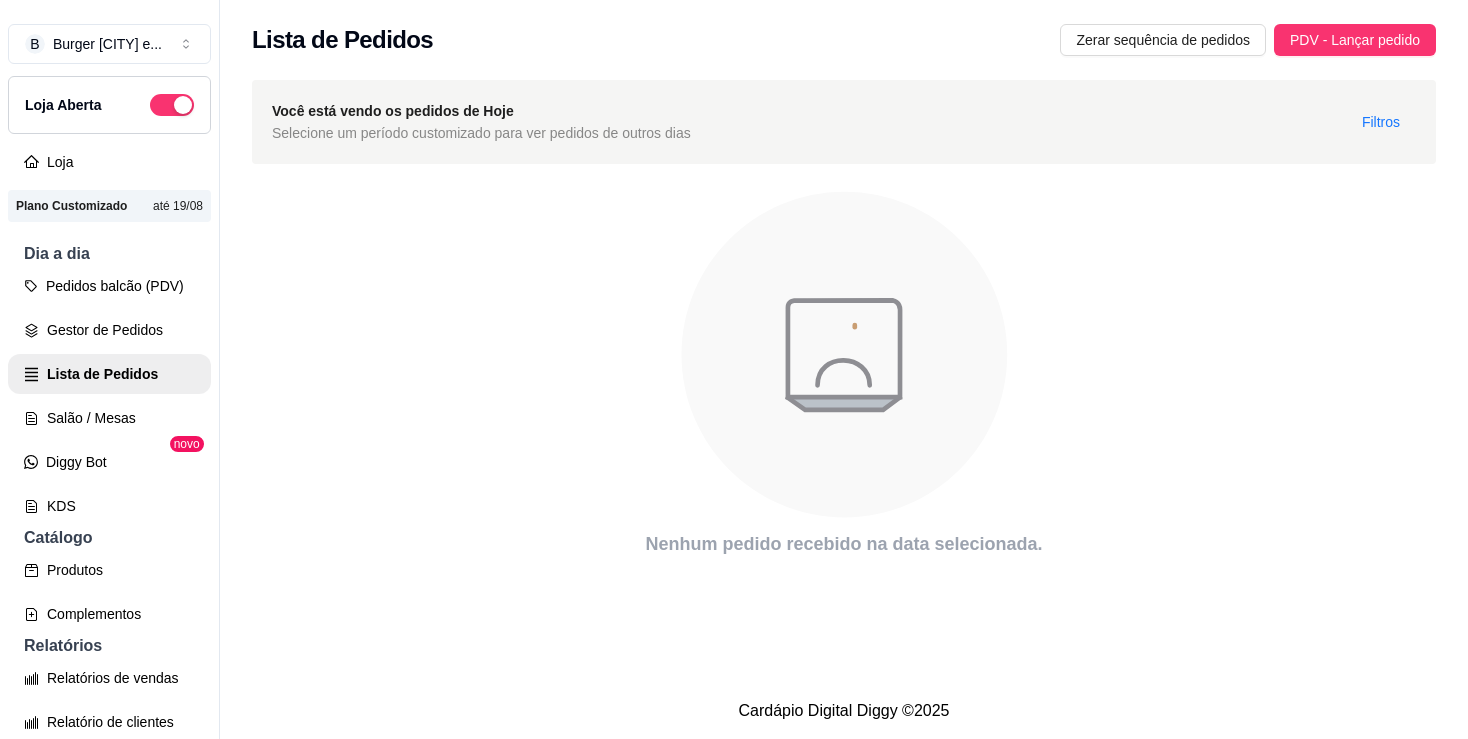 click on "Lista de Pedidos Zerar sequência de pedidos PDV - Lançar pedido" at bounding box center (844, 34) 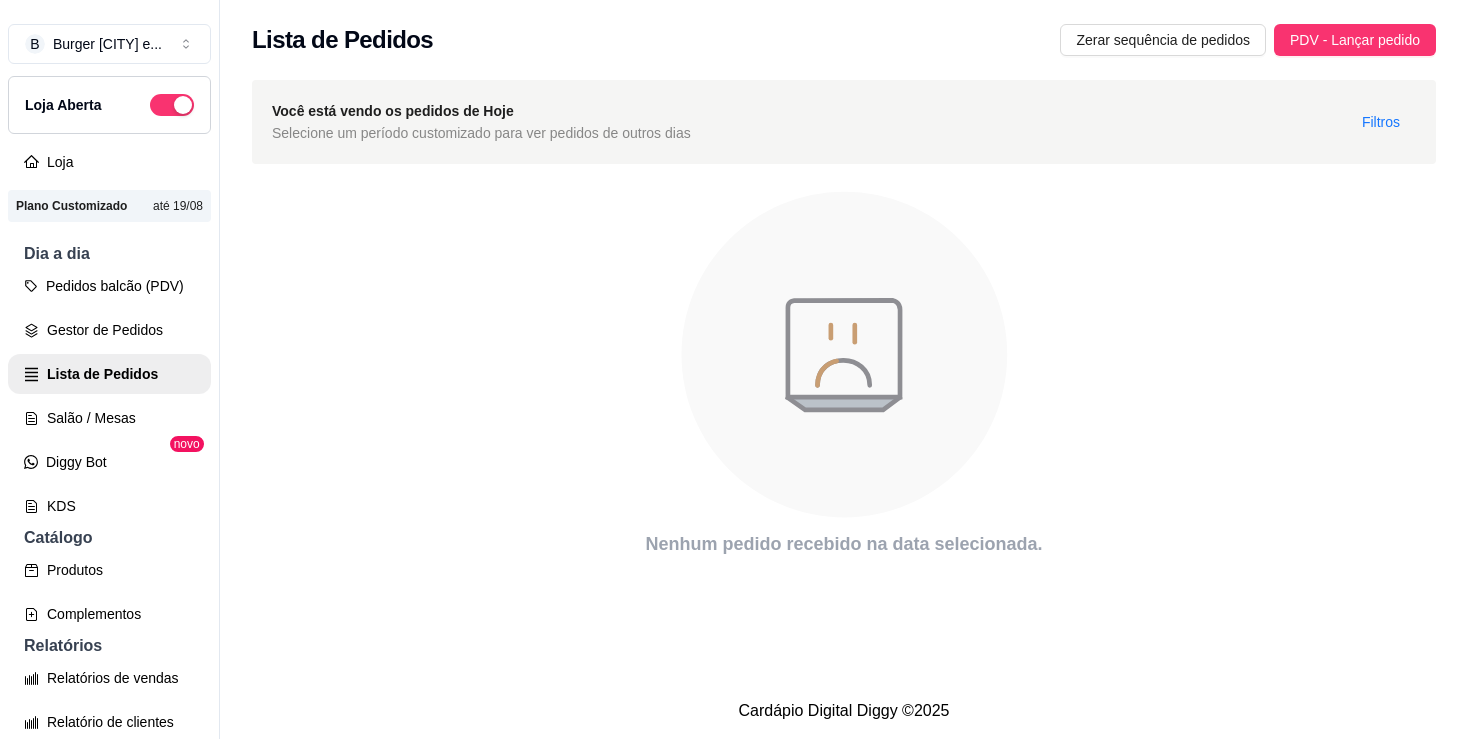 click on "Lista de Pedidos Zerar sequência de pedidos PDV - Lançar pedido" at bounding box center [844, 34] 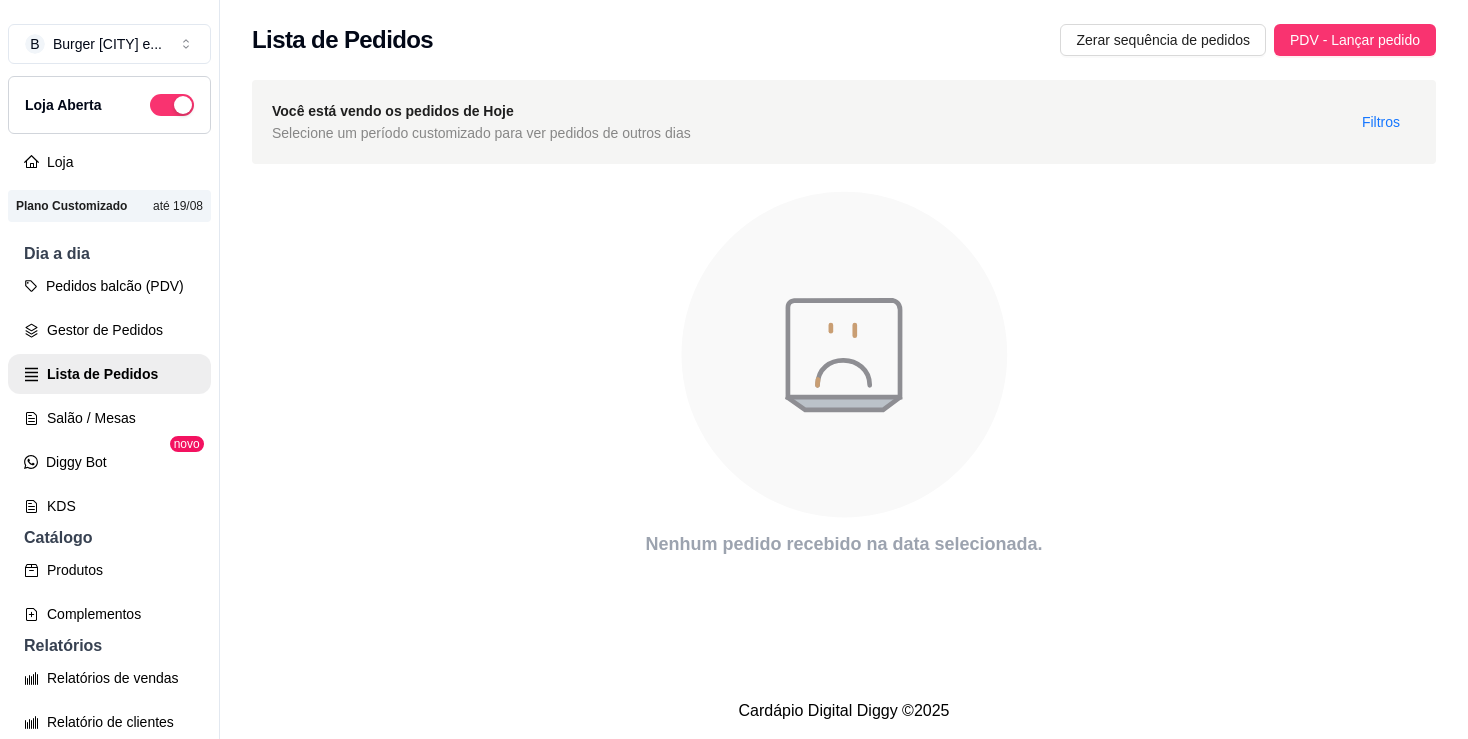 click on "Lista de Pedidos Zerar sequência de pedidos PDV - Lançar pedido" at bounding box center [844, 34] 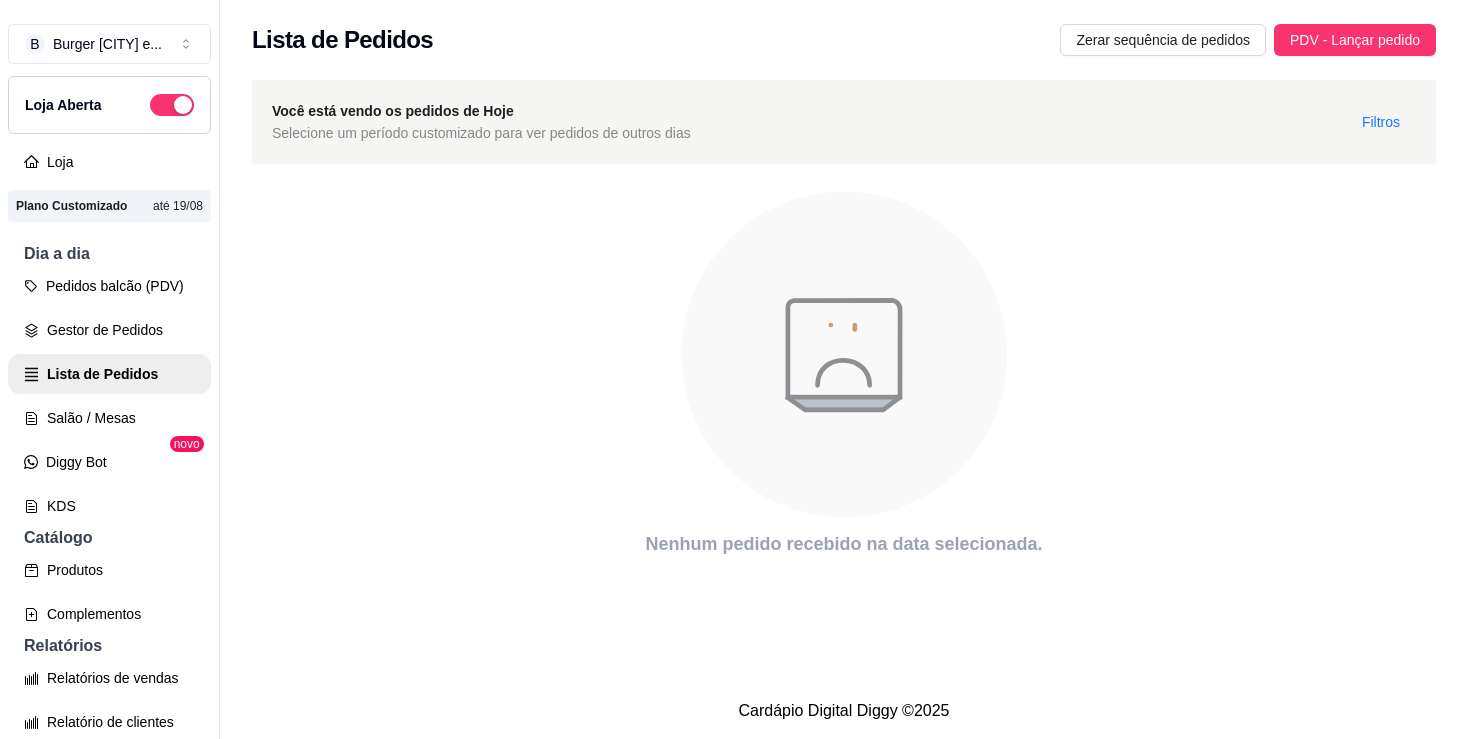 click on "Lista de Pedidos Zerar sequência de pedidos PDV - Lançar pedido" at bounding box center (844, 34) 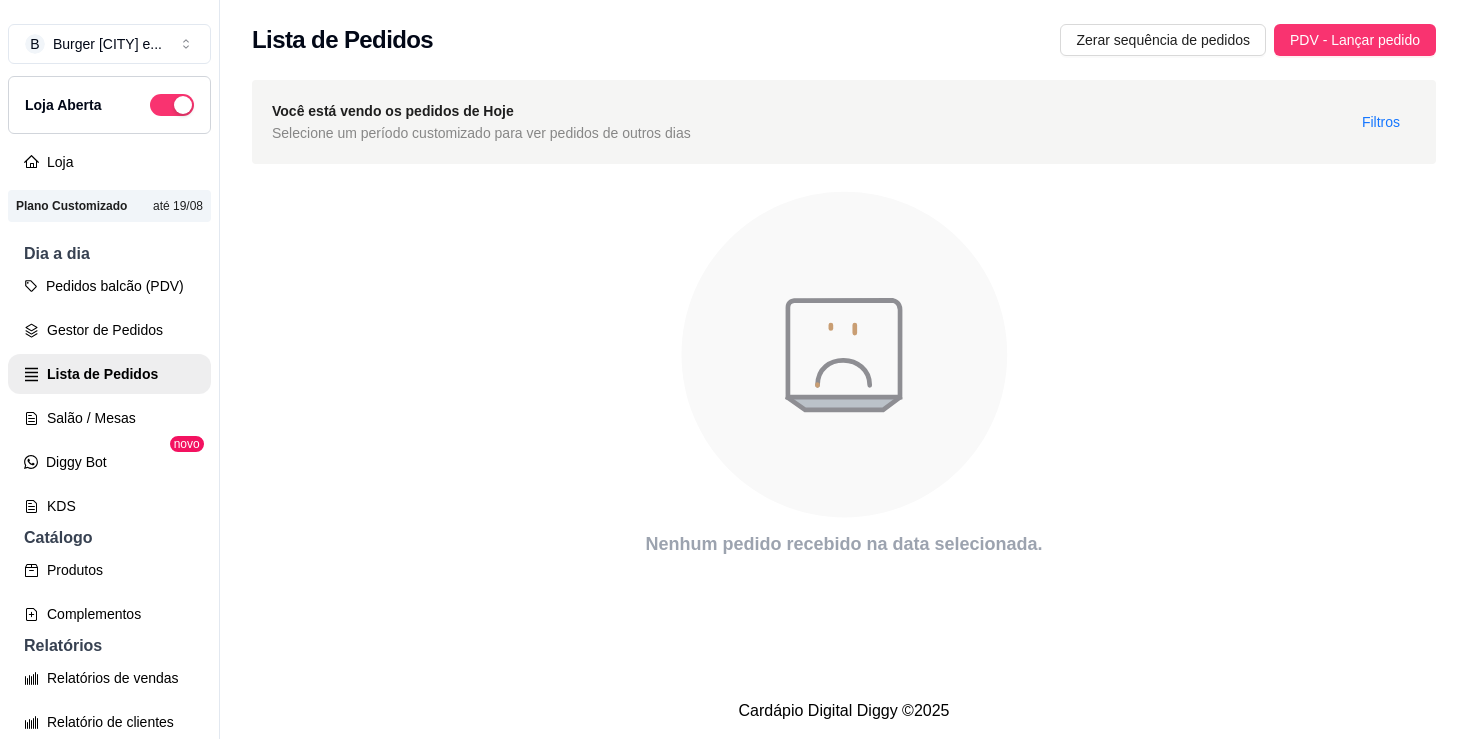 click on "Lista de Pedidos Zerar sequência de pedidos PDV - Lançar pedido" at bounding box center (844, 34) 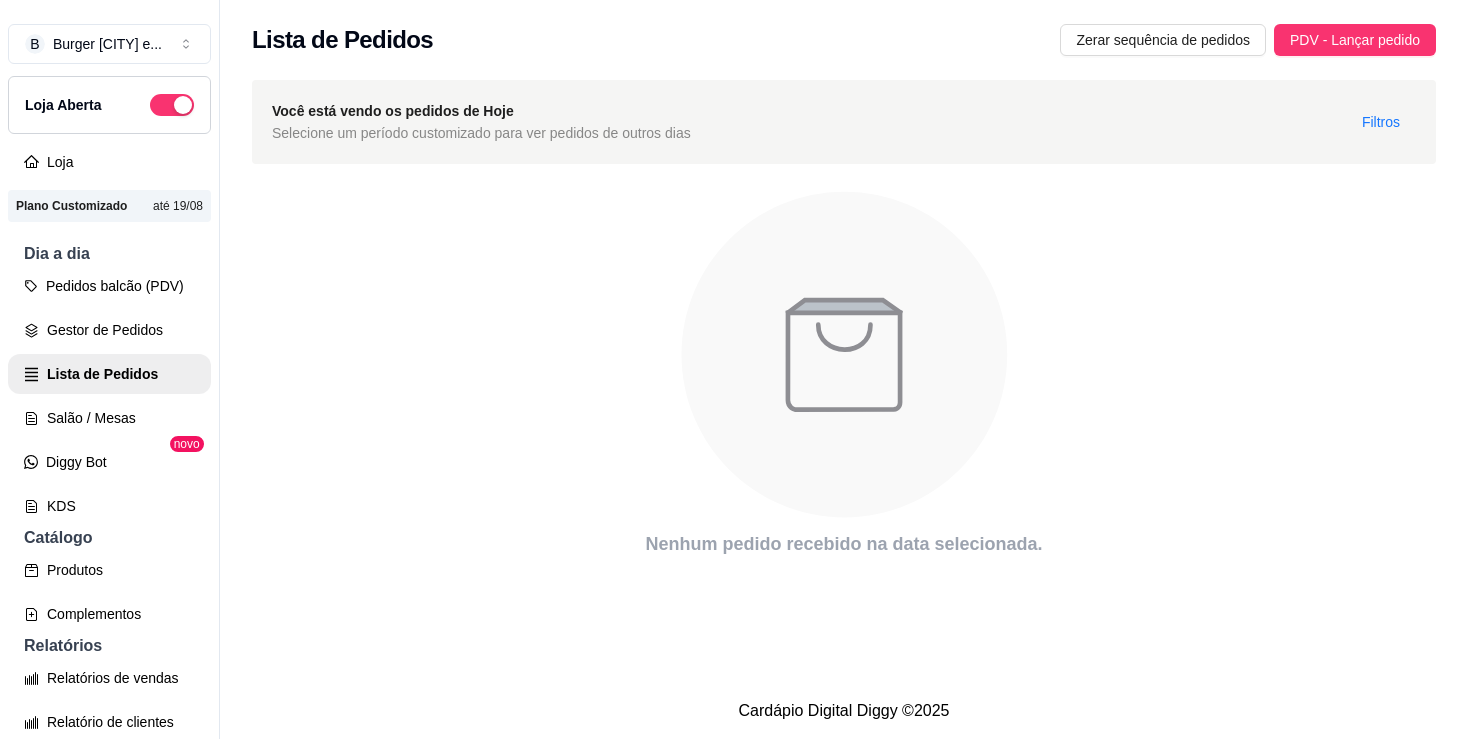 click on "Lista de Pedidos Zerar sequência de pedidos PDV - Lançar pedido" at bounding box center (844, 34) 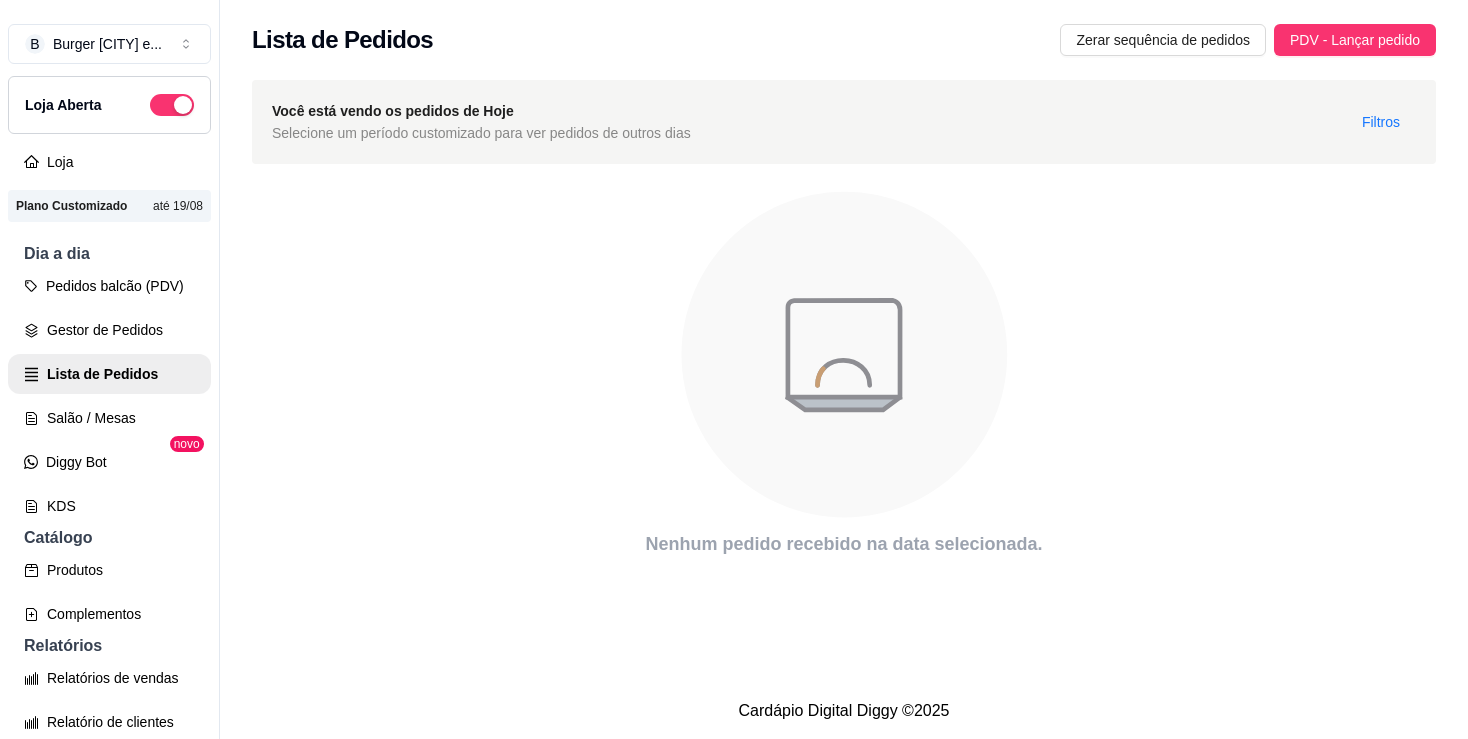 click on "Lista de Pedidos Zerar sequência de pedidos PDV - Lançar pedido" at bounding box center (844, 34) 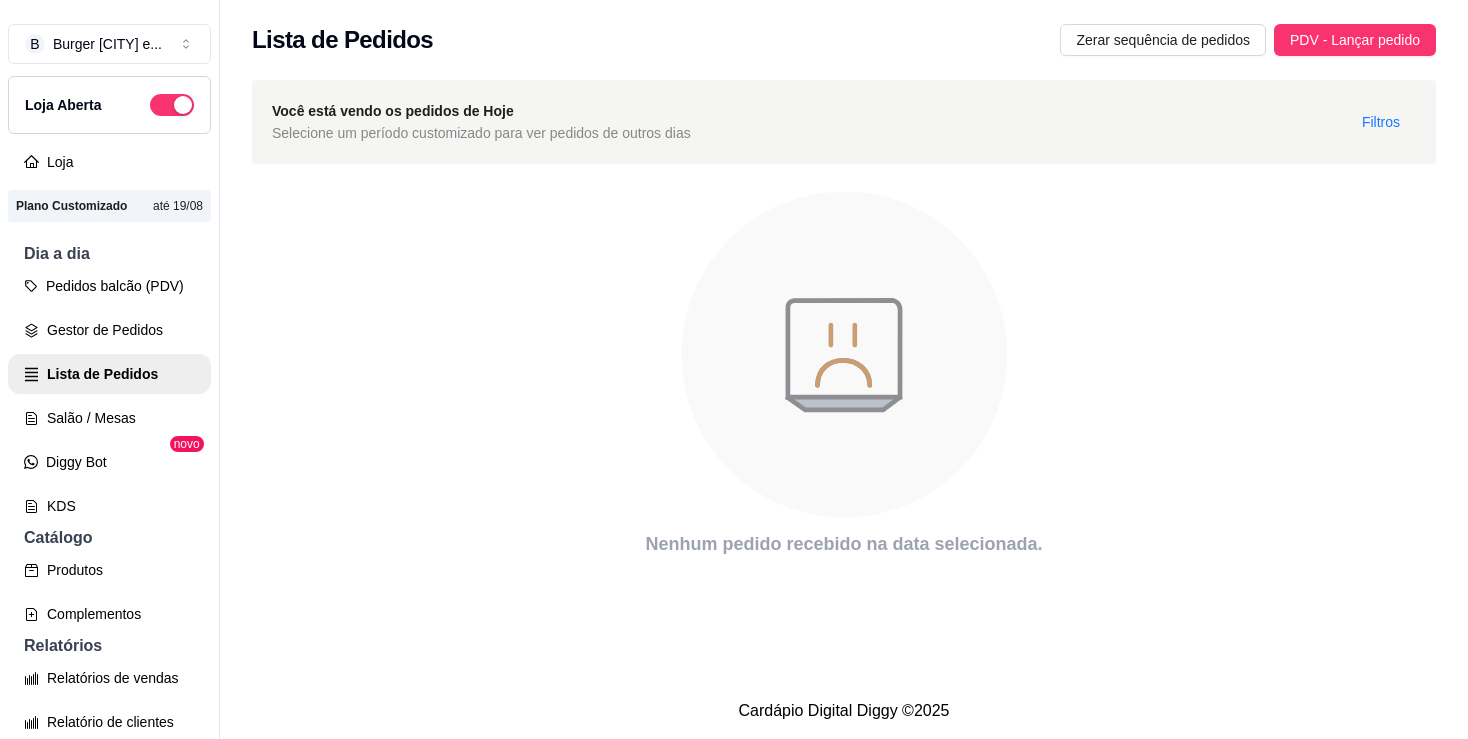 click on "Lista de Pedidos Zerar sequência de pedidos PDV - Lançar pedido" at bounding box center [844, 34] 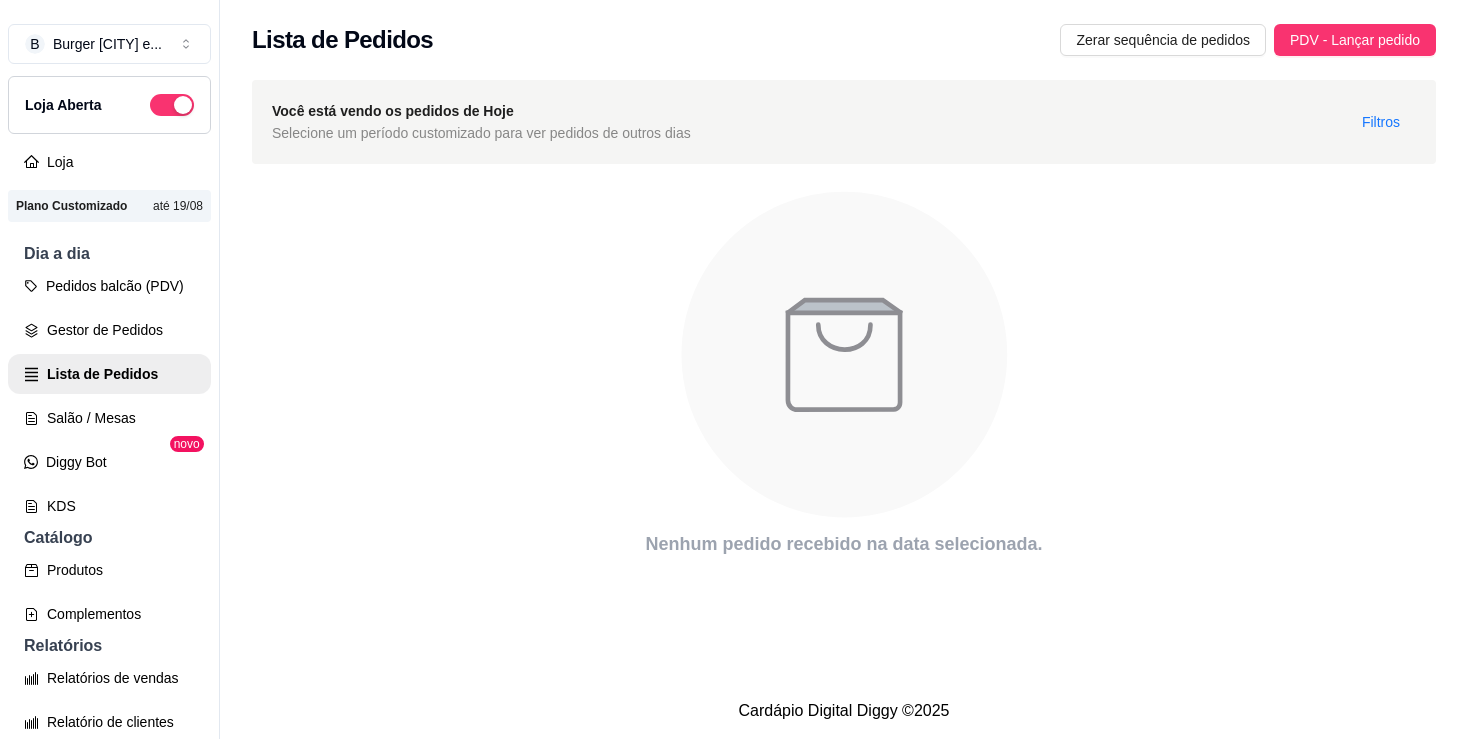 click on "Lista de Pedidos Zerar sequência de pedidos PDV - Lançar pedido" at bounding box center [844, 34] 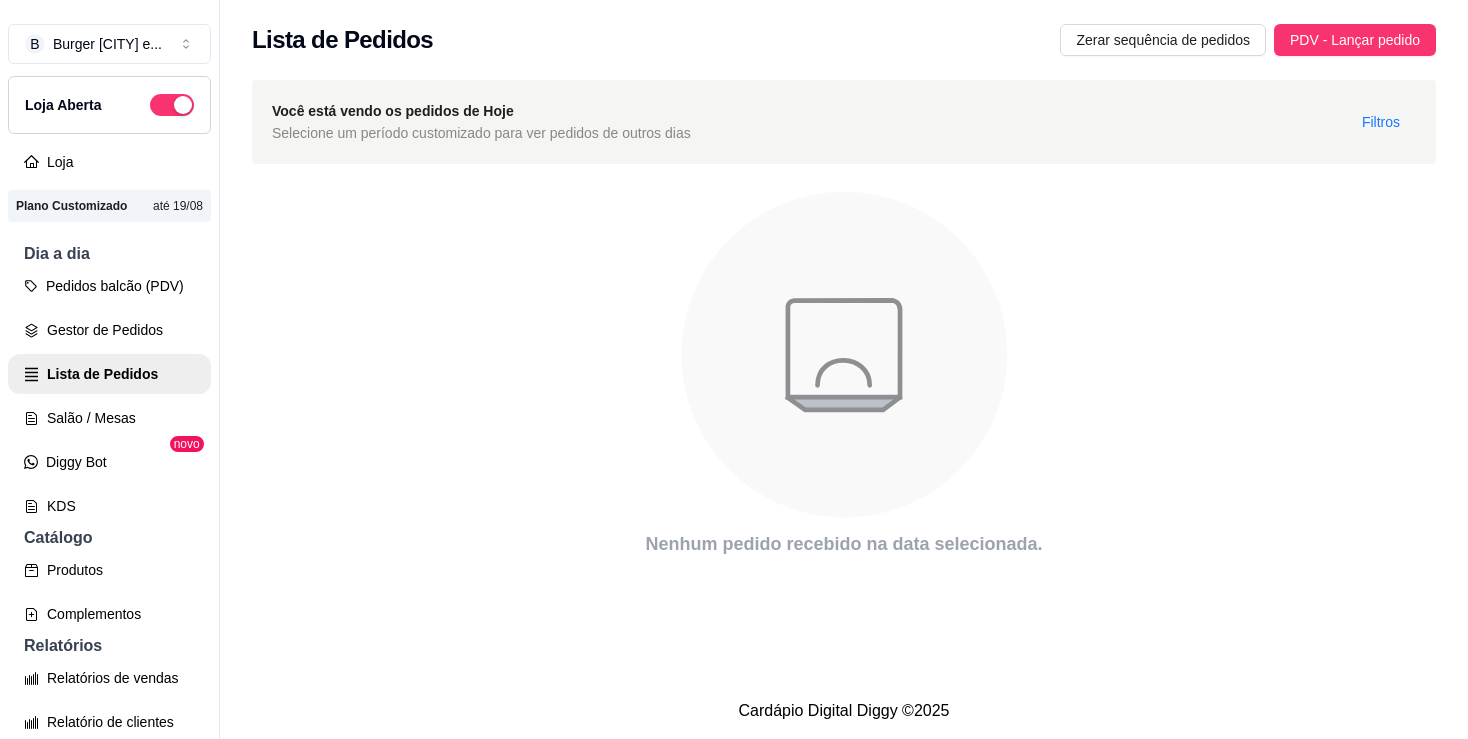 click on "Lista de Pedidos Zerar sequência de pedidos PDV - Lançar pedido" at bounding box center (844, 34) 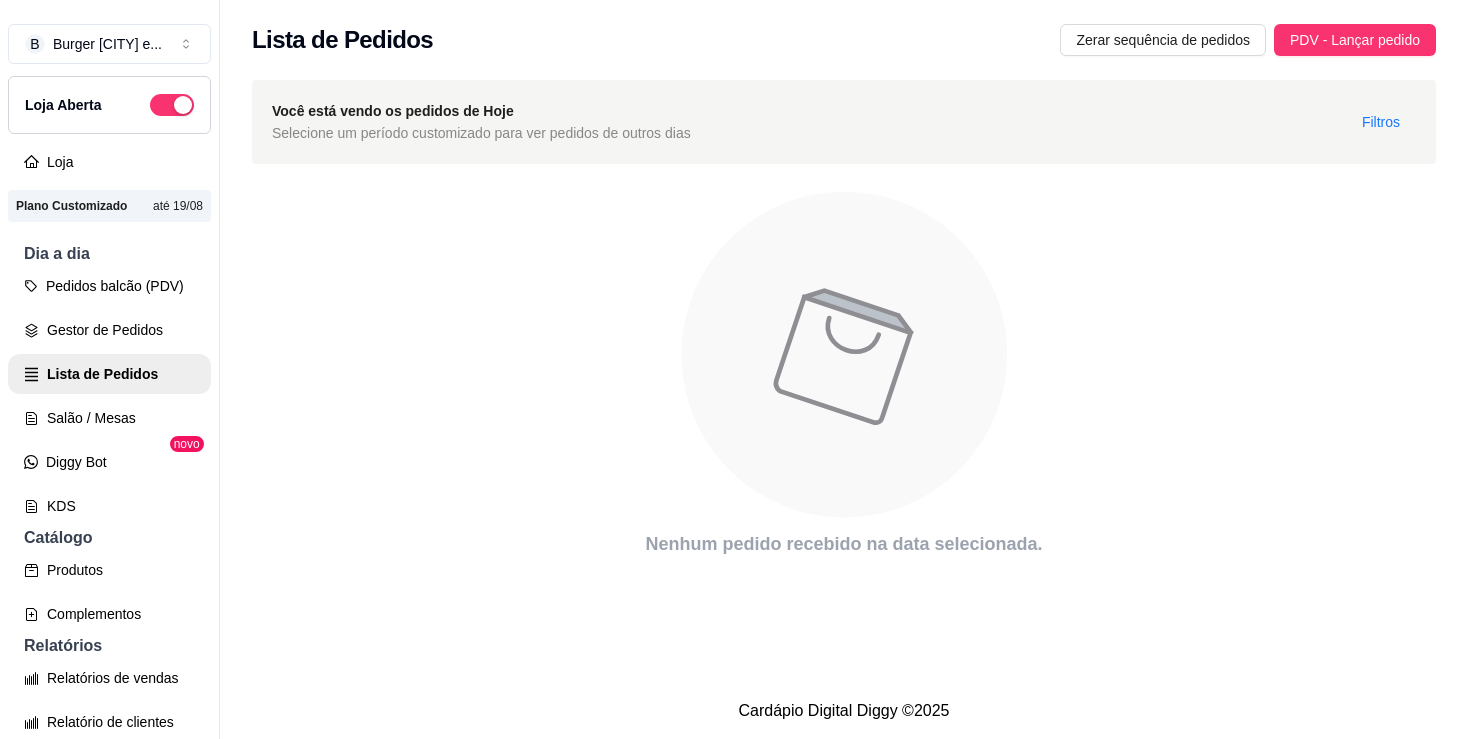 click on "Lista de Pedidos Zerar sequência de pedidos PDV - Lançar pedido" at bounding box center (844, 34) 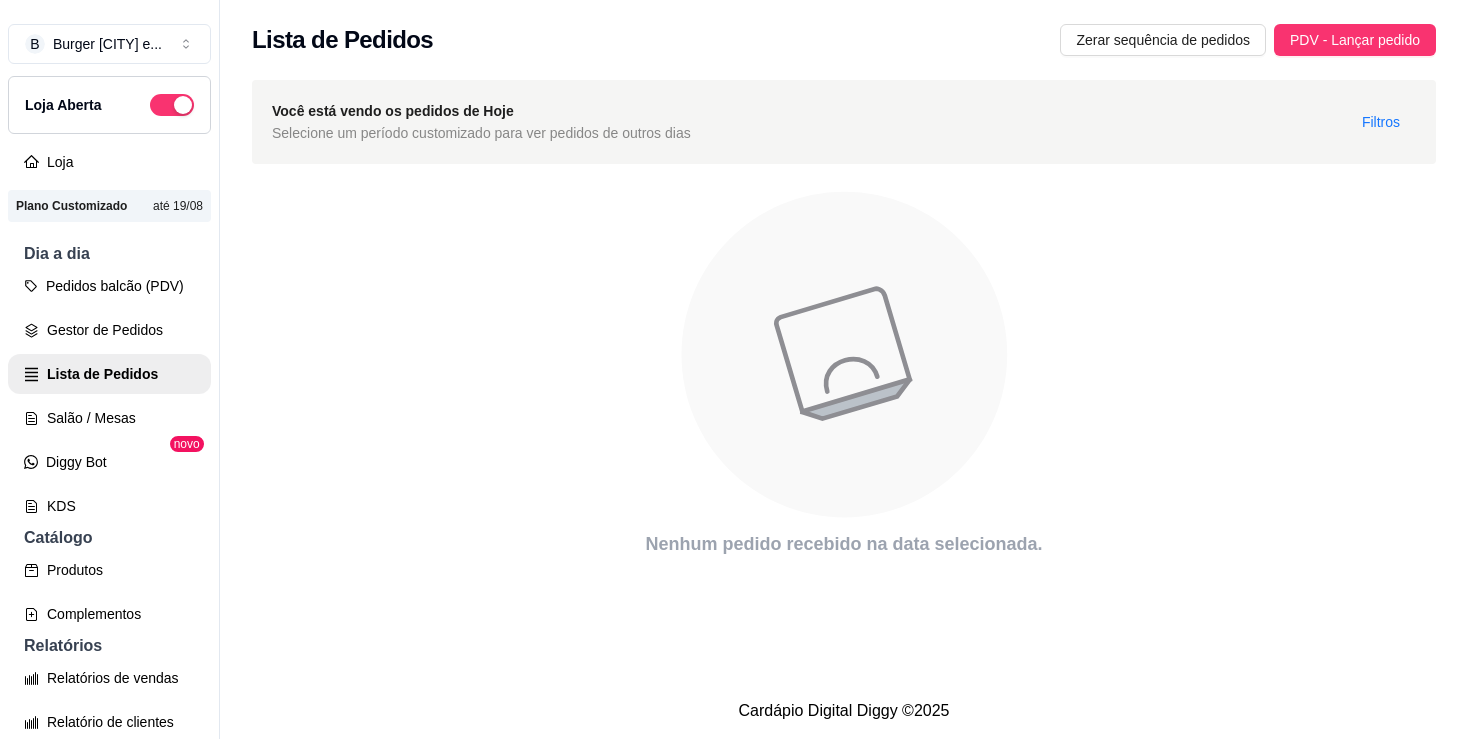 click on "Lista de Pedidos Zerar sequência de pedidos PDV - Lançar pedido" at bounding box center (844, 34) 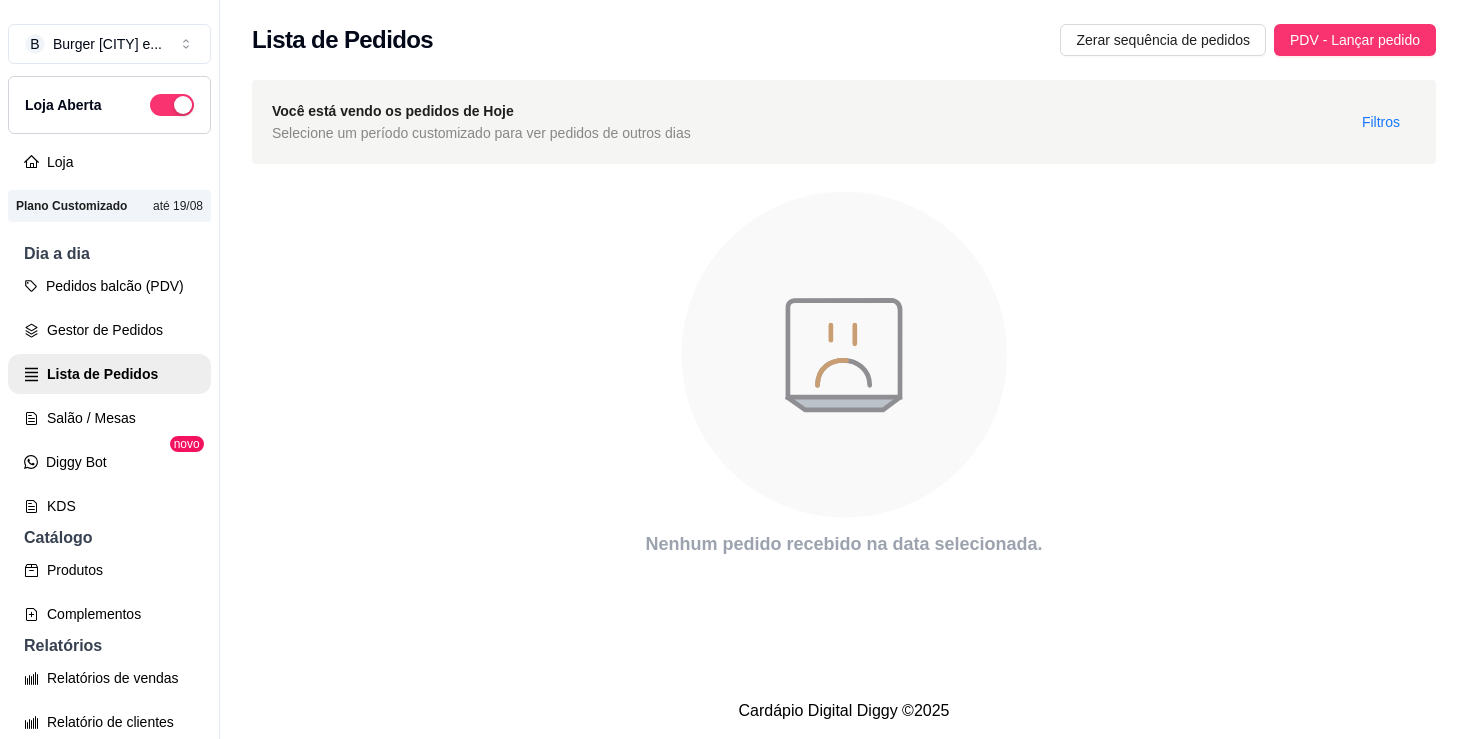 click on "Lista de Pedidos Zerar sequência de pedidos PDV - Lançar pedido" at bounding box center [844, 34] 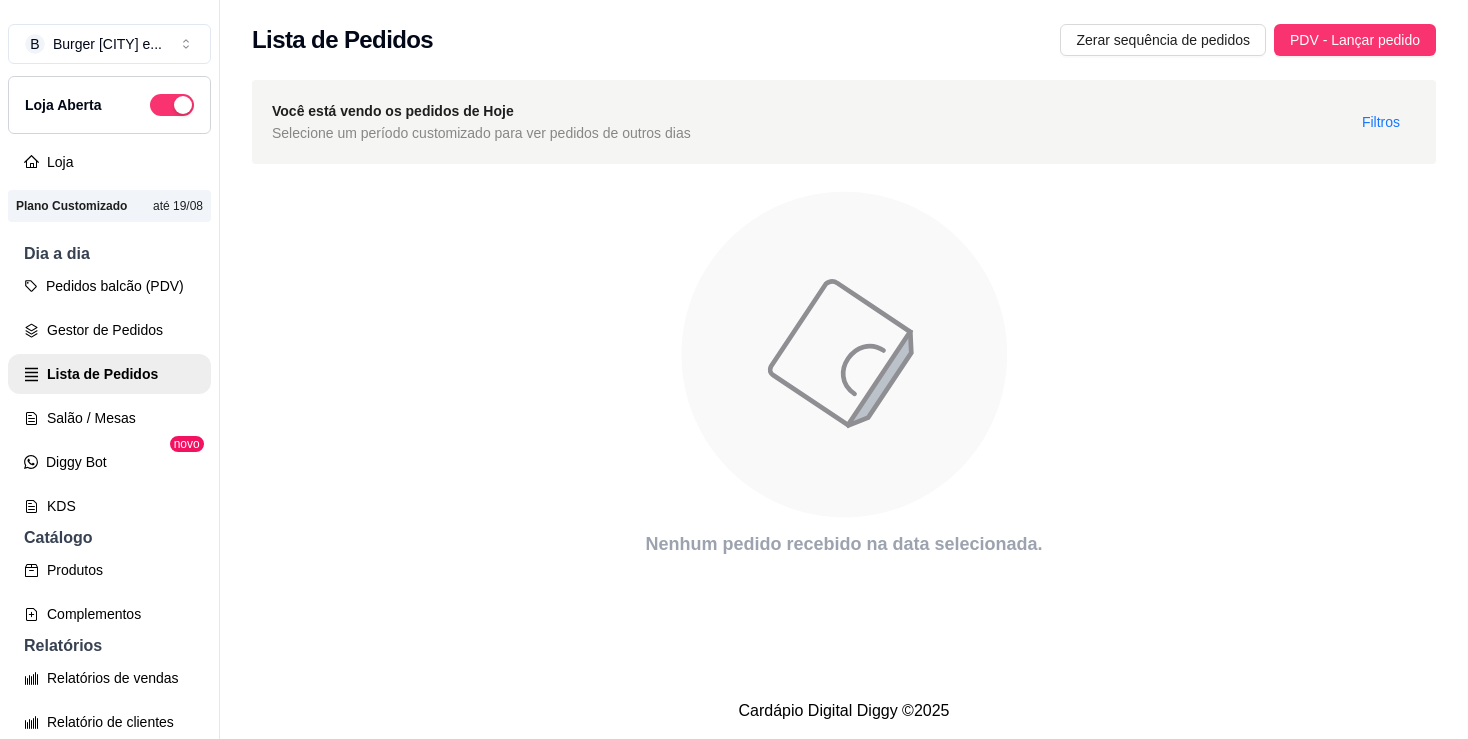 click on "Lista de Pedidos Zerar sequência de pedidos PDV - Lançar pedido" at bounding box center (844, 34) 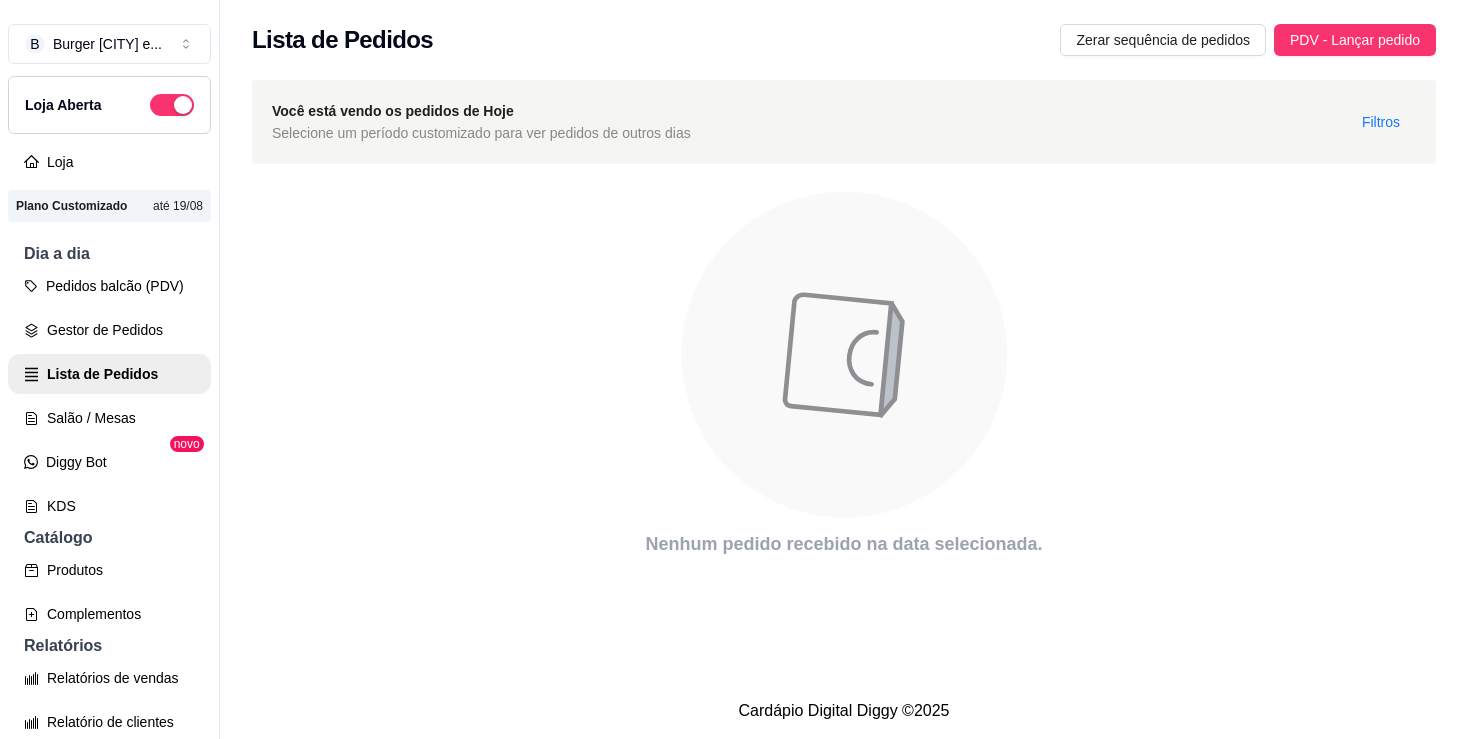 click on "Lista de Pedidos Zerar sequência de pedidos PDV - Lançar pedido" at bounding box center (844, 34) 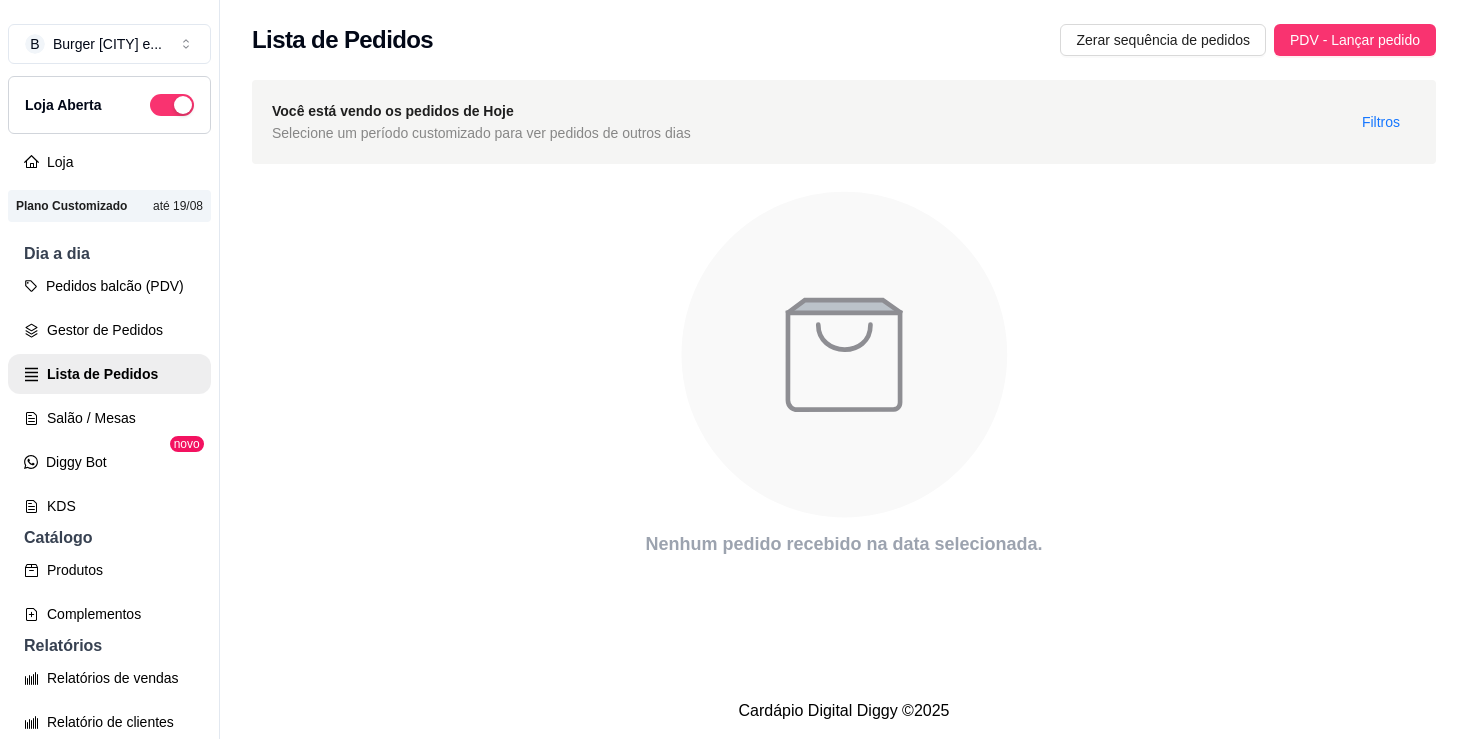 click on "Lista de Pedidos Zerar sequência de pedidos PDV - Lançar pedido" at bounding box center [844, 34] 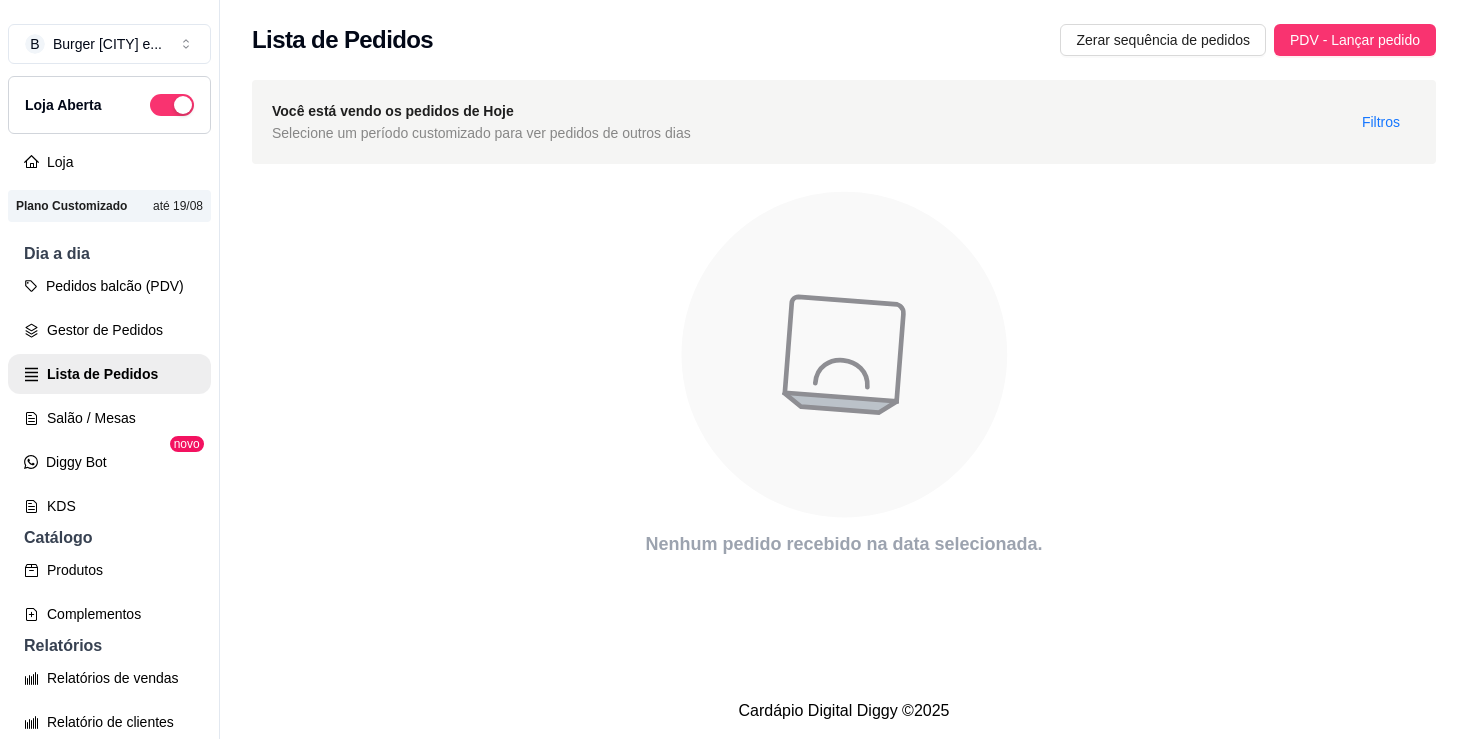 click on "Lista de Pedidos Zerar sequência de pedidos PDV - Lançar pedido" at bounding box center (844, 34) 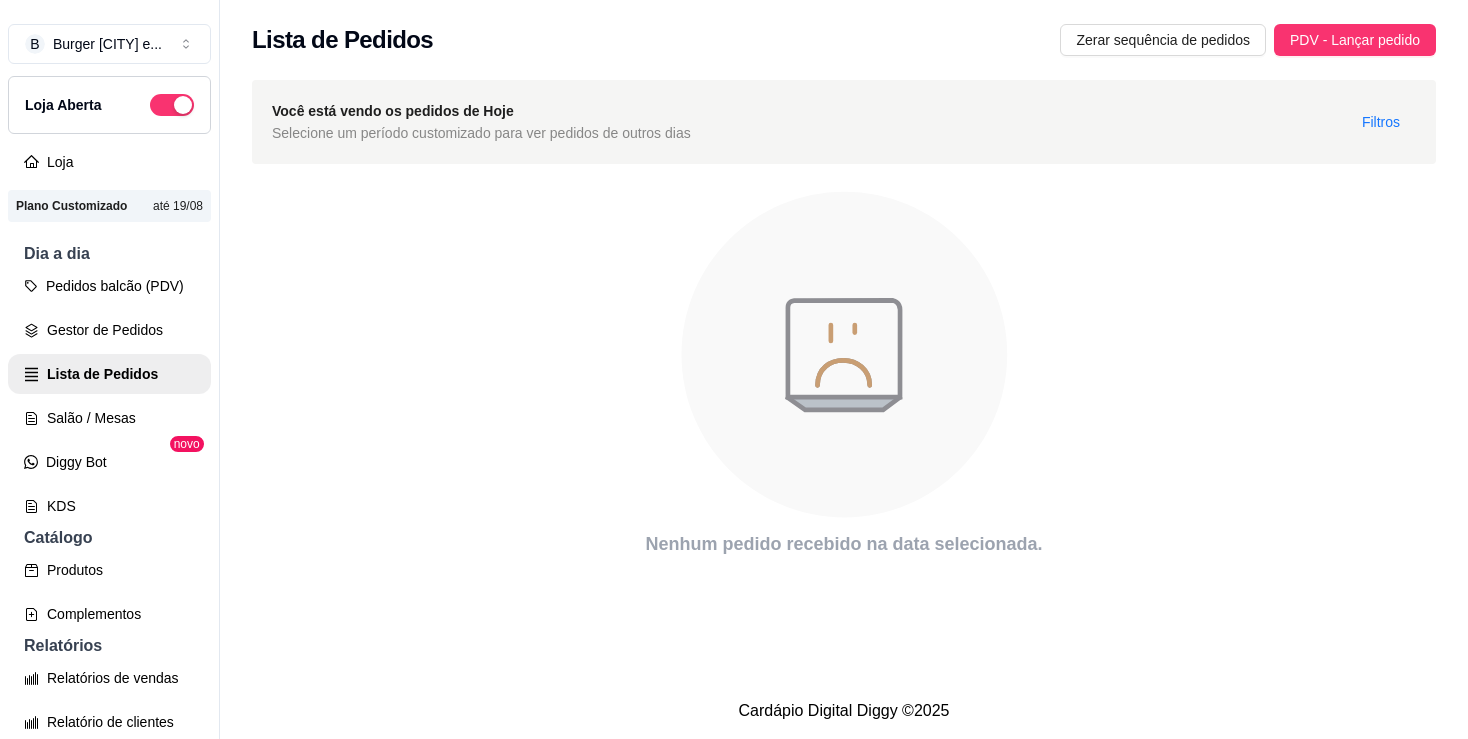 click on "Lista de Pedidos Zerar sequência de pedidos PDV - Lançar pedido" at bounding box center (844, 34) 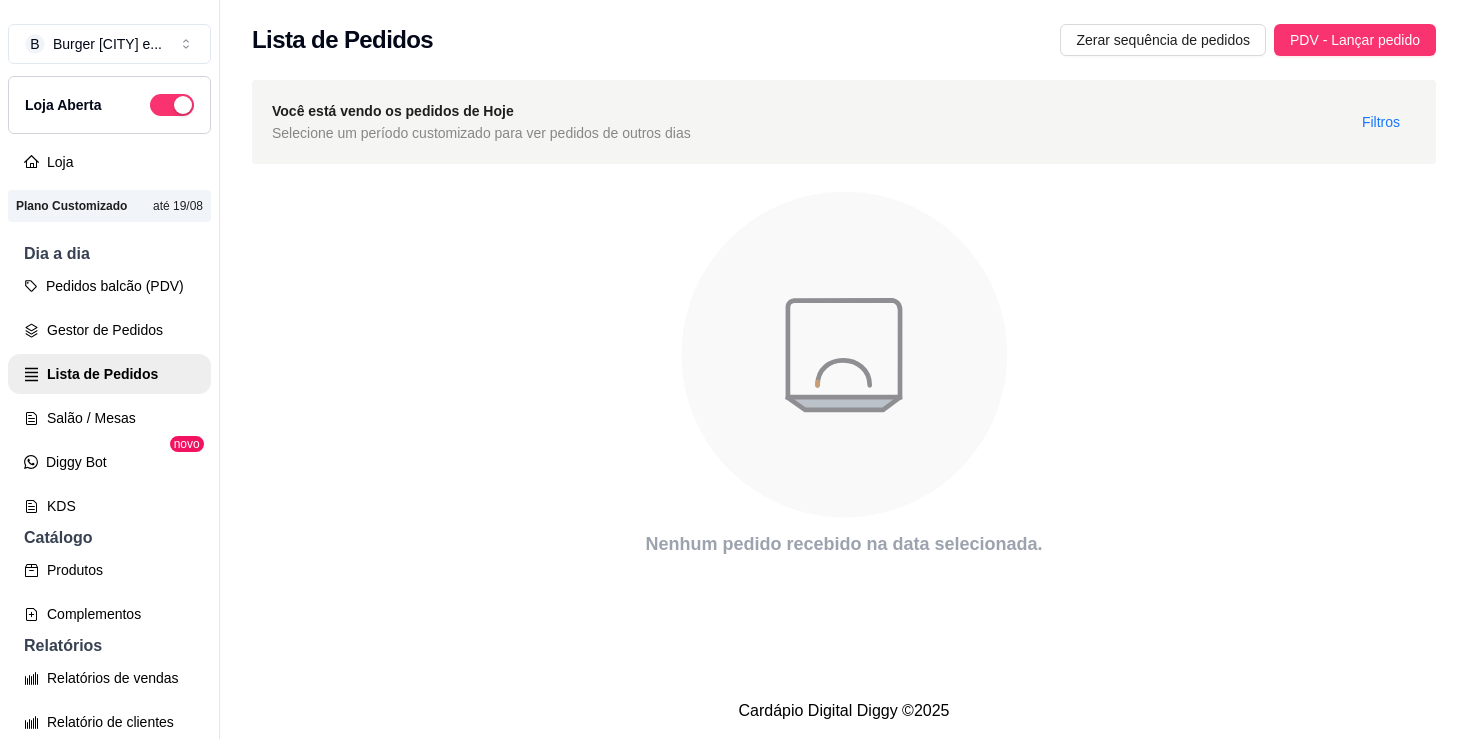 click on "Lista de Pedidos Zerar sequência de pedidos PDV - Lançar pedido" at bounding box center [844, 34] 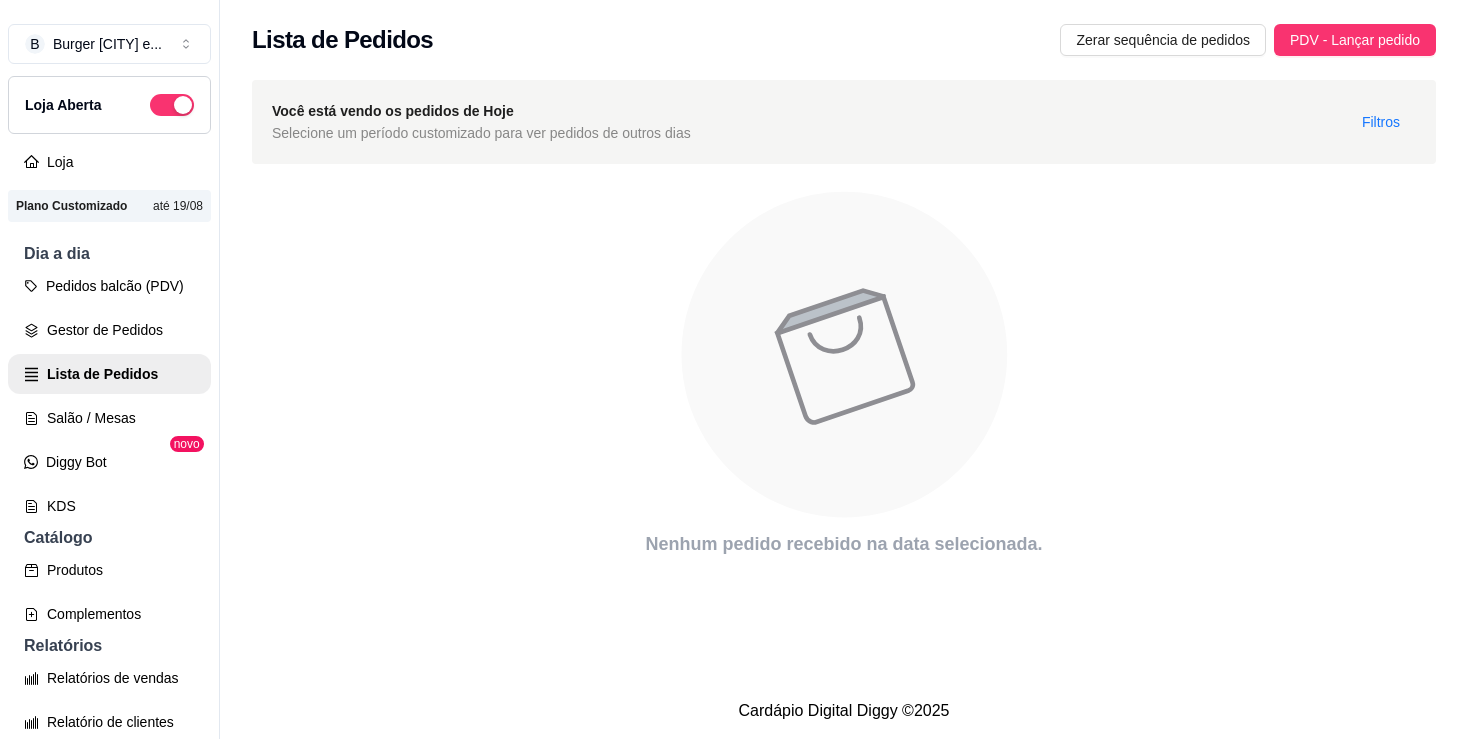 click on "Lista de Pedidos Zerar sequência de pedidos PDV - Lançar pedido" at bounding box center (844, 34) 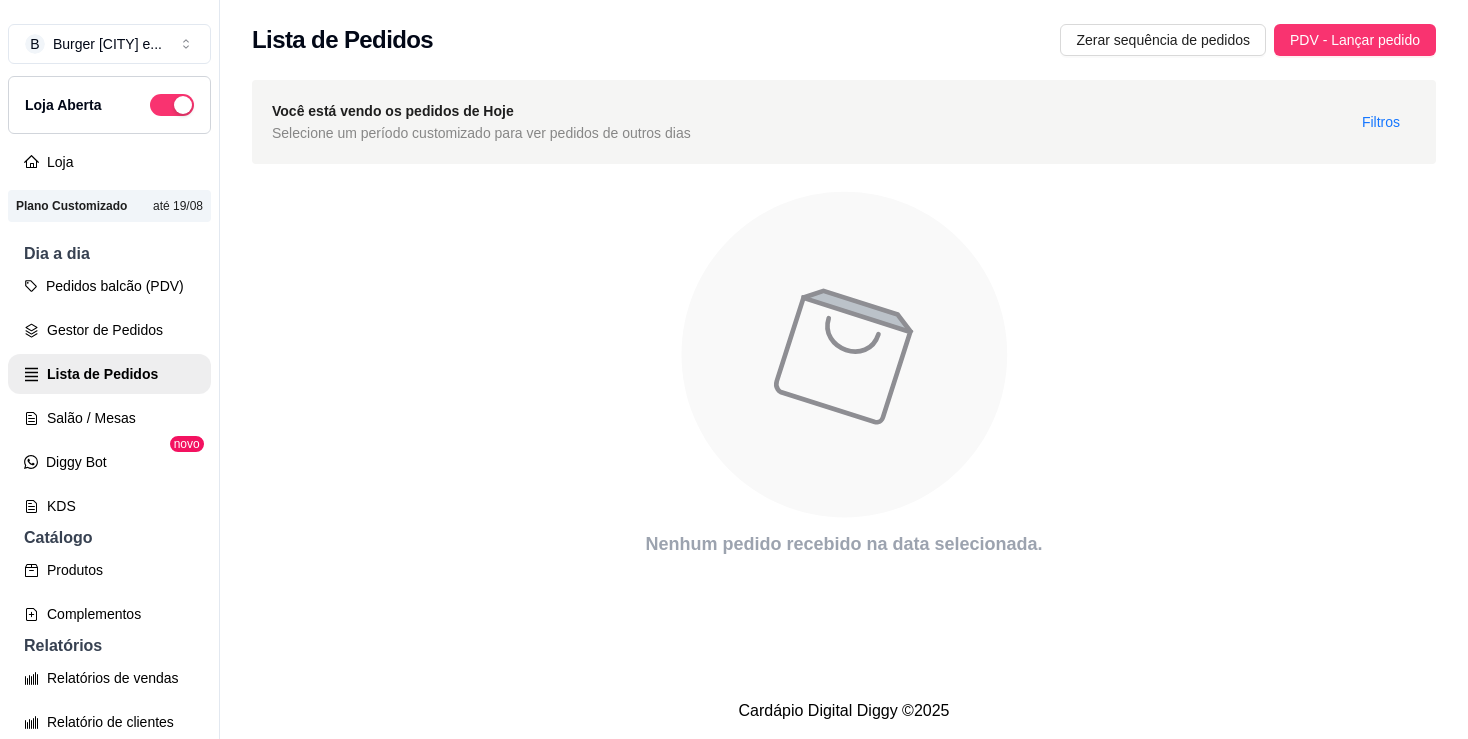 click on "Lista de Pedidos Zerar sequência de pedidos PDV - Lançar pedido" at bounding box center (844, 34) 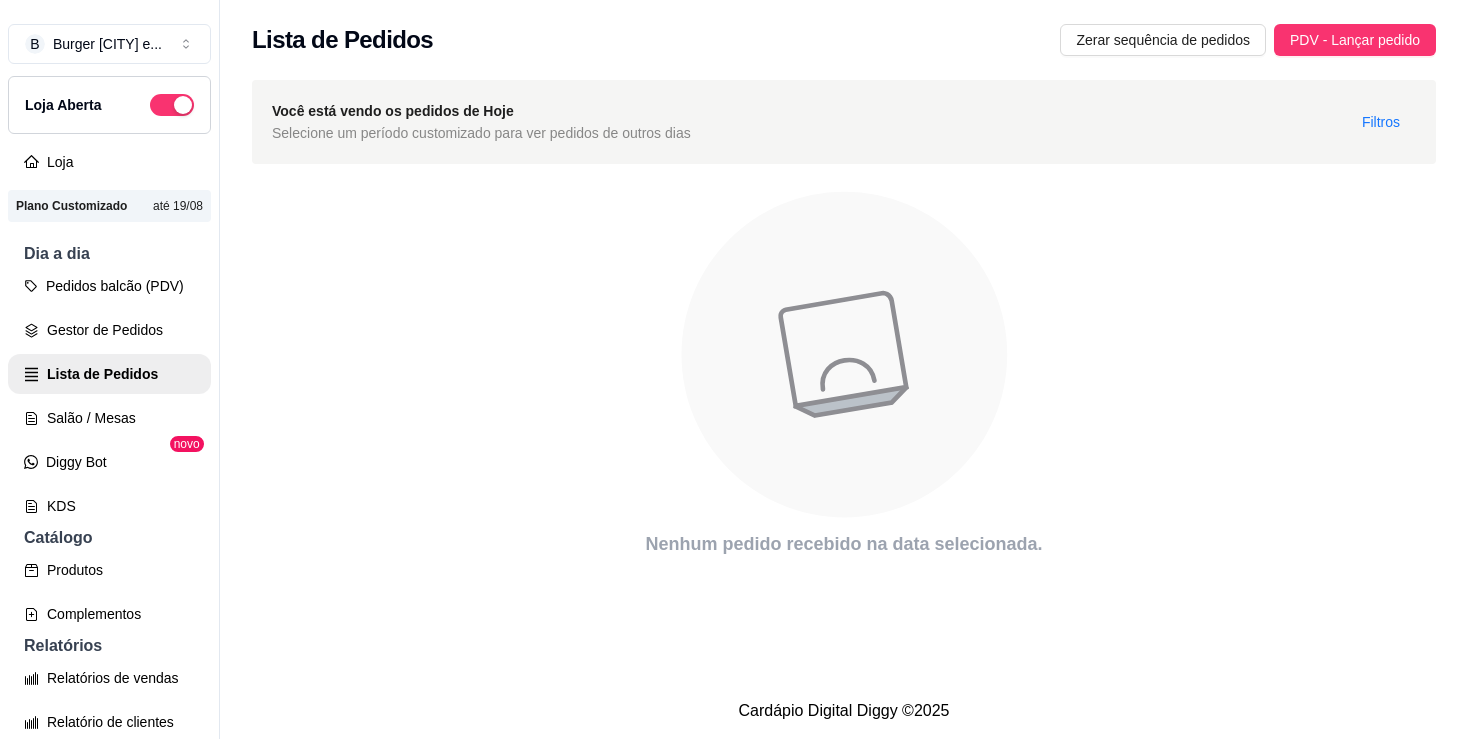 click on "Lista de Pedidos Zerar sequência de pedidos PDV - Lançar pedido" at bounding box center [844, 34] 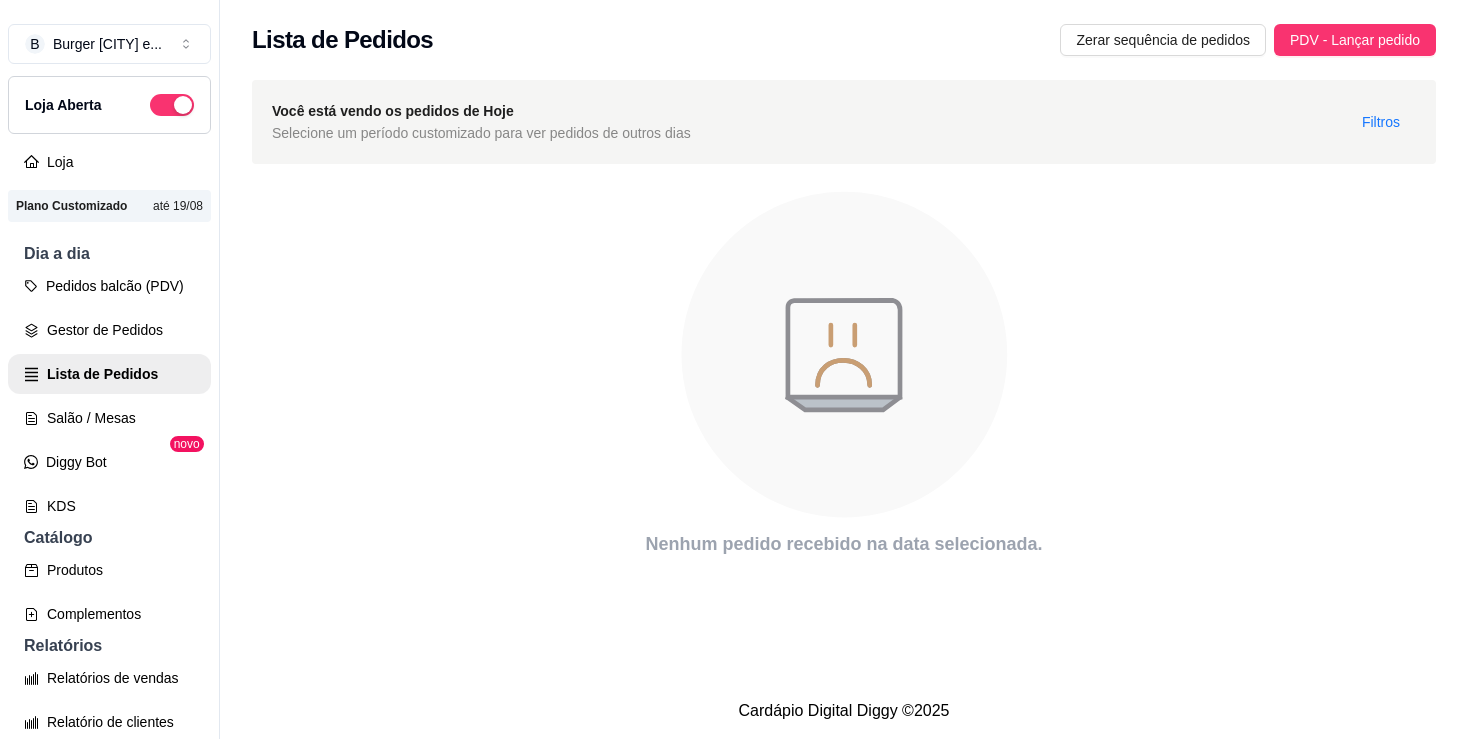 click on "Lista de Pedidos Zerar sequência de pedidos PDV - Lançar pedido" at bounding box center (844, 34) 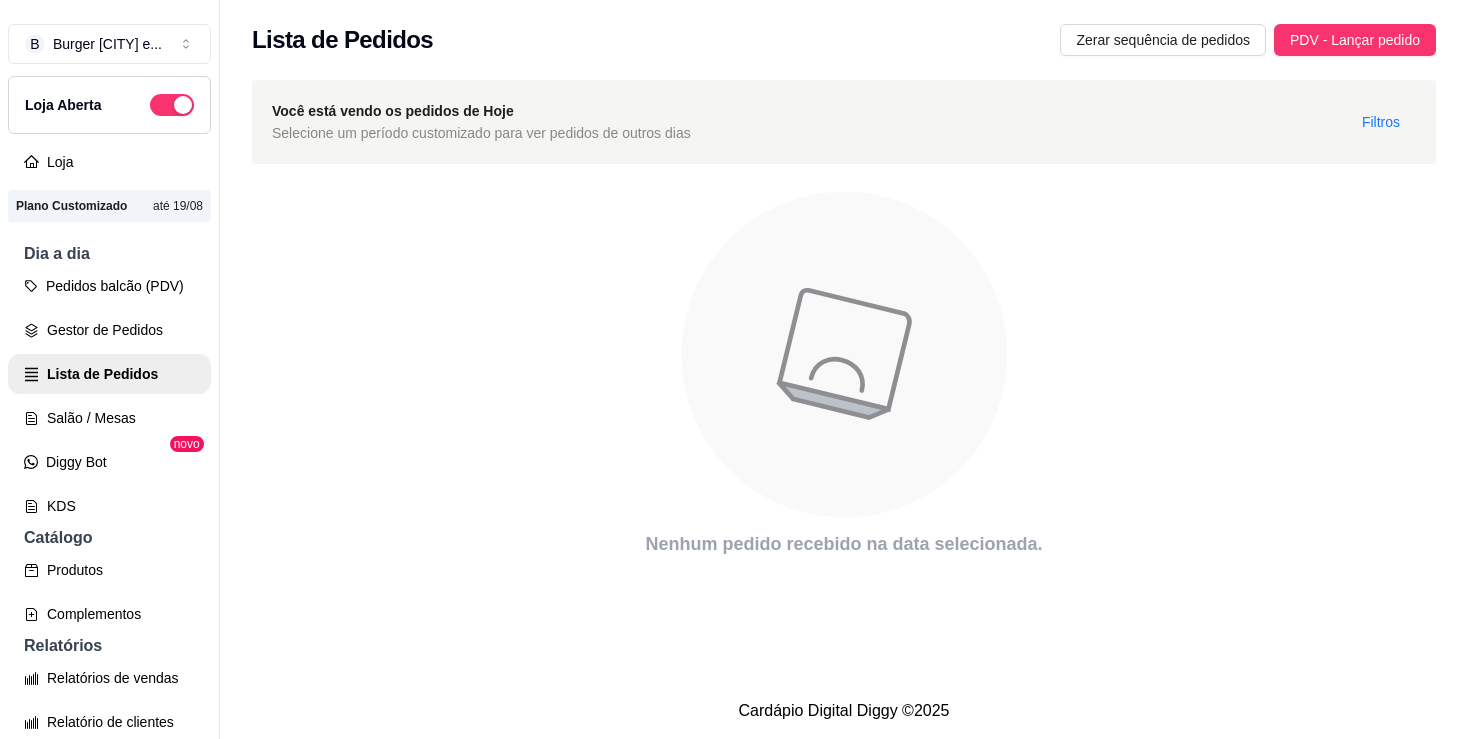 click on "Lista de Pedidos Zerar sequência de pedidos PDV - Lançar pedido" at bounding box center (844, 34) 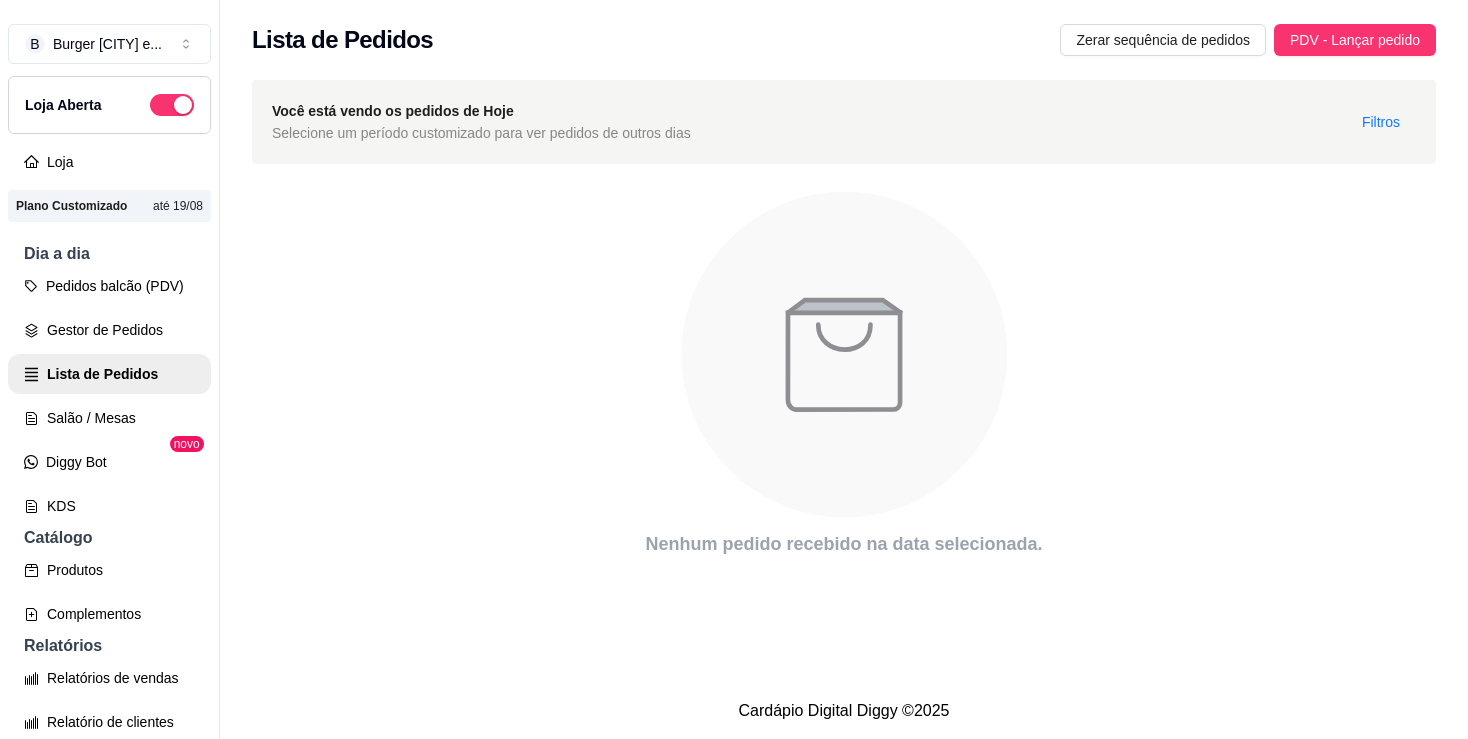 click on "Lista de Pedidos Zerar sequência de pedidos PDV - Lançar pedido" at bounding box center (844, 34) 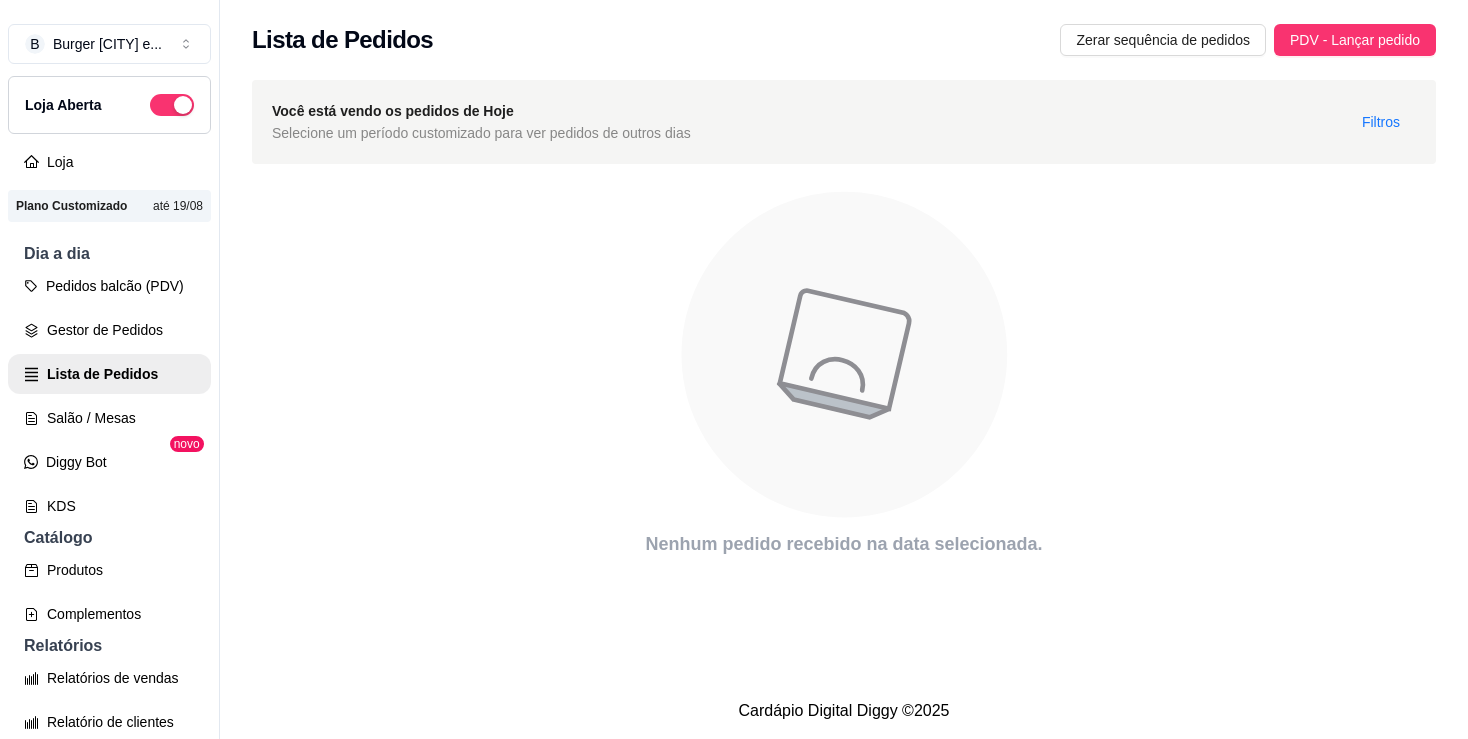 click on "Lista de Pedidos Zerar sequência de pedidos PDV - Lançar pedido" at bounding box center (844, 34) 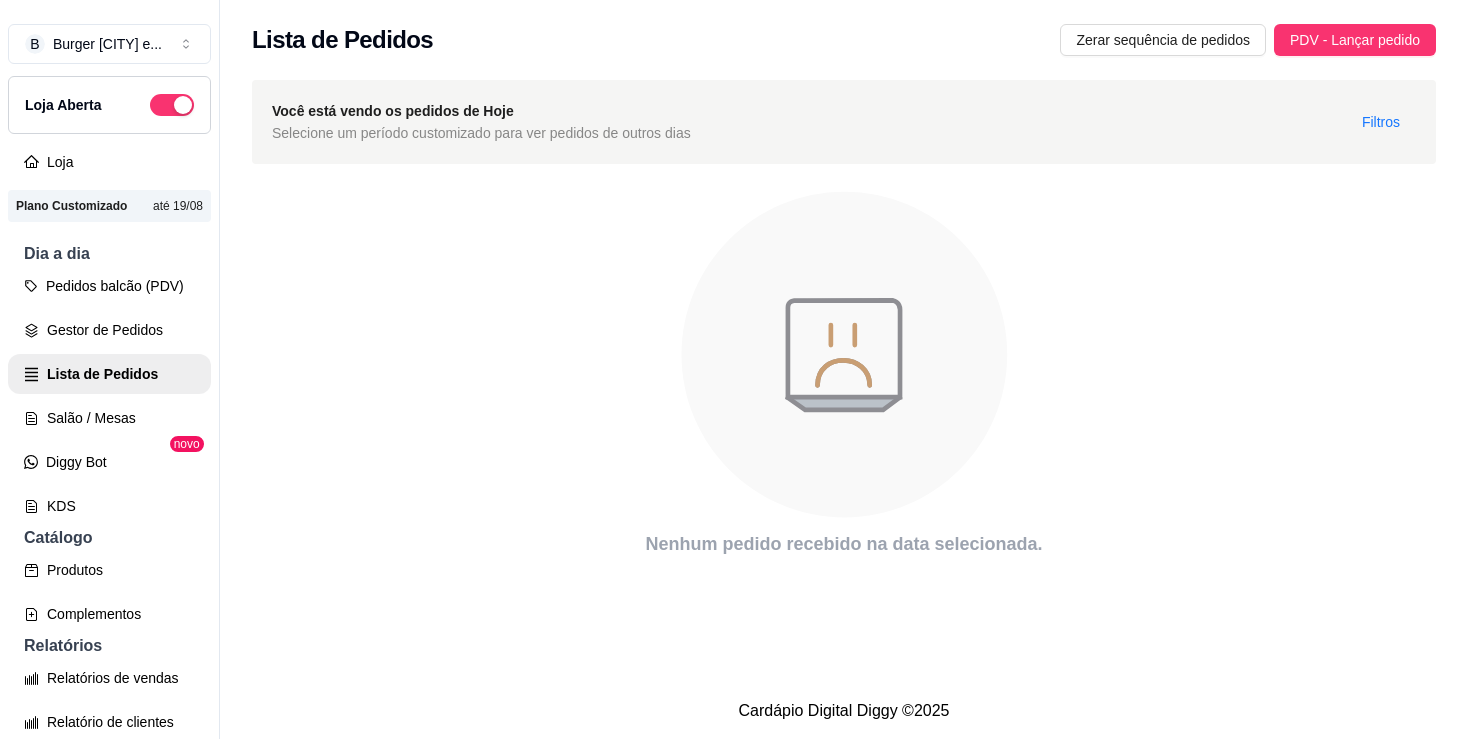 click on "Lista de Pedidos Zerar sequência de pedidos PDV - Lançar pedido" at bounding box center (844, 34) 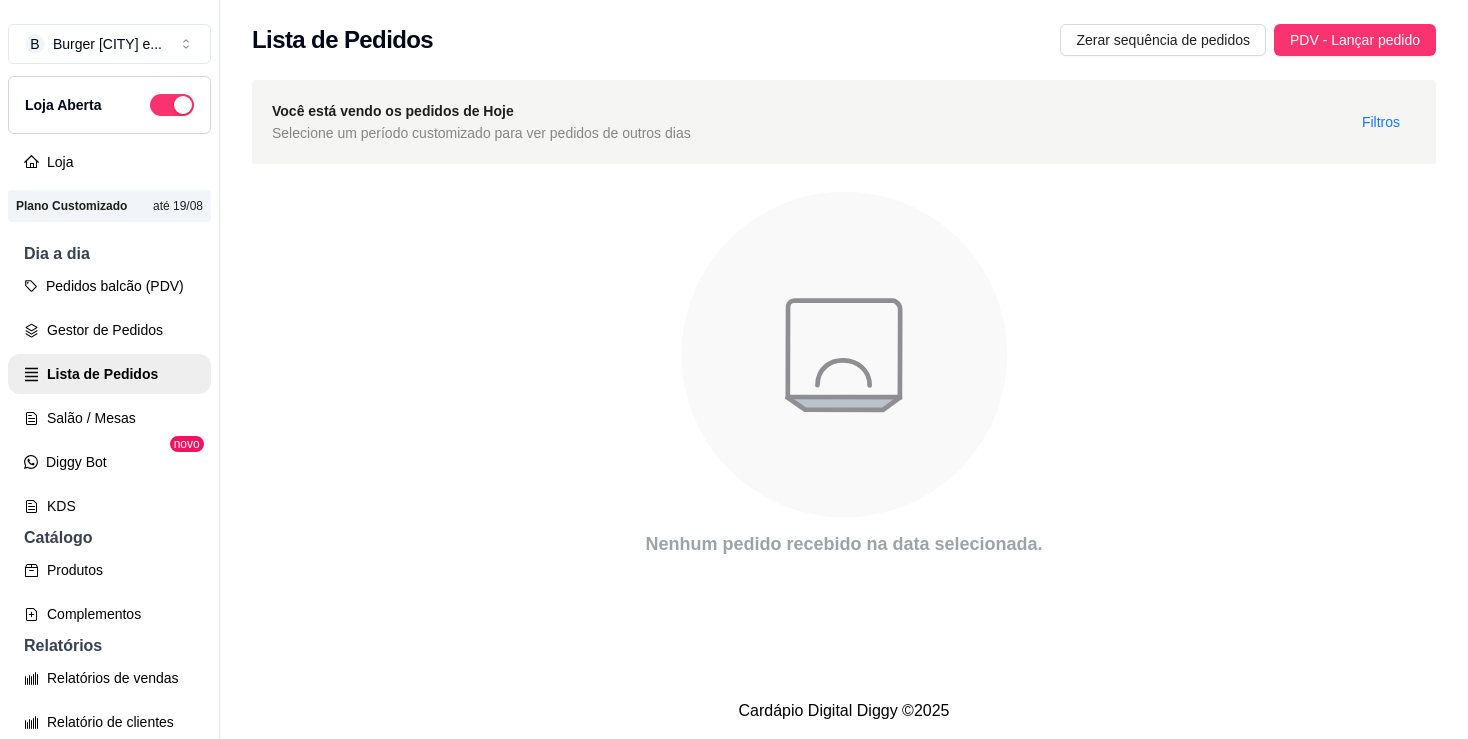 click on "Lista de Pedidos Zerar sequência de pedidos PDV - Lançar pedido" at bounding box center (844, 34) 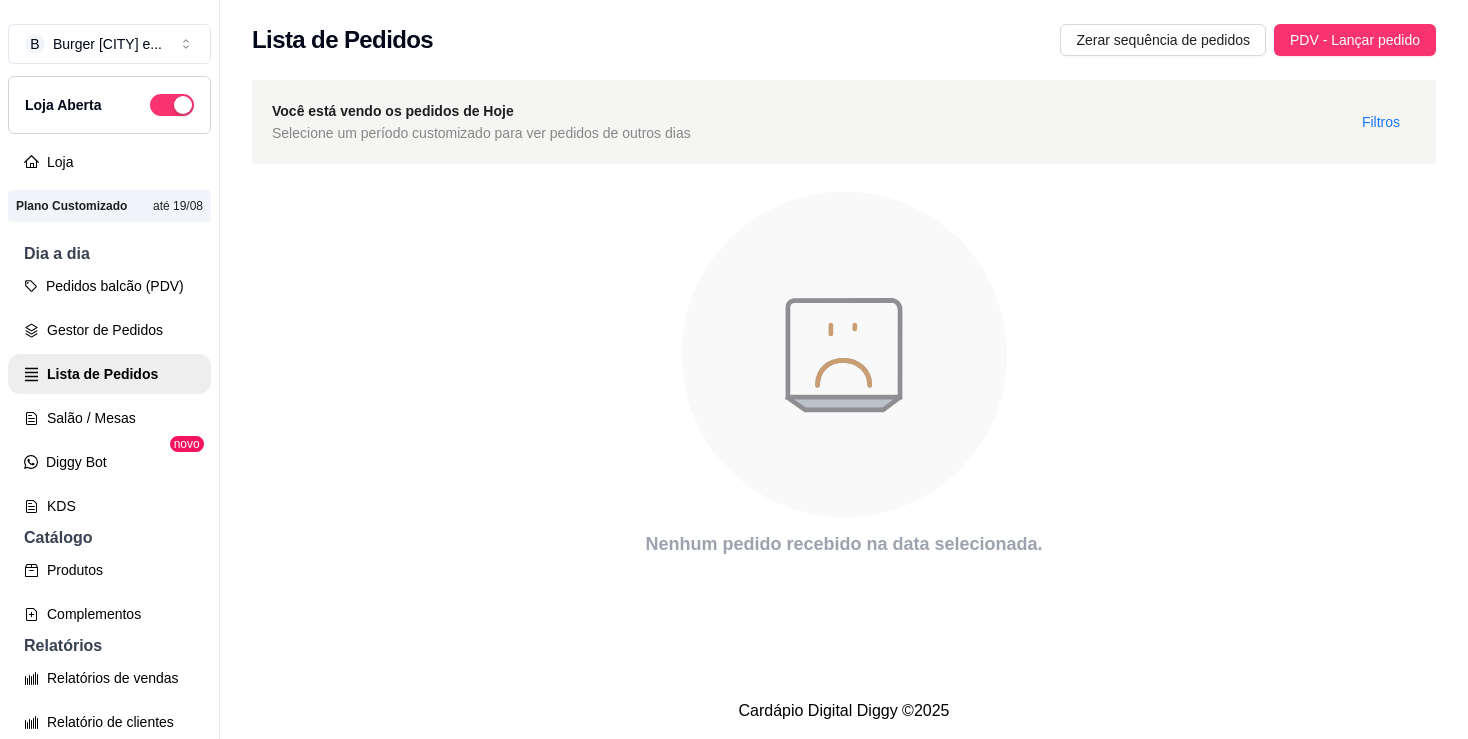 click on "Lista de Pedidos Zerar sequência de pedidos PDV - Lançar pedido" at bounding box center [844, 34] 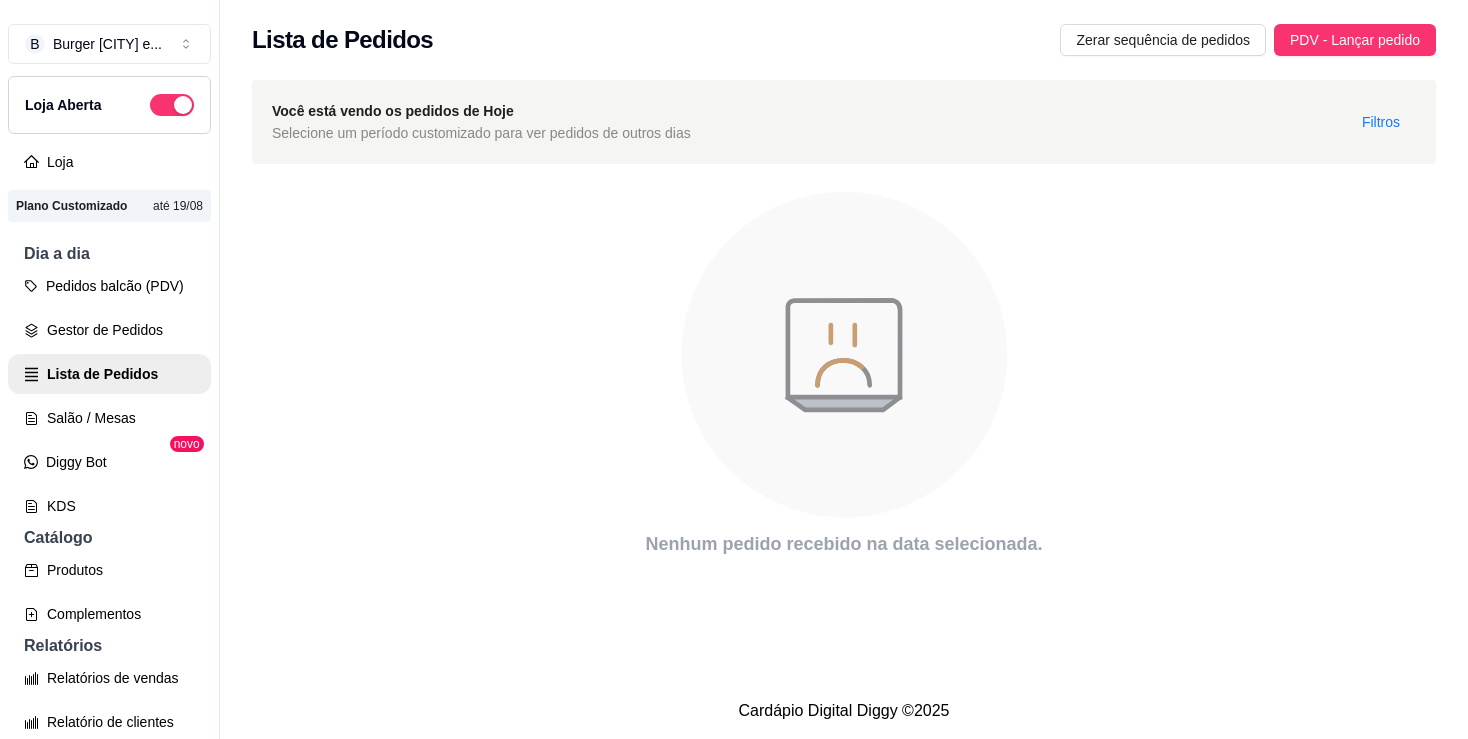 click on "Lista de Pedidos Zerar sequência de pedidos PDV - Lançar pedido" at bounding box center (844, 34) 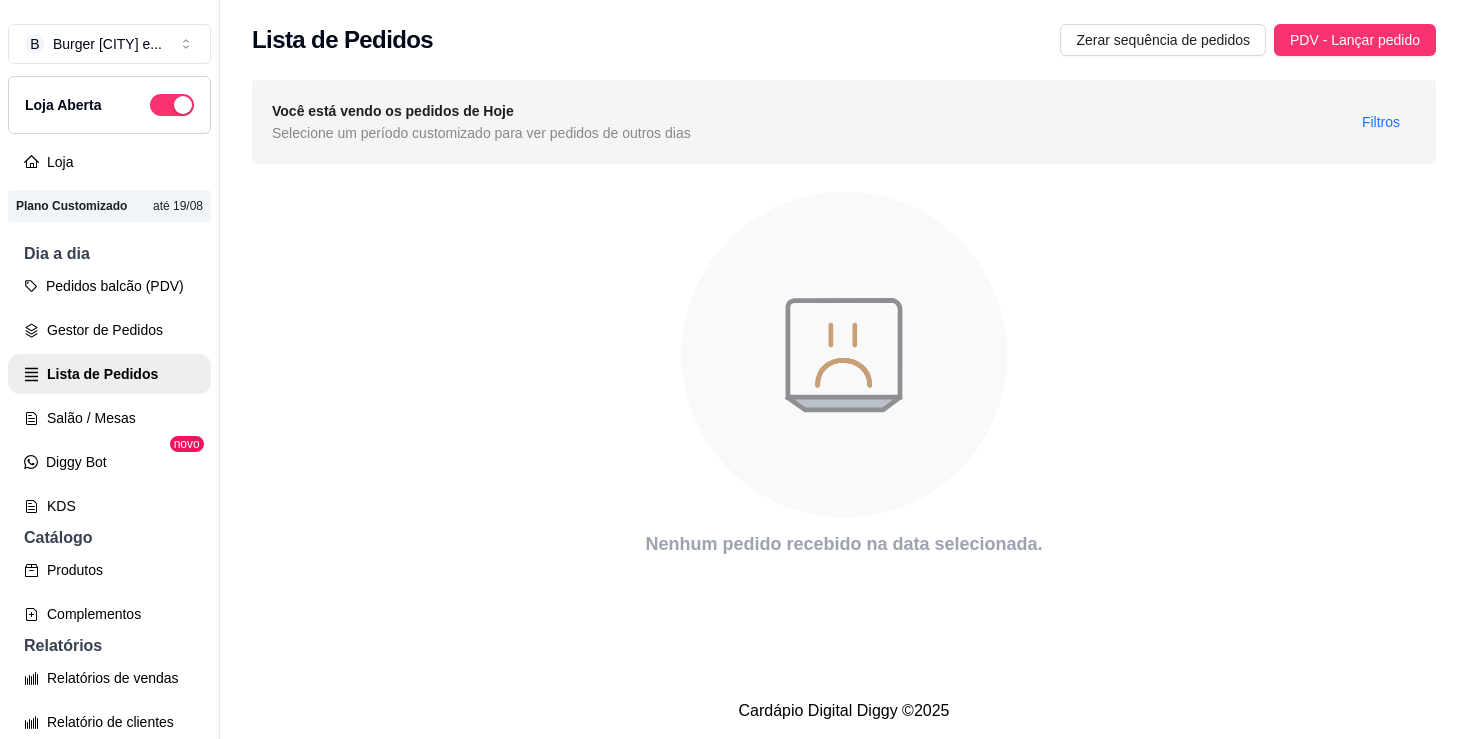 click on "Lista de Pedidos Zerar sequência de pedidos PDV - Lançar pedido" at bounding box center [844, 34] 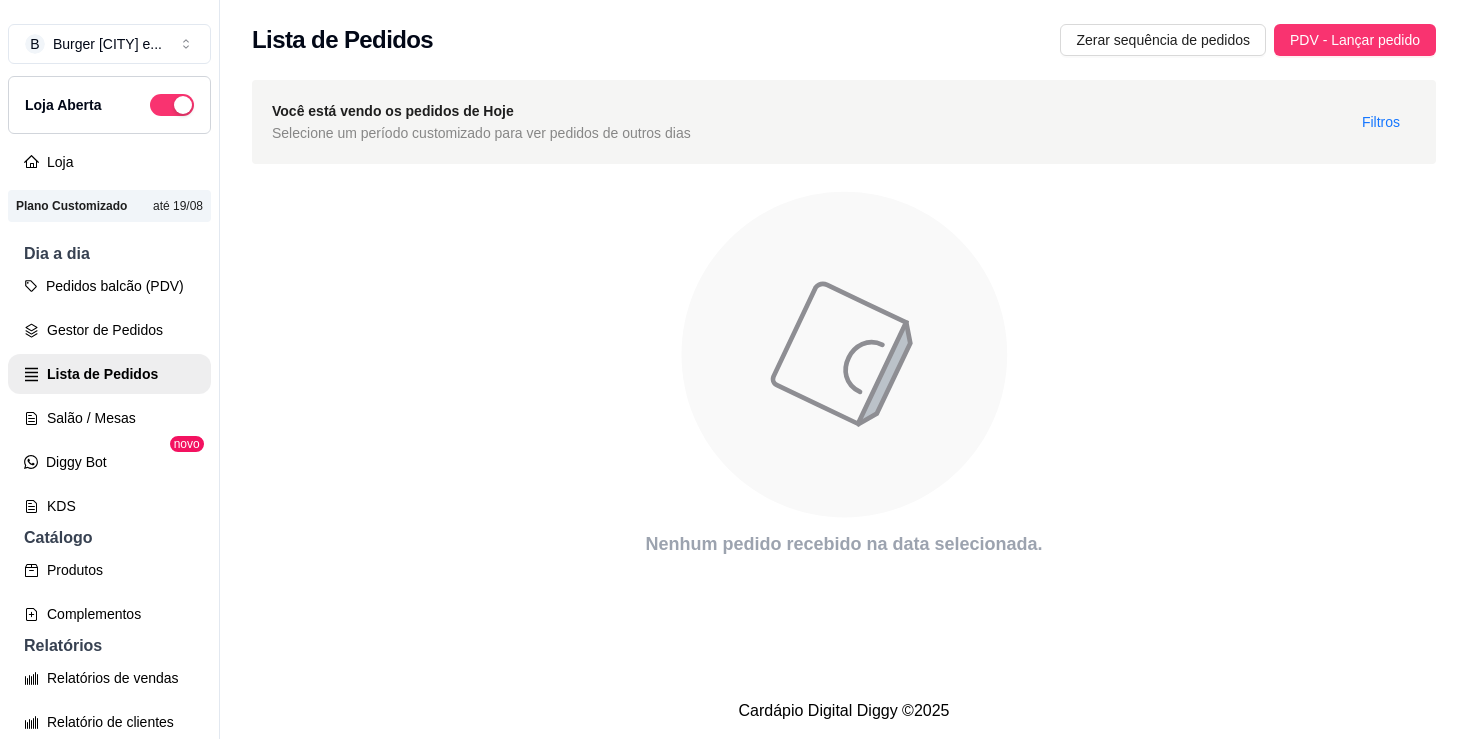 click on "Lista de Pedidos Zerar sequência de pedidos PDV - Lançar pedido" at bounding box center (844, 34) 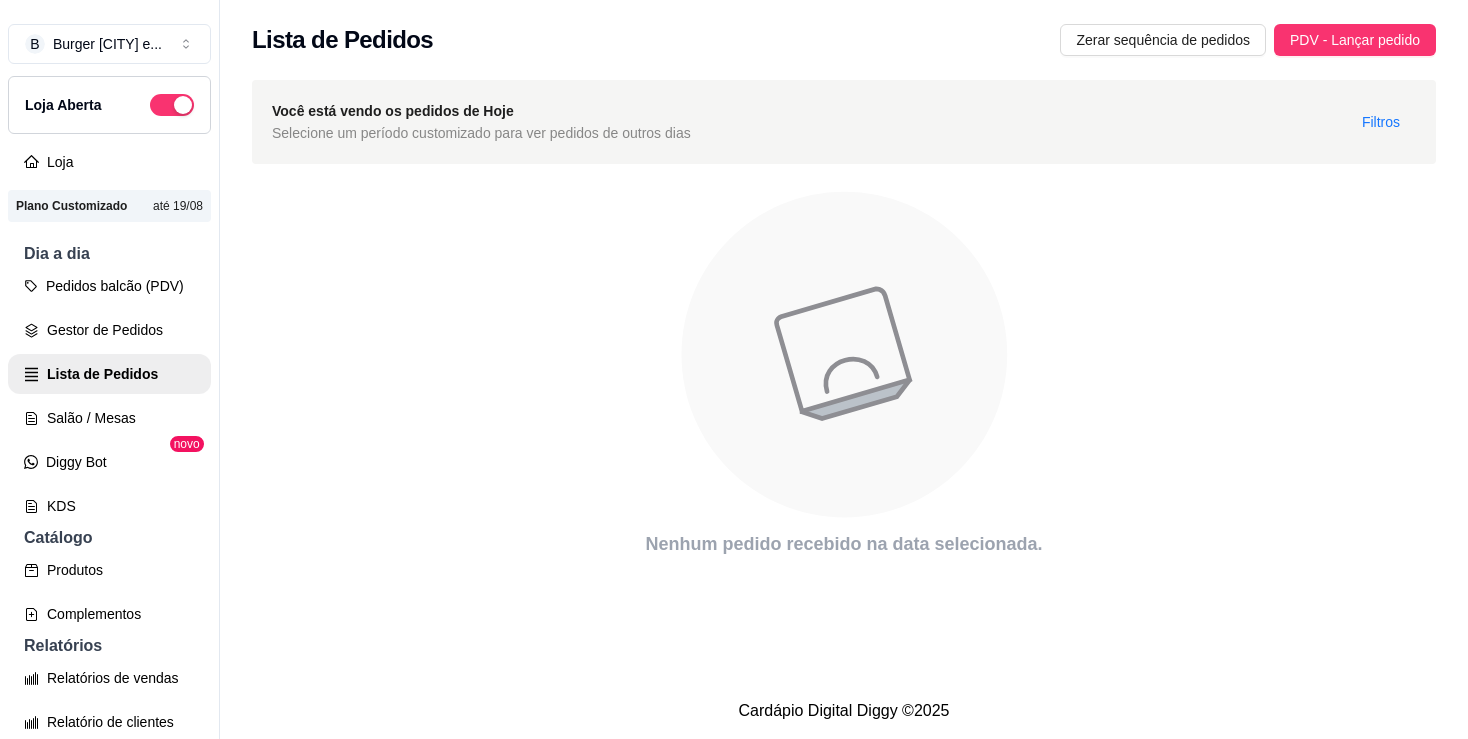 click on "Lista de Pedidos Zerar sequência de pedidos PDV - Lançar pedido" at bounding box center (844, 34) 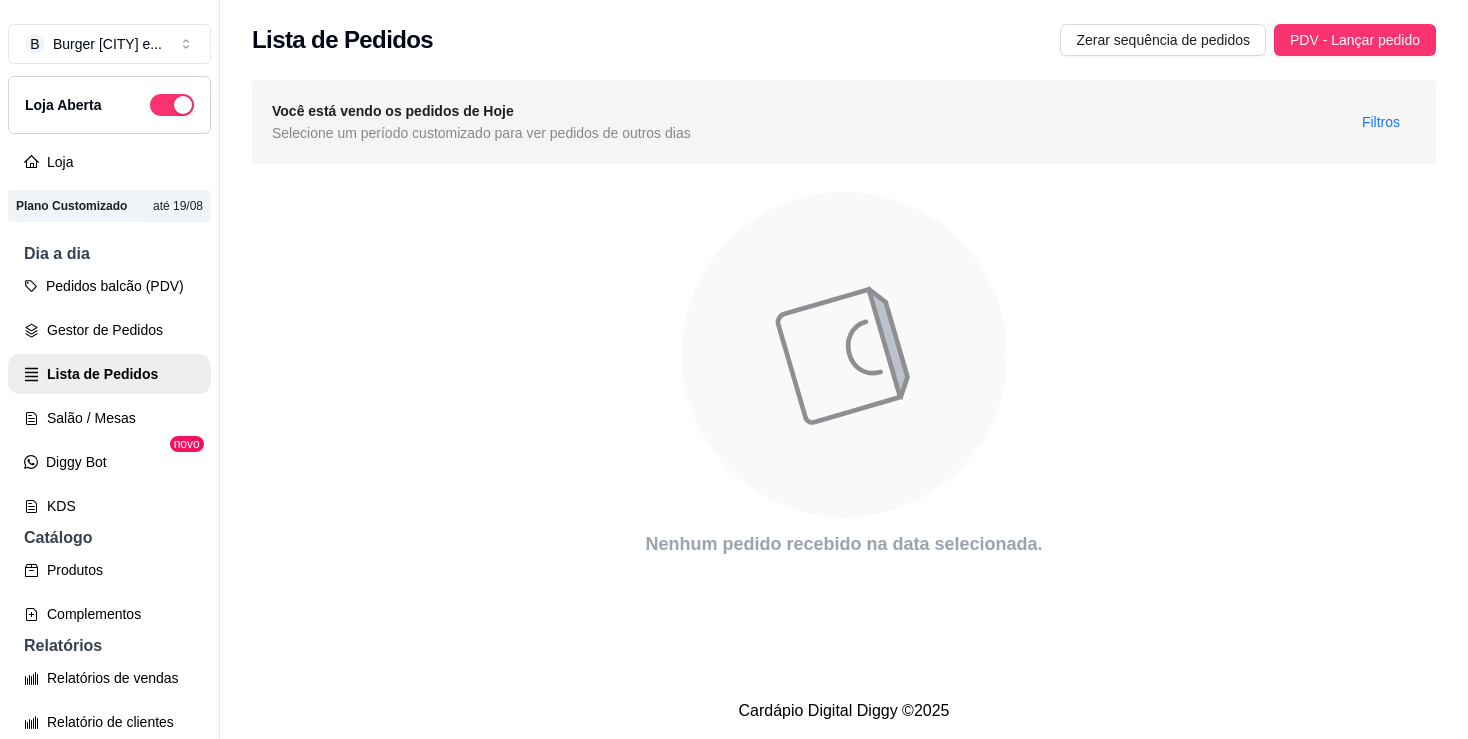 click on "Lista de Pedidos Zerar sequência de pedidos PDV - Lançar pedido" at bounding box center (844, 34) 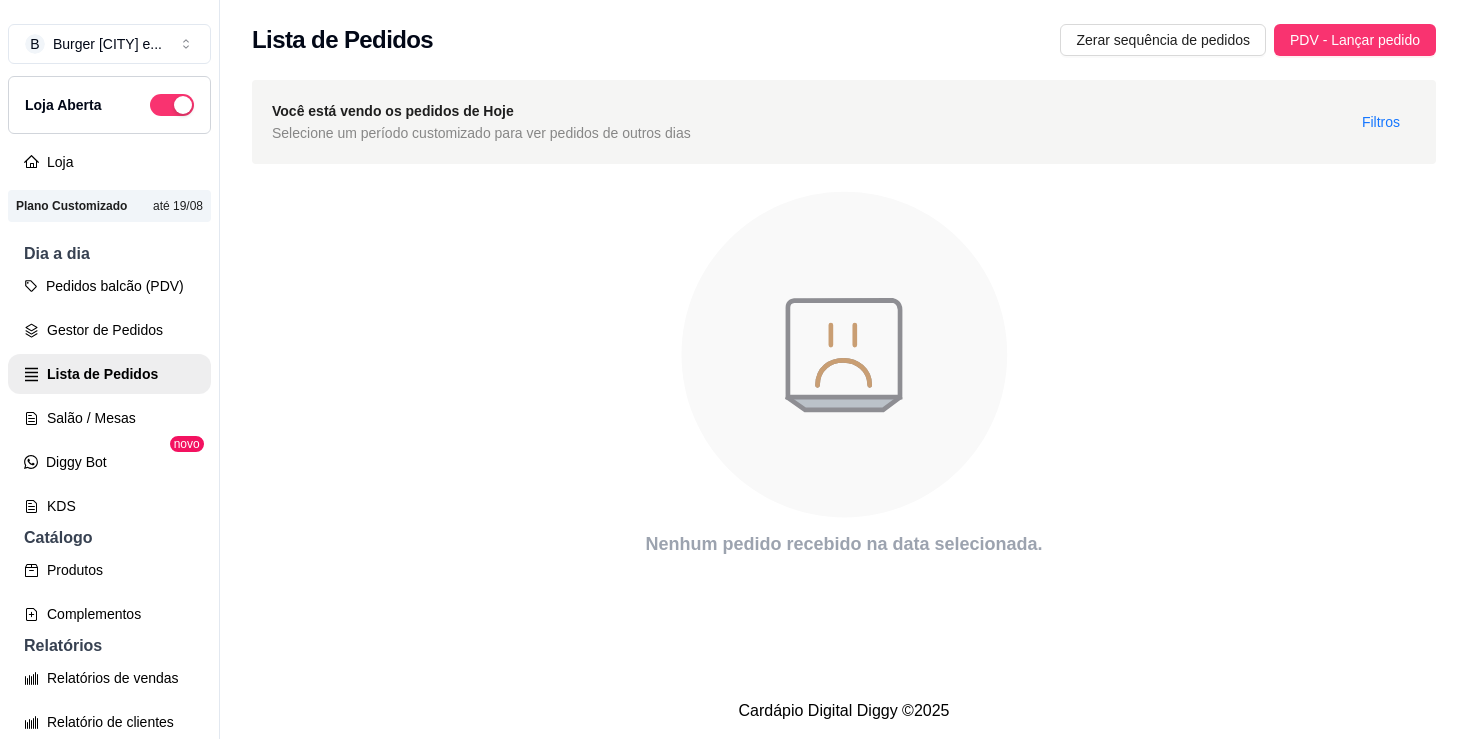 click on "Lista de Pedidos Zerar sequência de pedidos PDV - Lançar pedido" at bounding box center (844, 34) 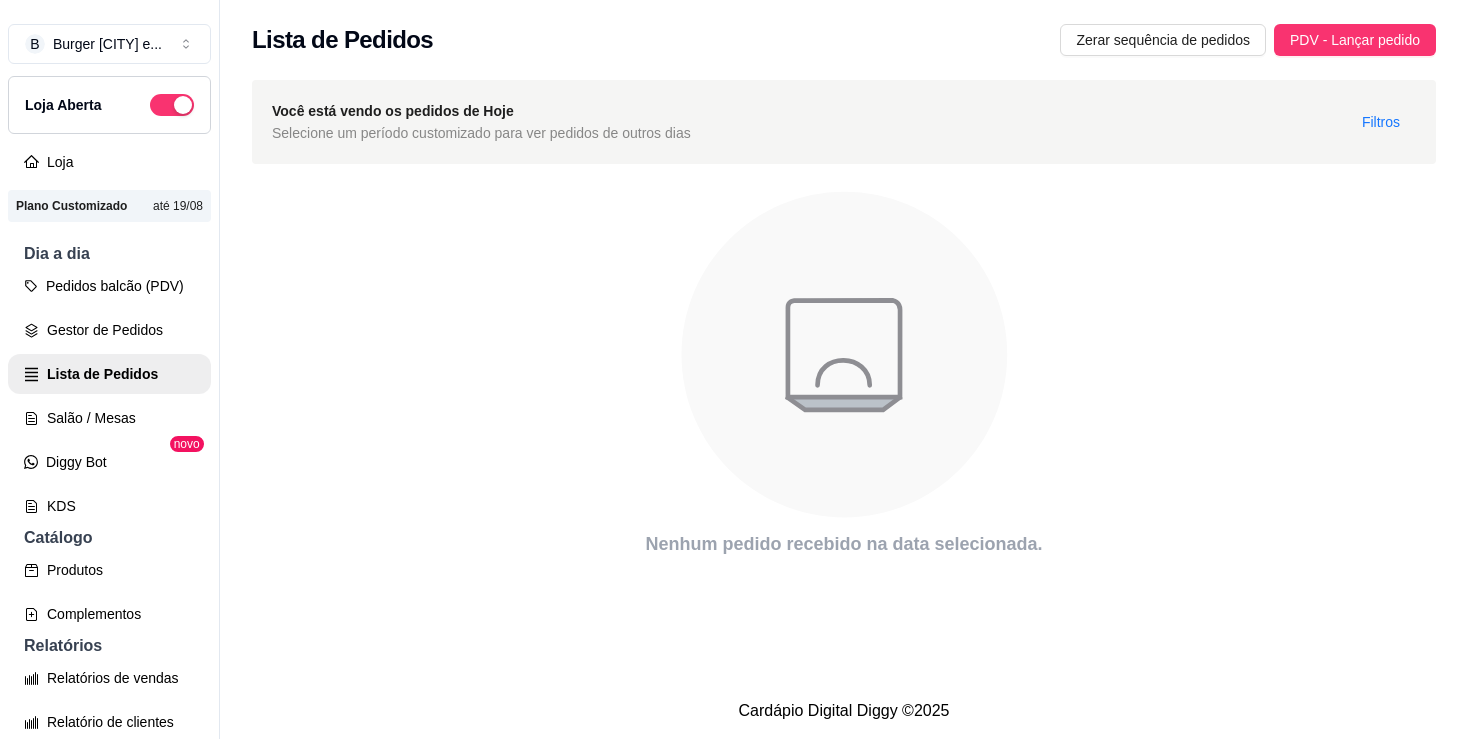 click on "Lista de Pedidos Zerar sequência de pedidos PDV - Lançar pedido" at bounding box center (844, 34) 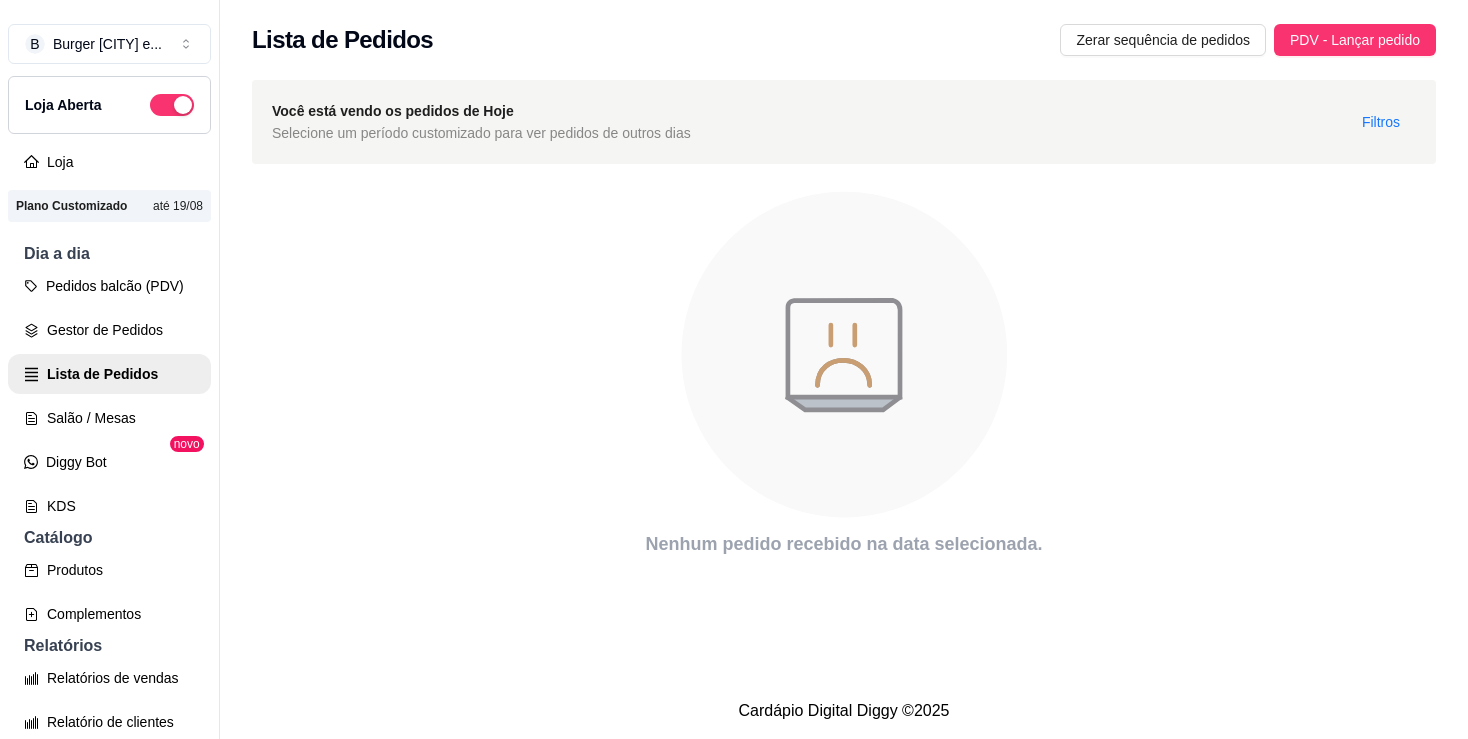 click on "Lista de Pedidos Zerar sequência de pedidos PDV - Lançar pedido" at bounding box center (844, 34) 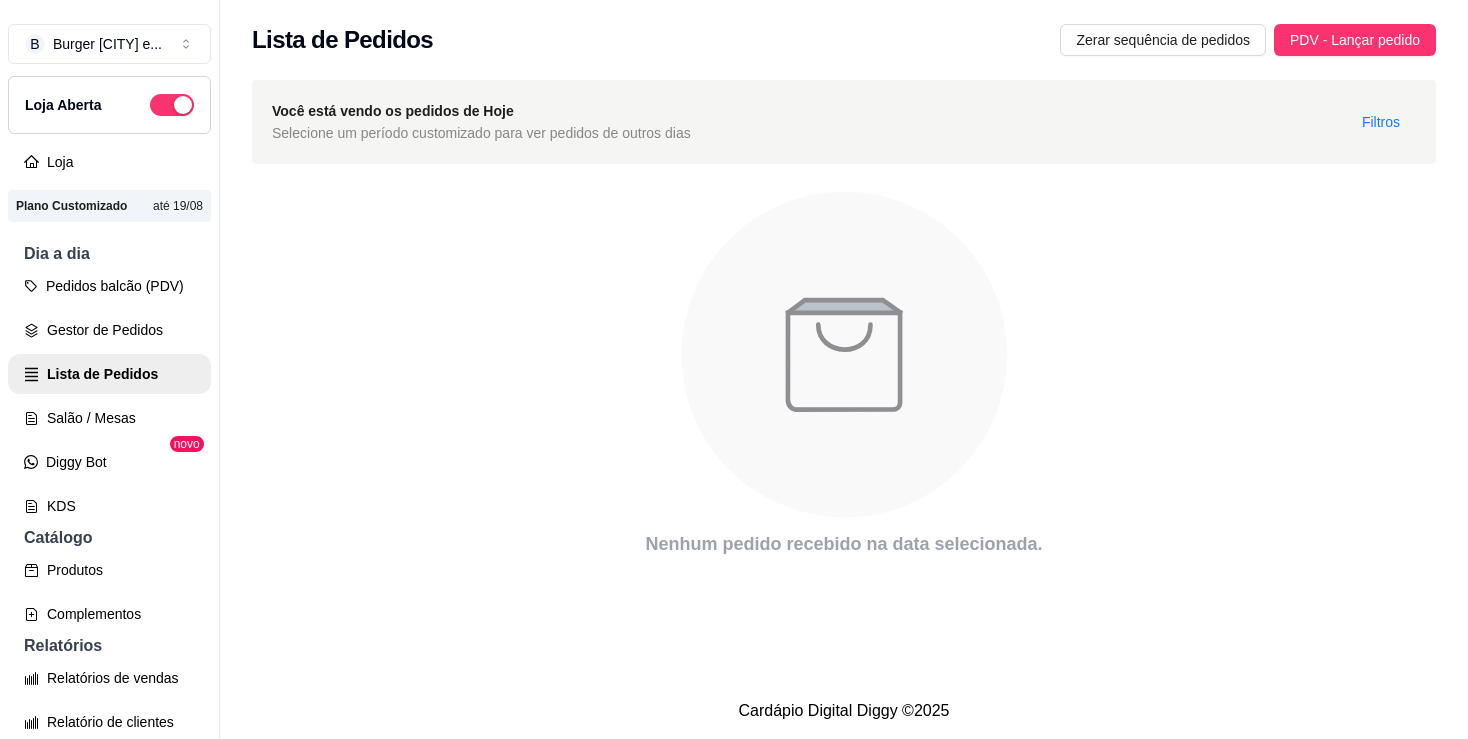 click on "Lista de Pedidos Zerar sequência de pedidos PDV - Lançar pedido" at bounding box center (844, 34) 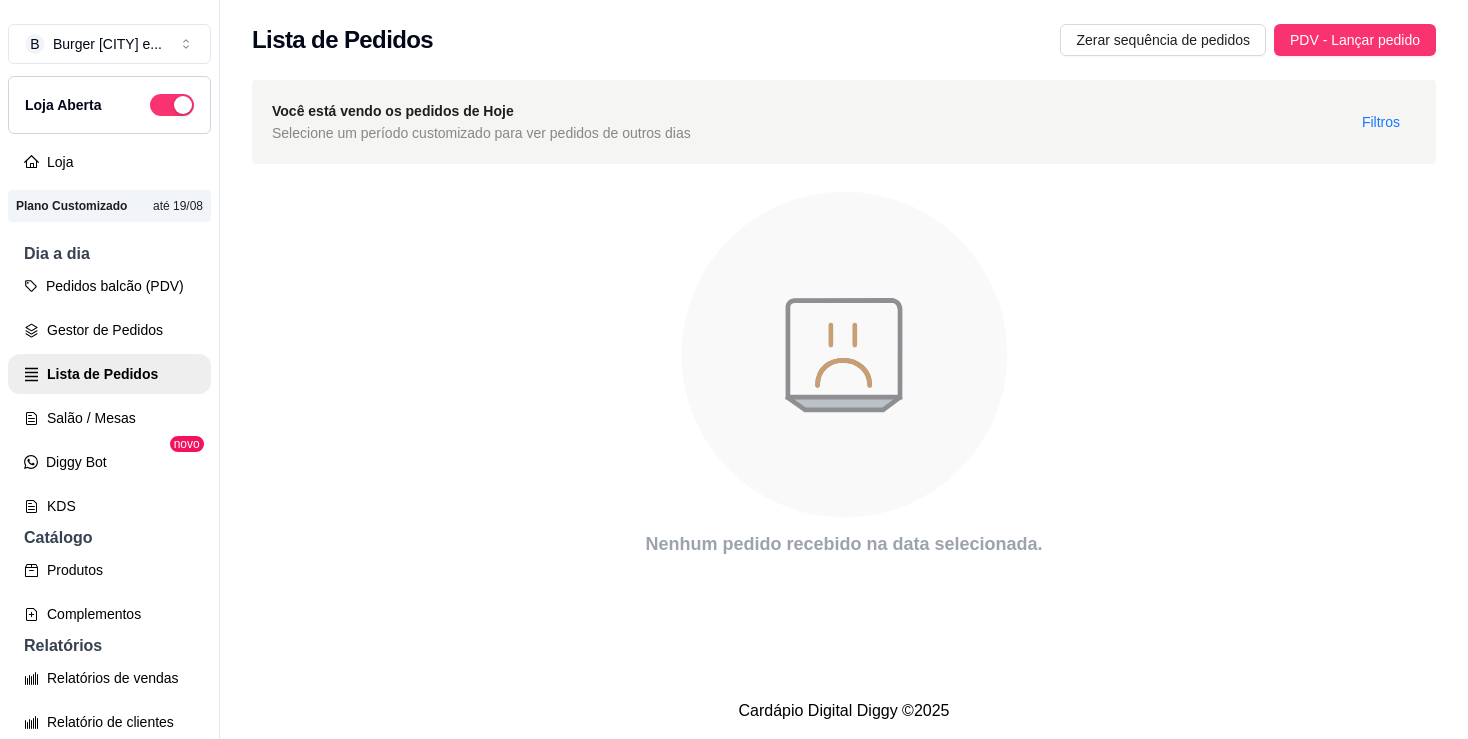 click on "Lista de Pedidos Zerar sequência de pedidos PDV - Lançar pedido" at bounding box center [844, 34] 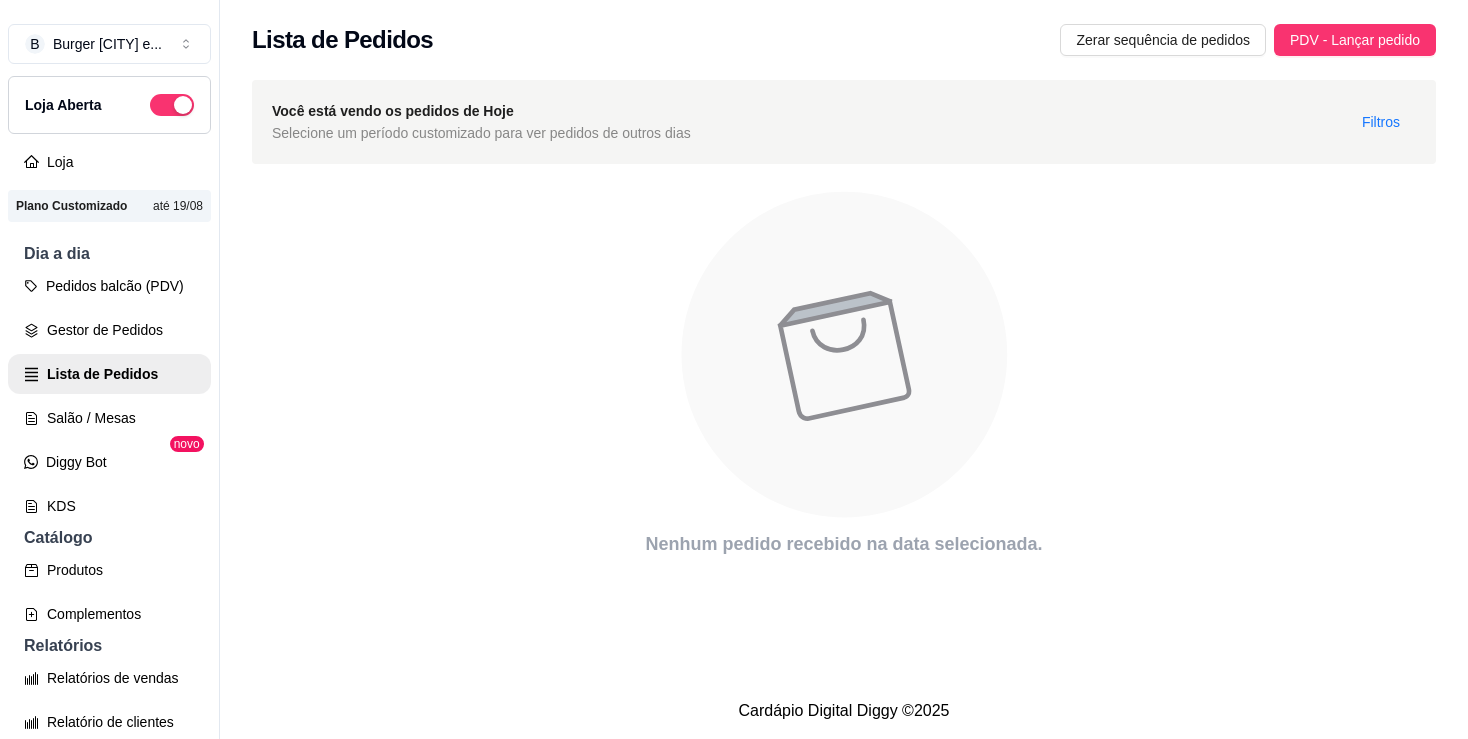 click on "Lista de Pedidos Zerar sequência de pedidos PDV - Lançar pedido" at bounding box center (844, 34) 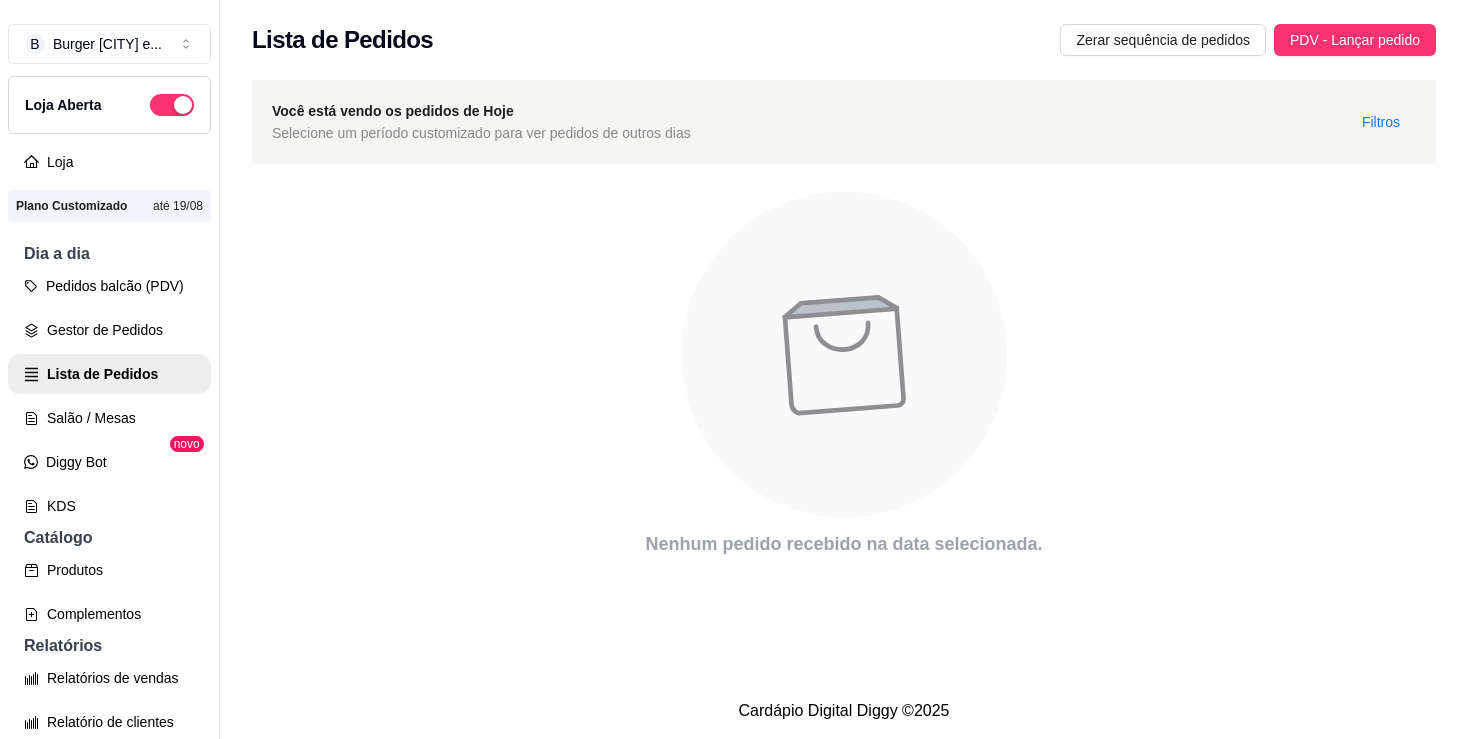 click on "Lista de Pedidos Zerar sequência de pedidos PDV - Lançar pedido" at bounding box center (844, 34) 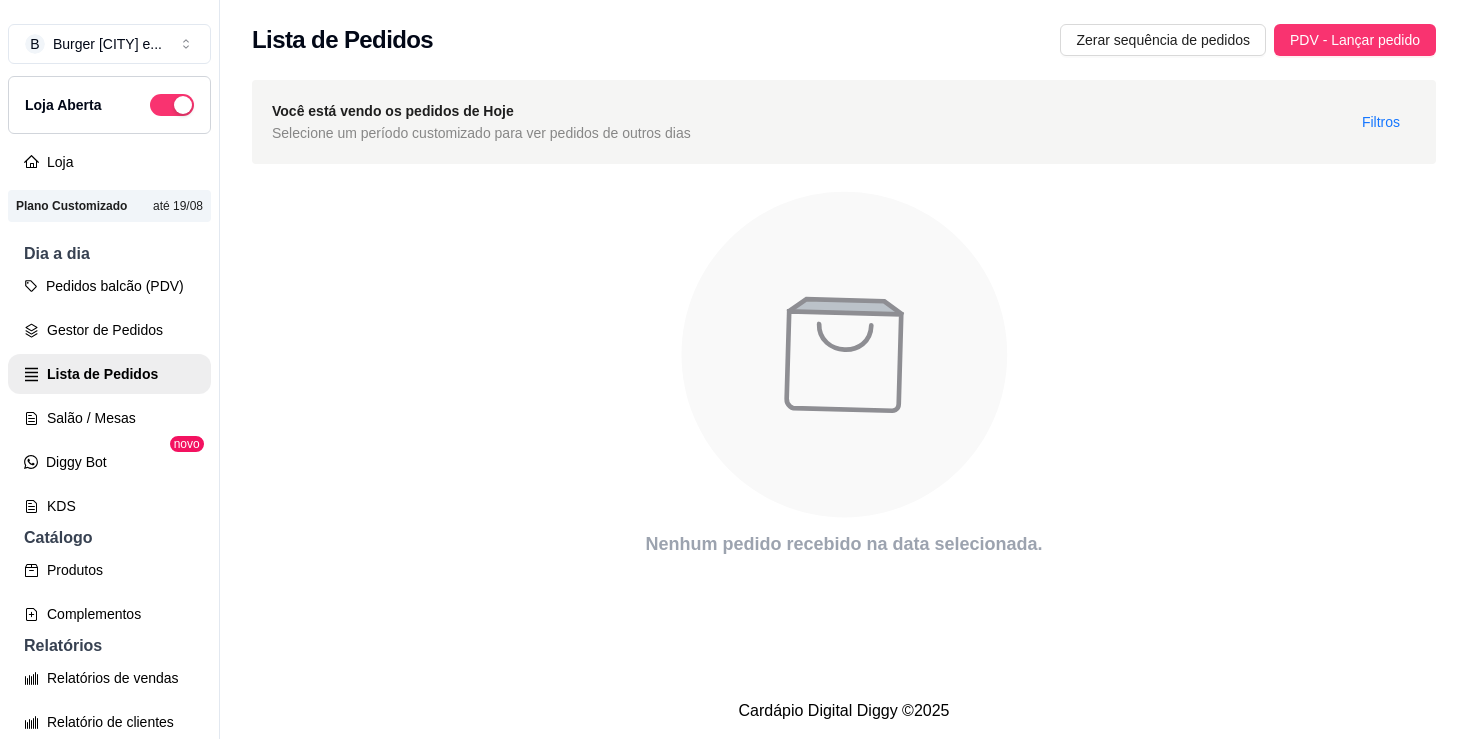 click on "Lista de Pedidos Zerar sequência de pedidos PDV - Lançar pedido" at bounding box center (844, 34) 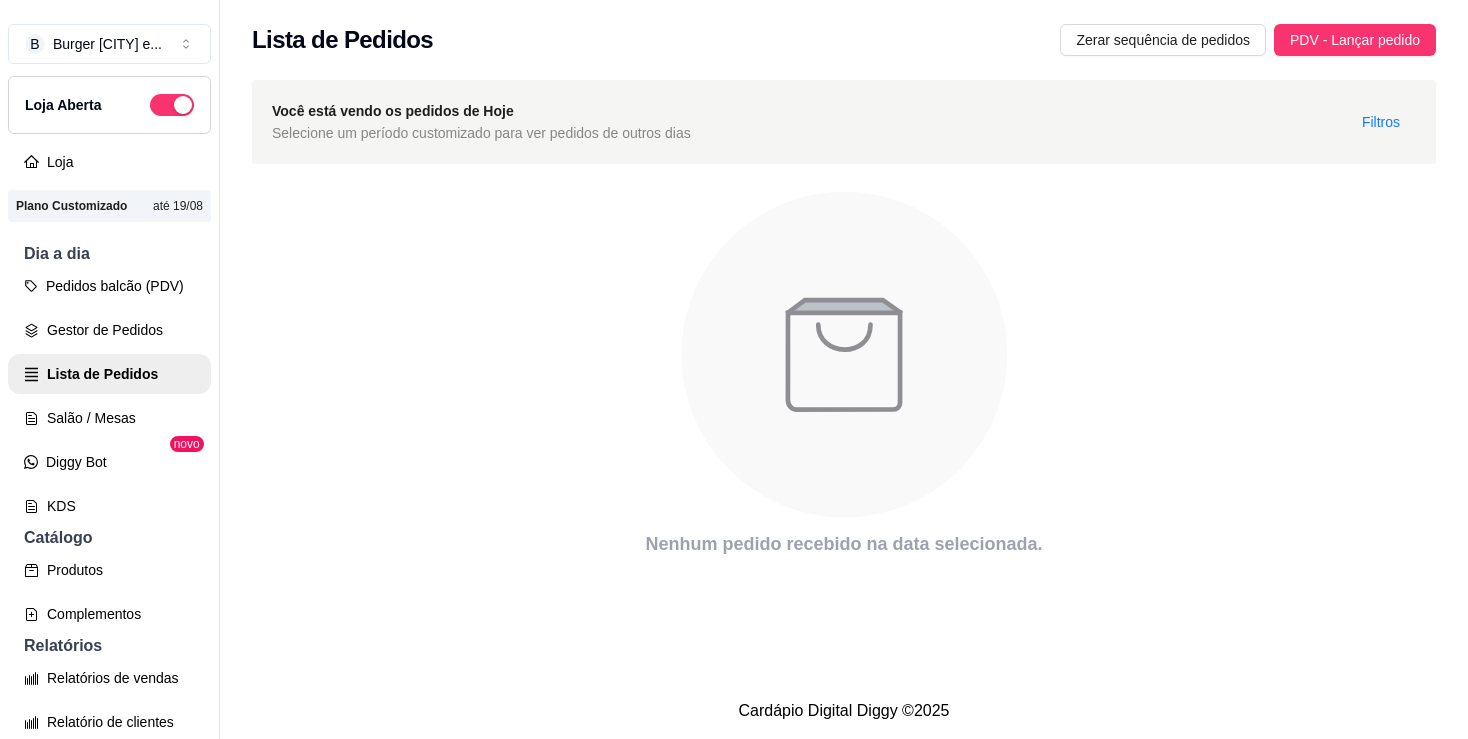 click on "Lista de Pedidos Zerar sequência de pedidos PDV - Lançar pedido" at bounding box center (844, 34) 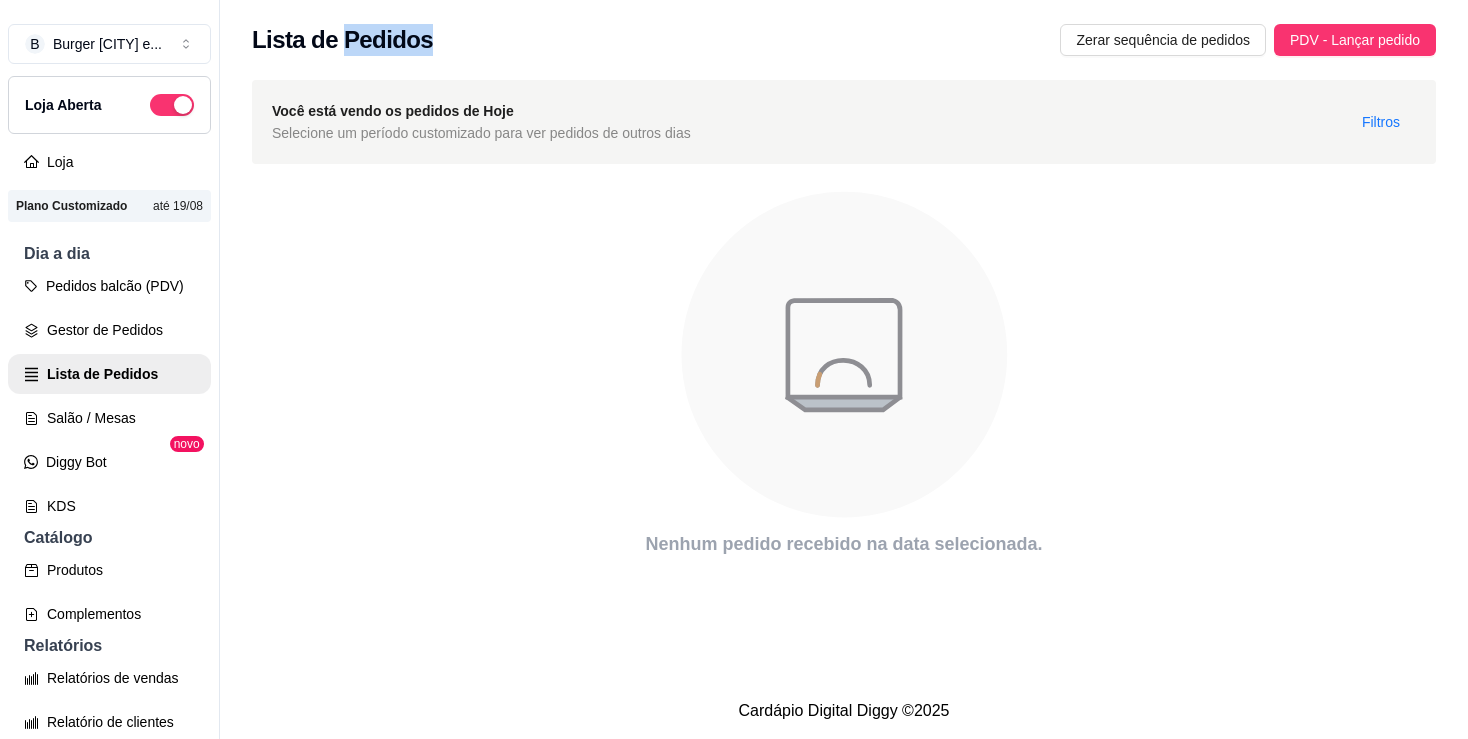 click on "Lista de Pedidos Zerar sequência de pedidos PDV - Lançar pedido" at bounding box center [844, 34] 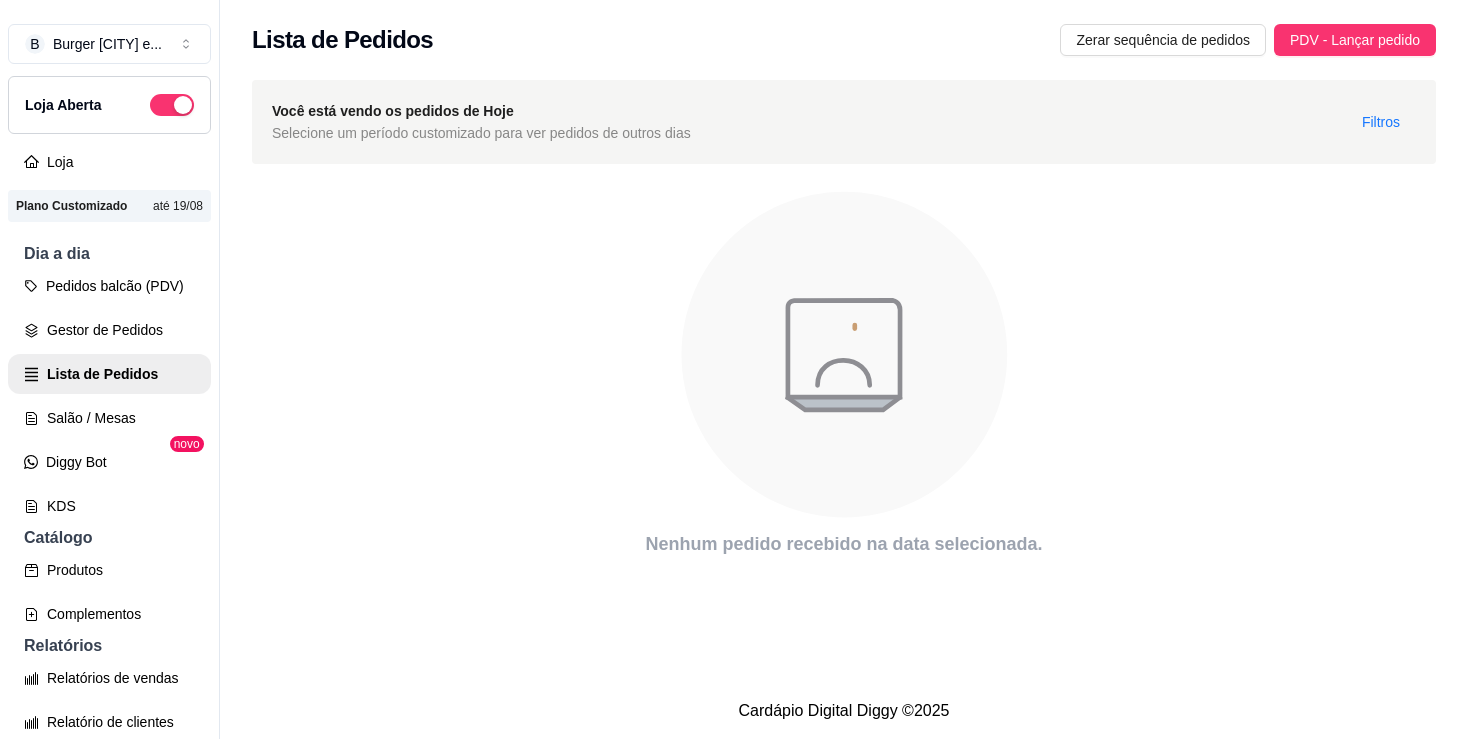 click on "Lista de Pedidos Zerar sequência de pedidos PDV - Lançar pedido" at bounding box center (844, 34) 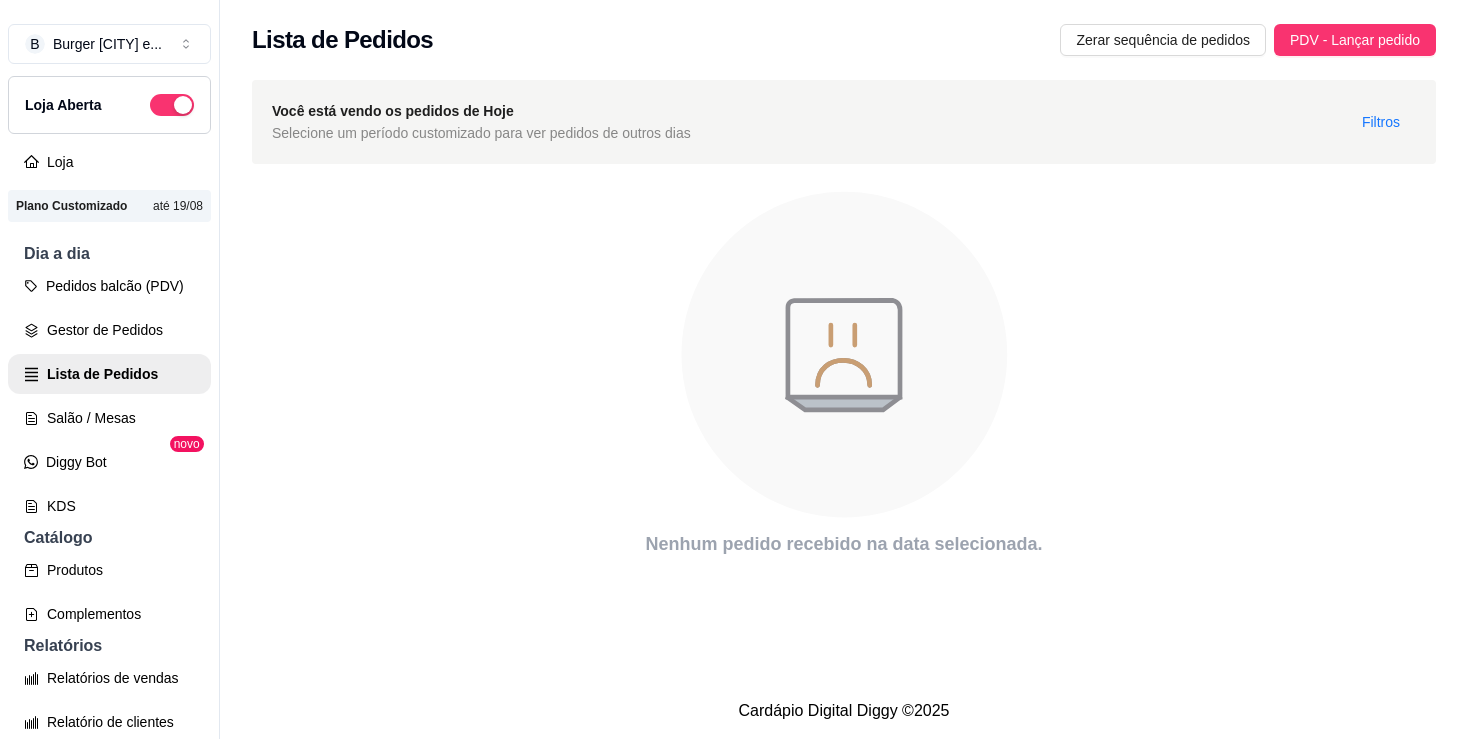 click on "Lista de Pedidos Zerar sequência de pedidos PDV - Lançar pedido" at bounding box center (844, 34) 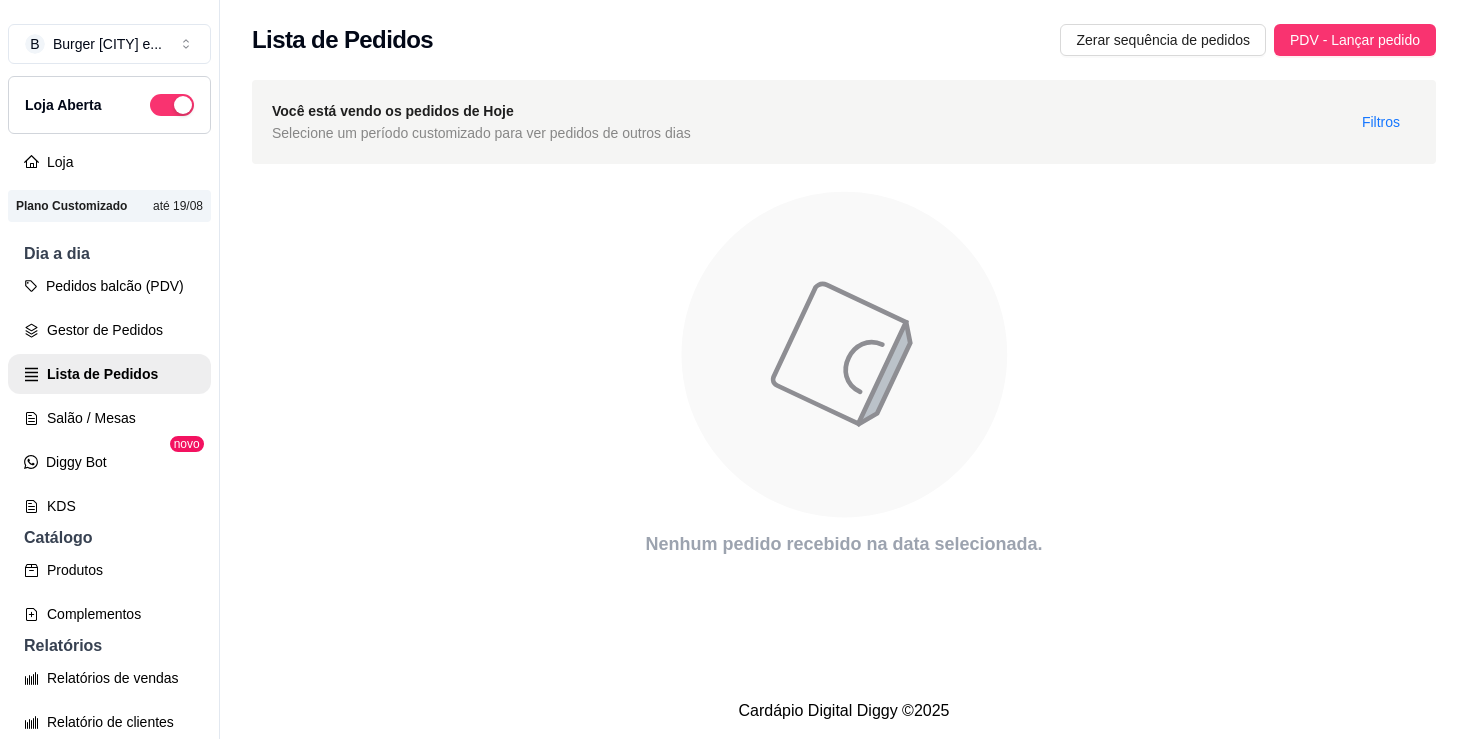 click on "Lista de Pedidos Zerar sequência de pedidos PDV - Lançar pedido" at bounding box center [844, 34] 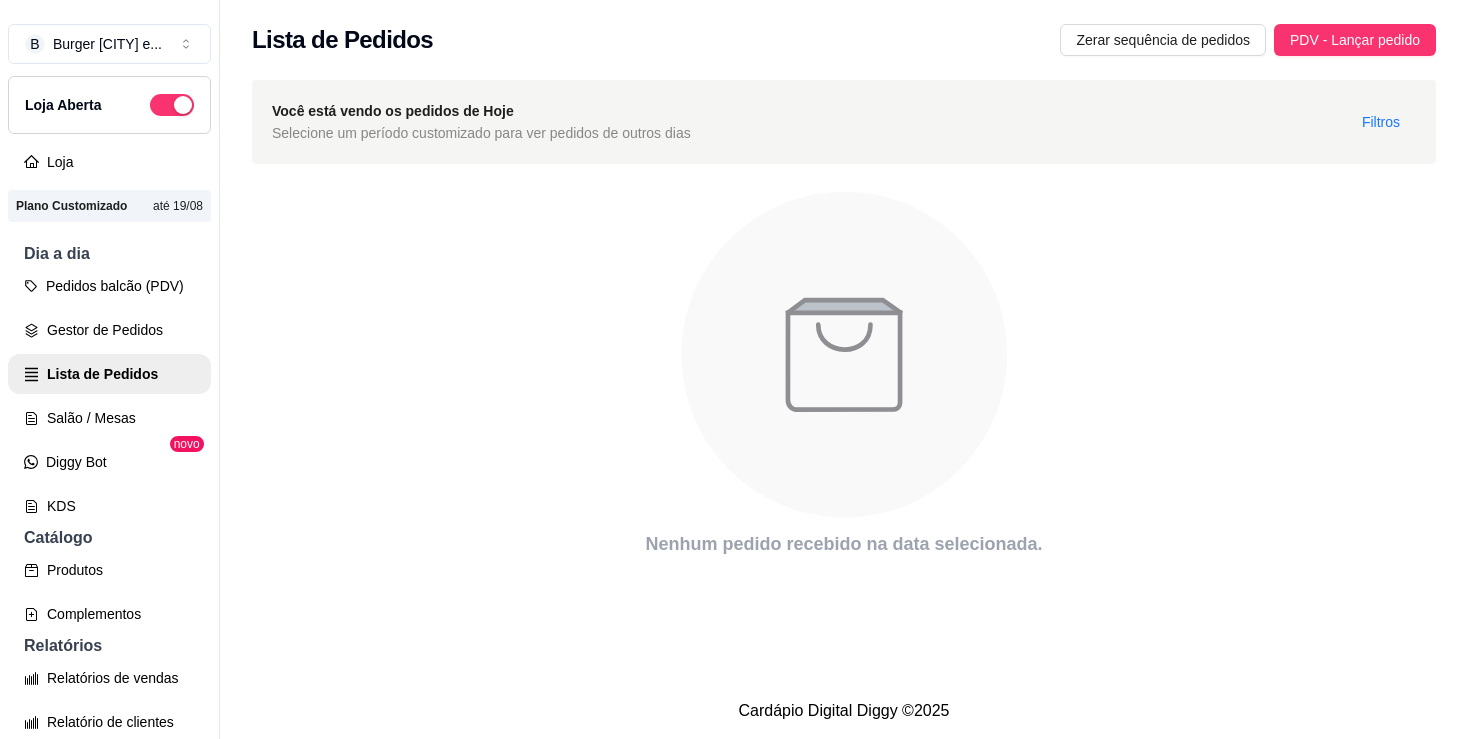 click on "Lista de Pedidos Zerar sequência de pedidos PDV - Lançar pedido" at bounding box center [844, 34] 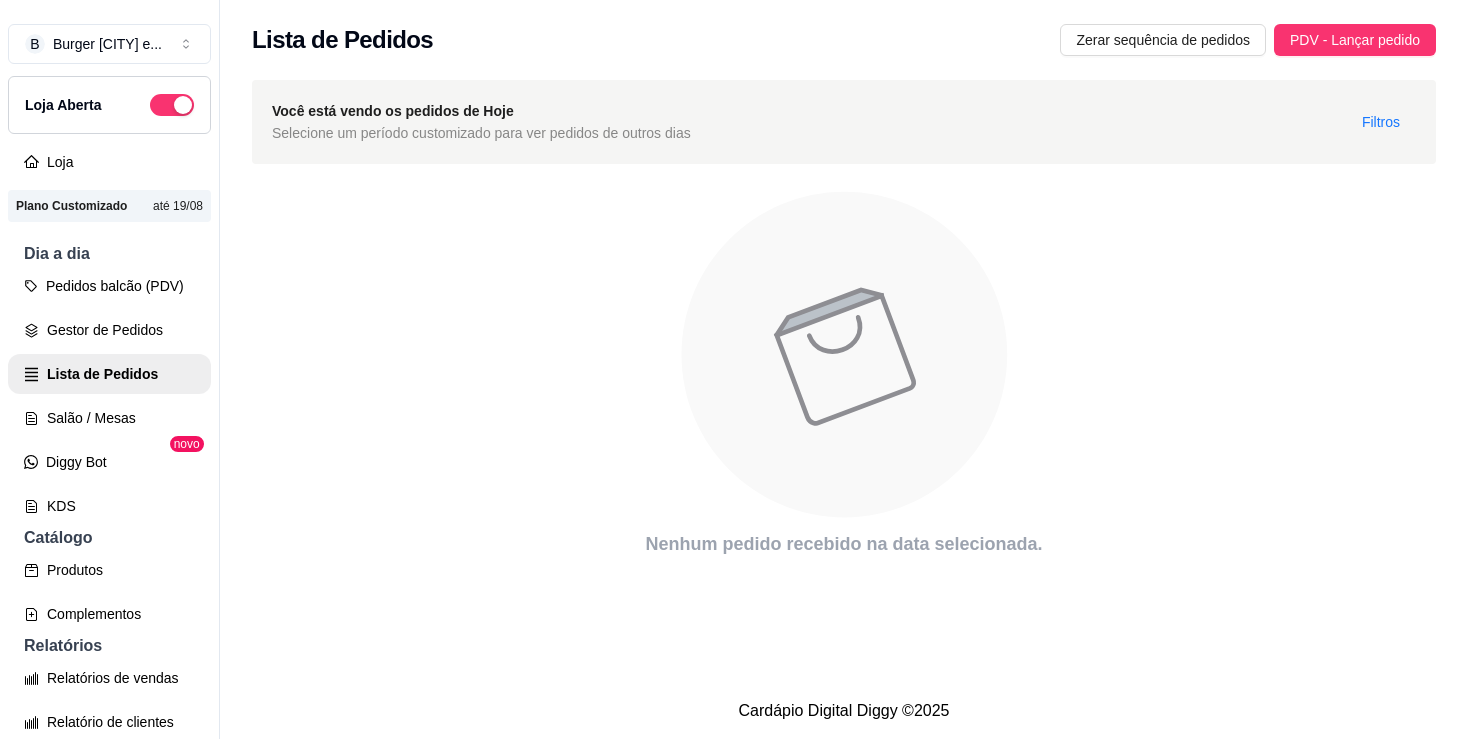 click on "Lista de Pedidos Zerar sequência de pedidos PDV - Lançar pedido" at bounding box center (844, 34) 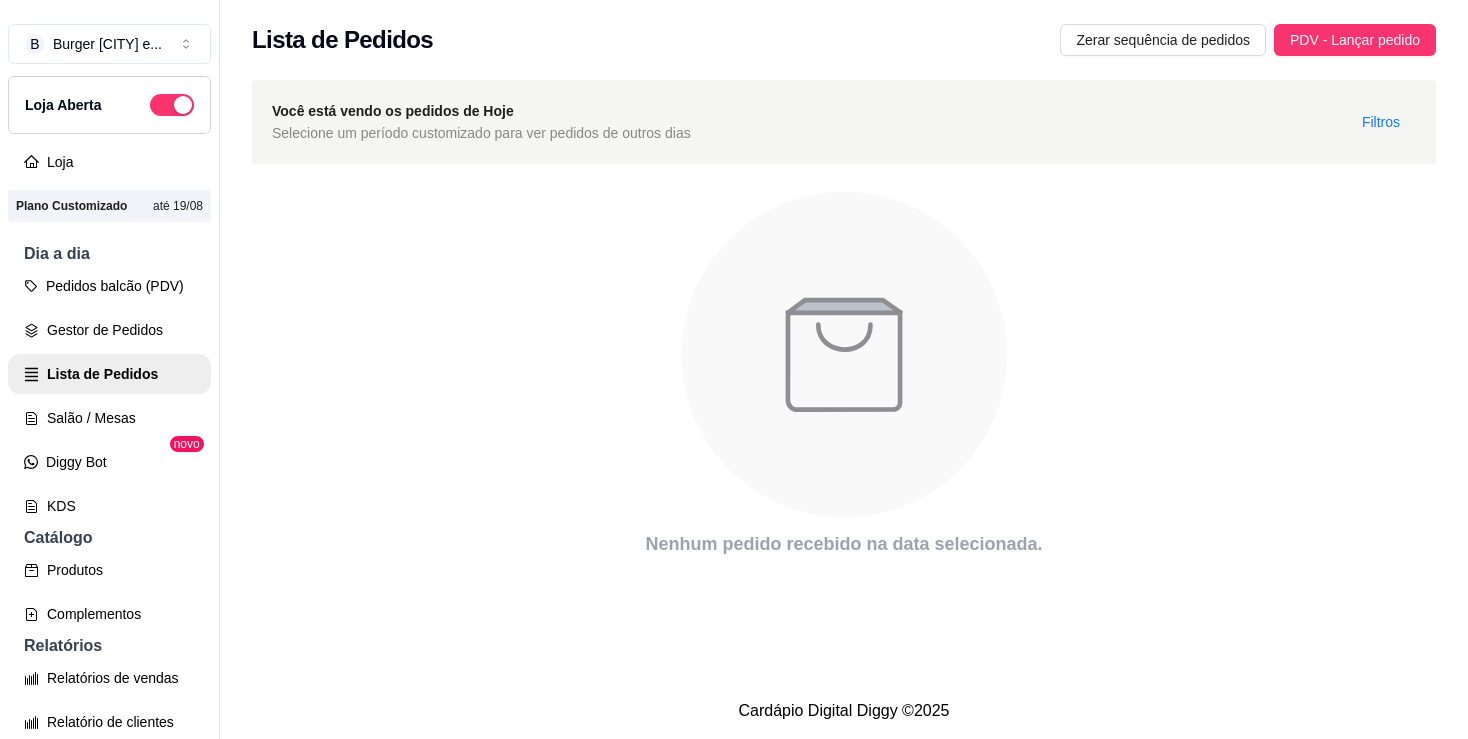 click on "Lista de Pedidos Zerar sequência de pedidos PDV - Lançar pedido" at bounding box center (844, 34) 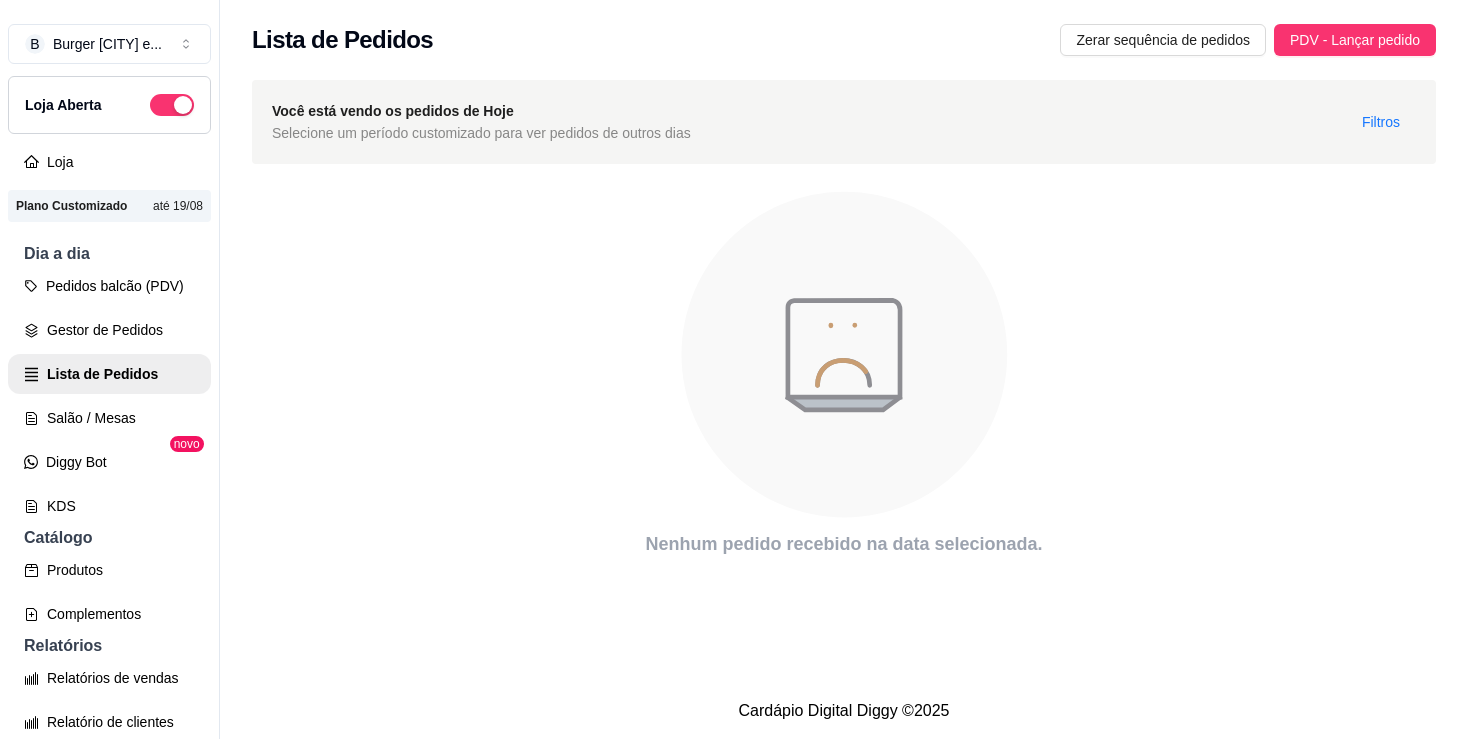 click on "Lista de Pedidos Zerar sequência de pedidos PDV - Lançar pedido" at bounding box center [844, 34] 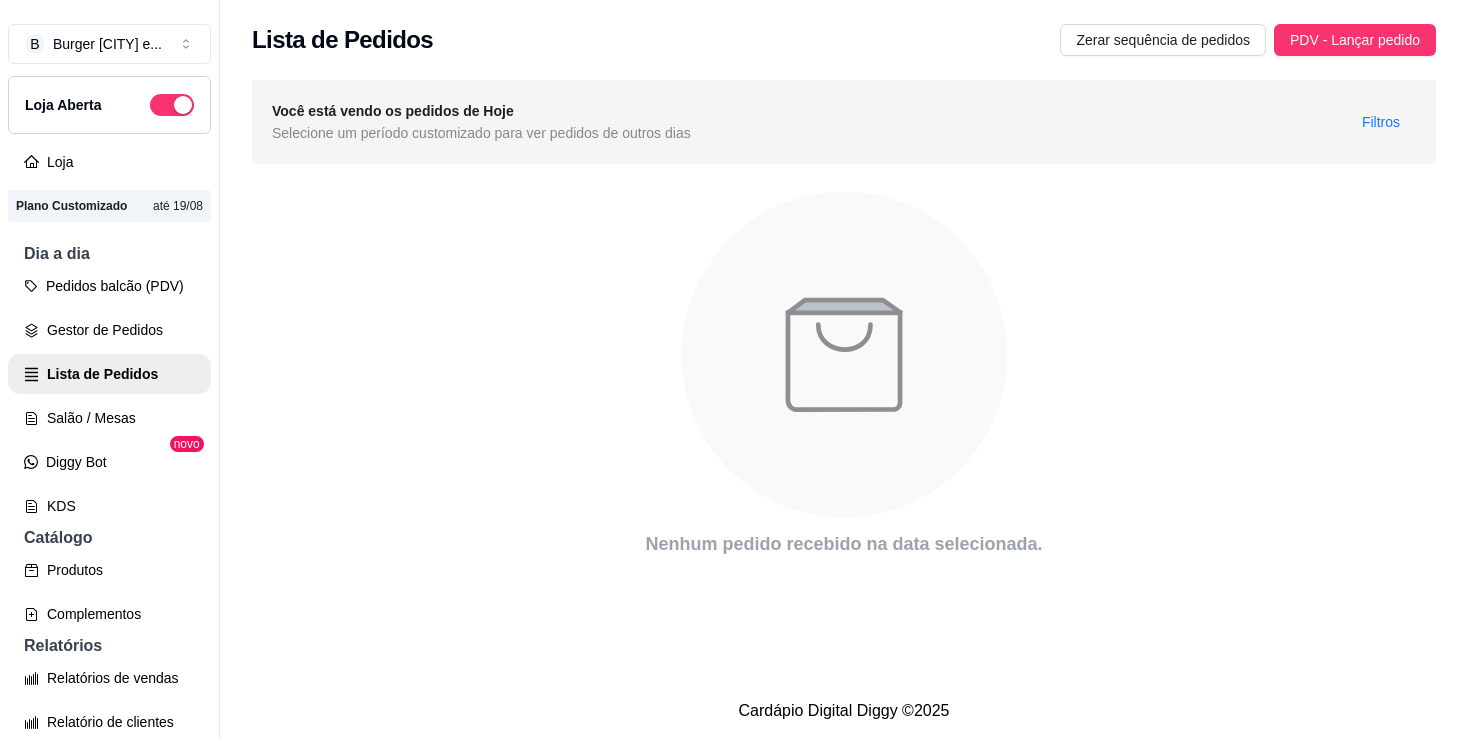 click on "Lista de Pedidos Zerar sequência de pedidos PDV - Lançar pedido" at bounding box center [844, 34] 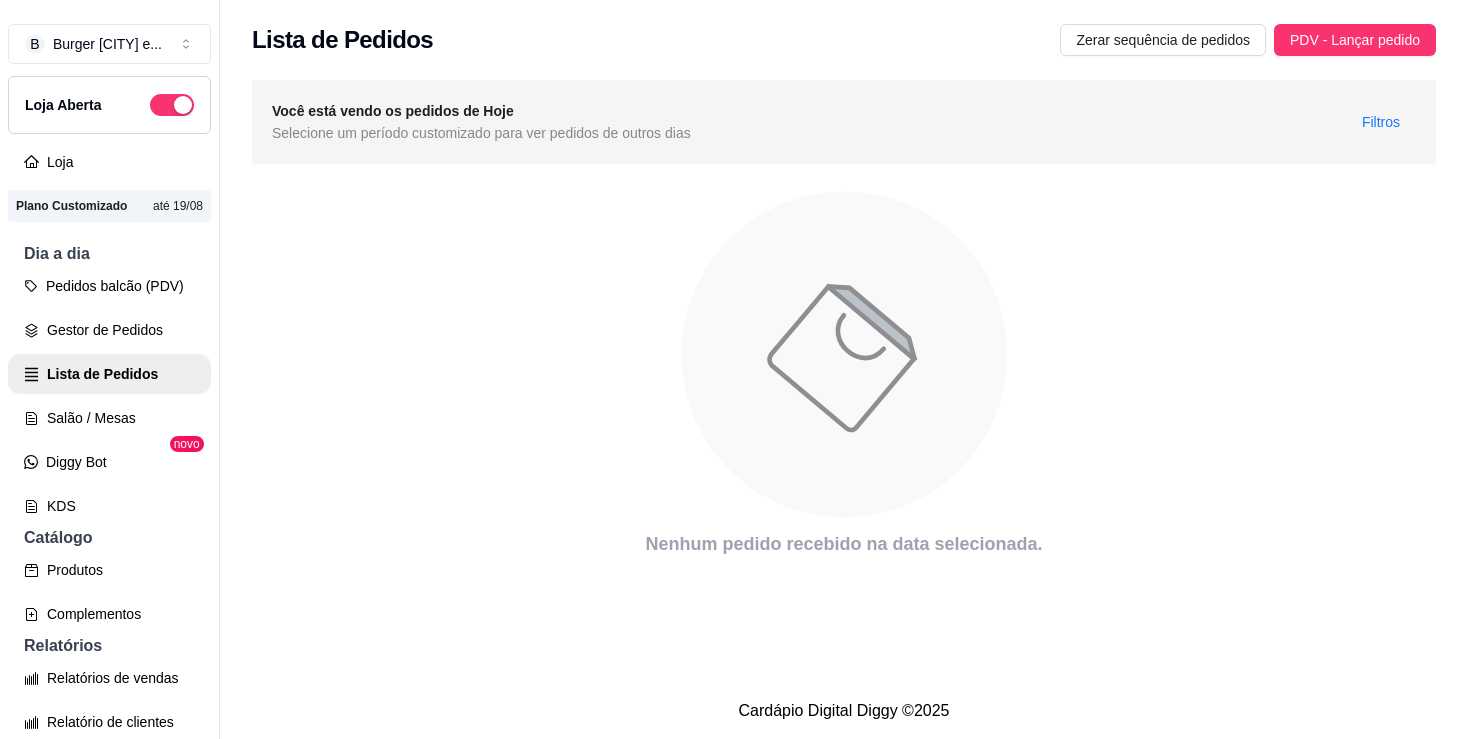 click on "Lista de Pedidos Zerar sequência de pedidos PDV - Lançar pedido" at bounding box center [844, 34] 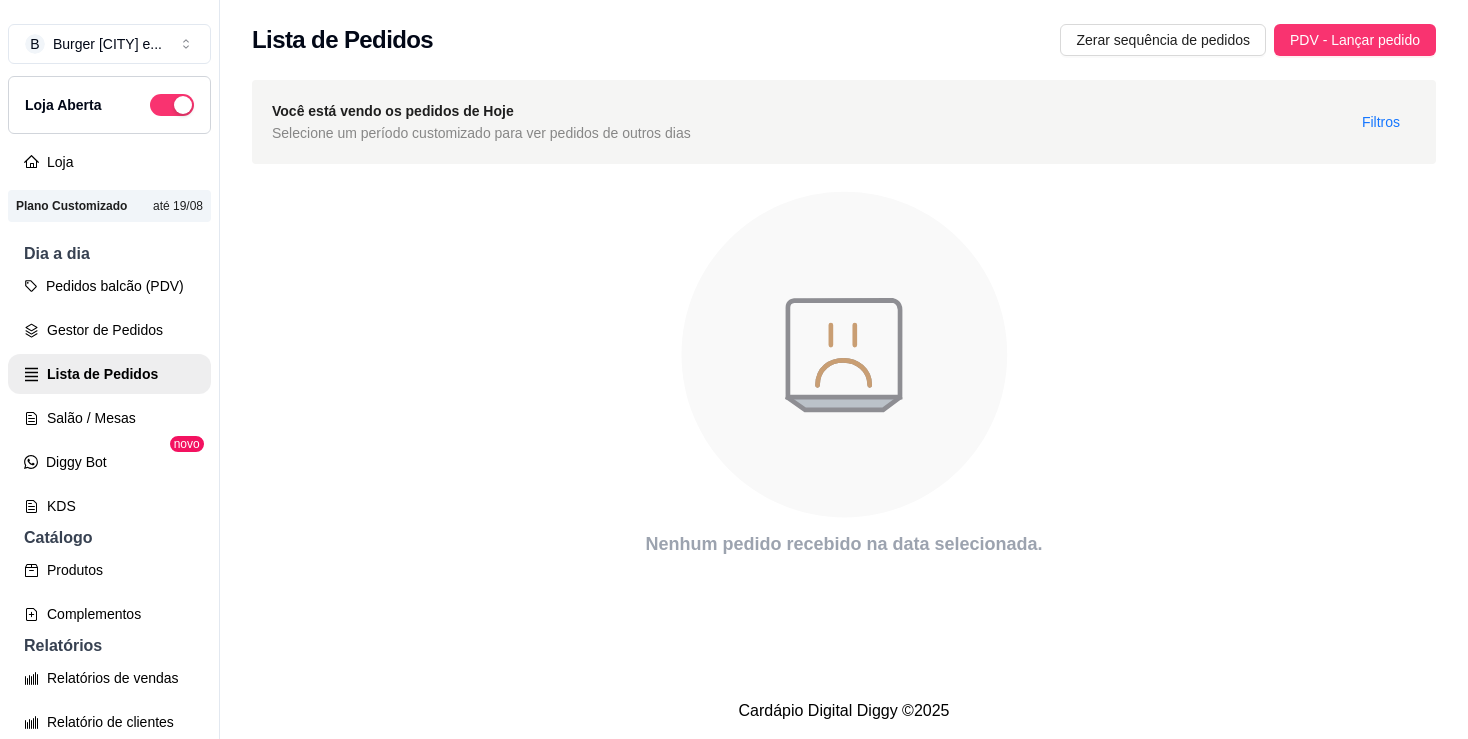 click on "Lista de Pedidos Zerar sequência de pedidos PDV - Lançar pedido" at bounding box center (844, 34) 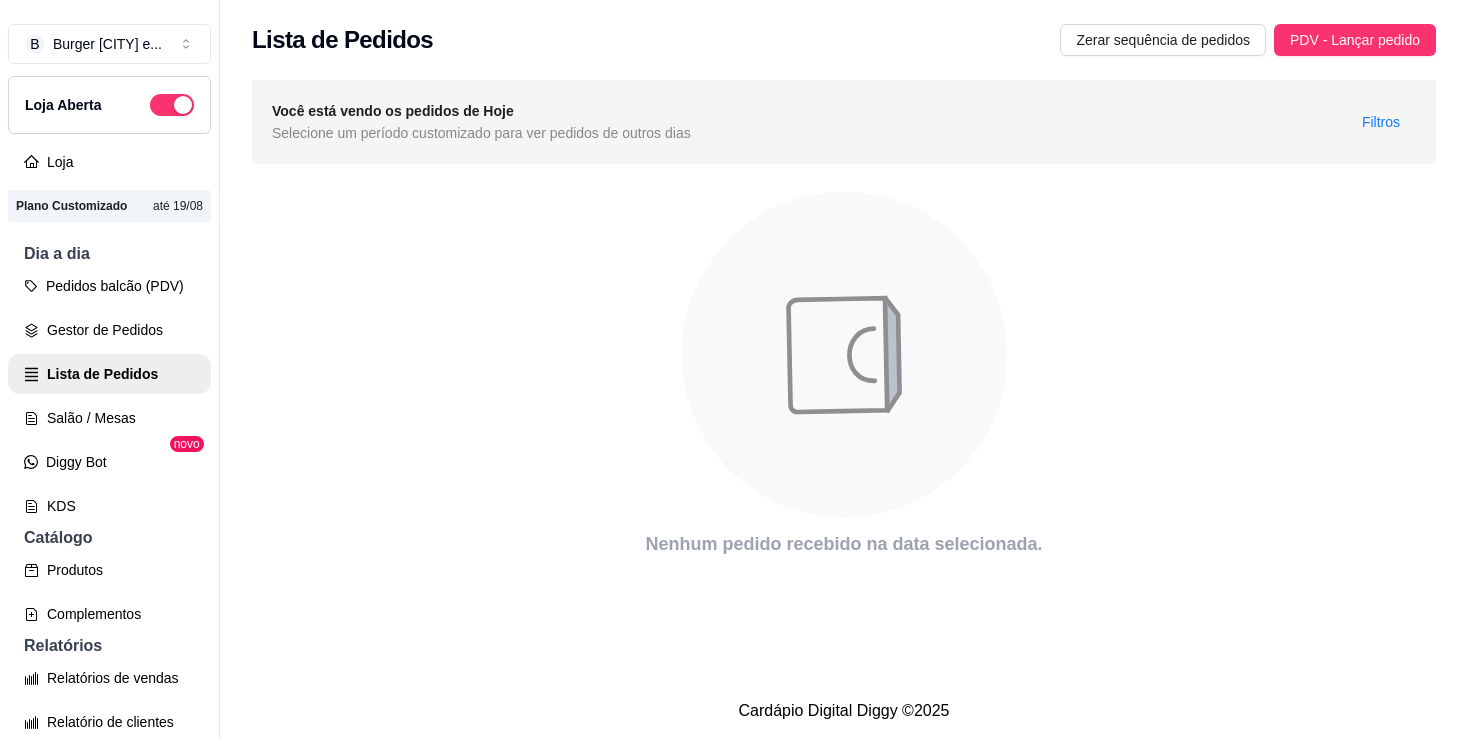 click on "Lista de Pedidos Zerar sequência de pedidos PDV - Lançar pedido" at bounding box center (844, 34) 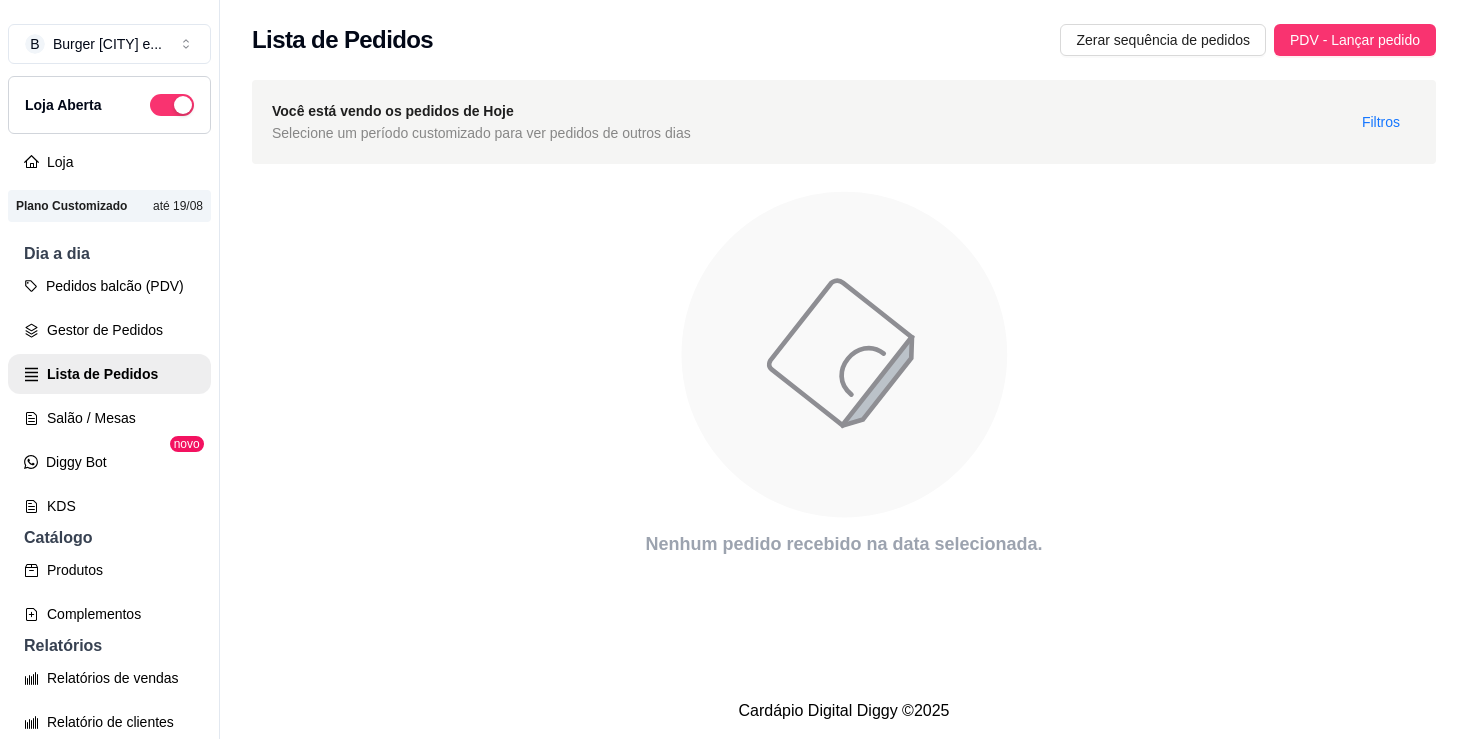click on "Lista de Pedidos Zerar sequência de pedidos PDV - Lançar pedido" at bounding box center (844, 34) 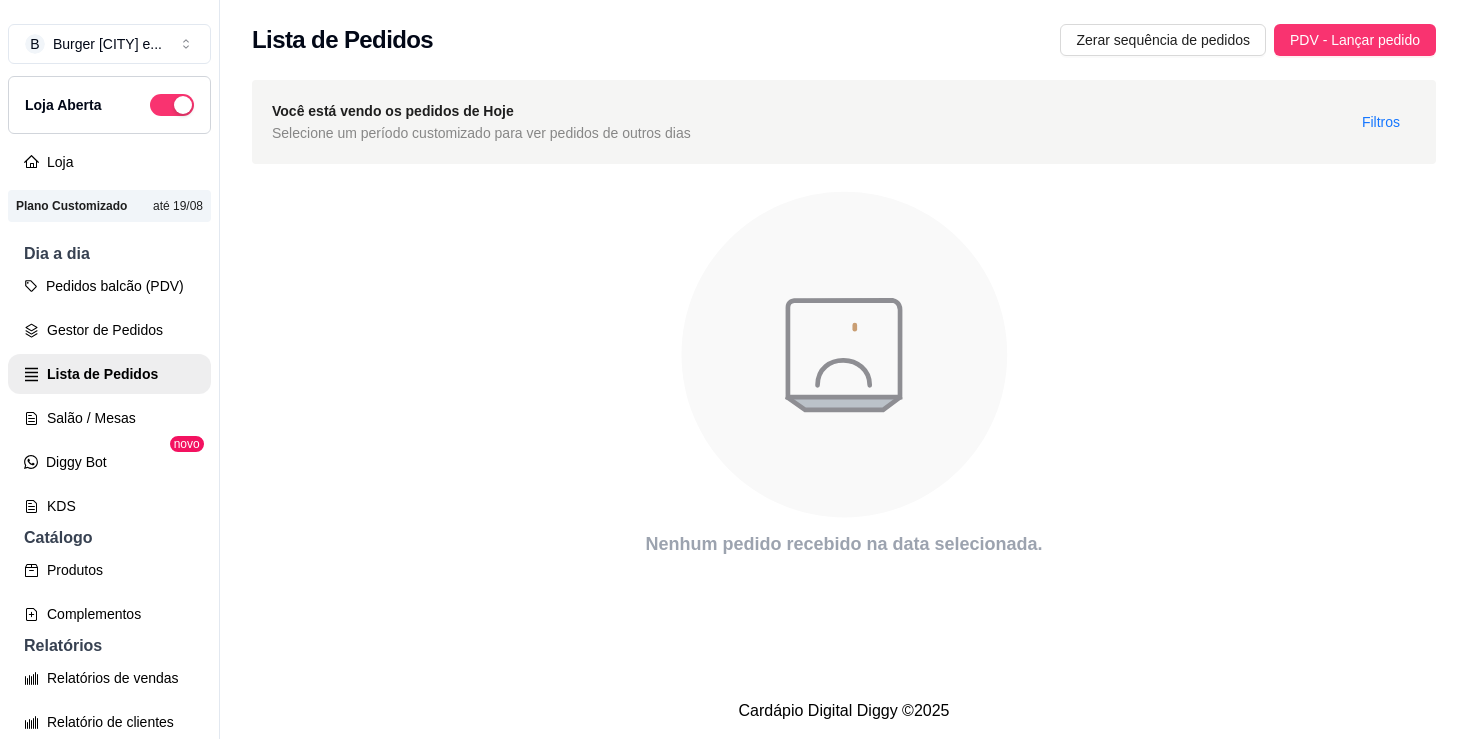 click on "Lista de Pedidos Zerar sequência de pedidos PDV - Lançar pedido" at bounding box center (844, 34) 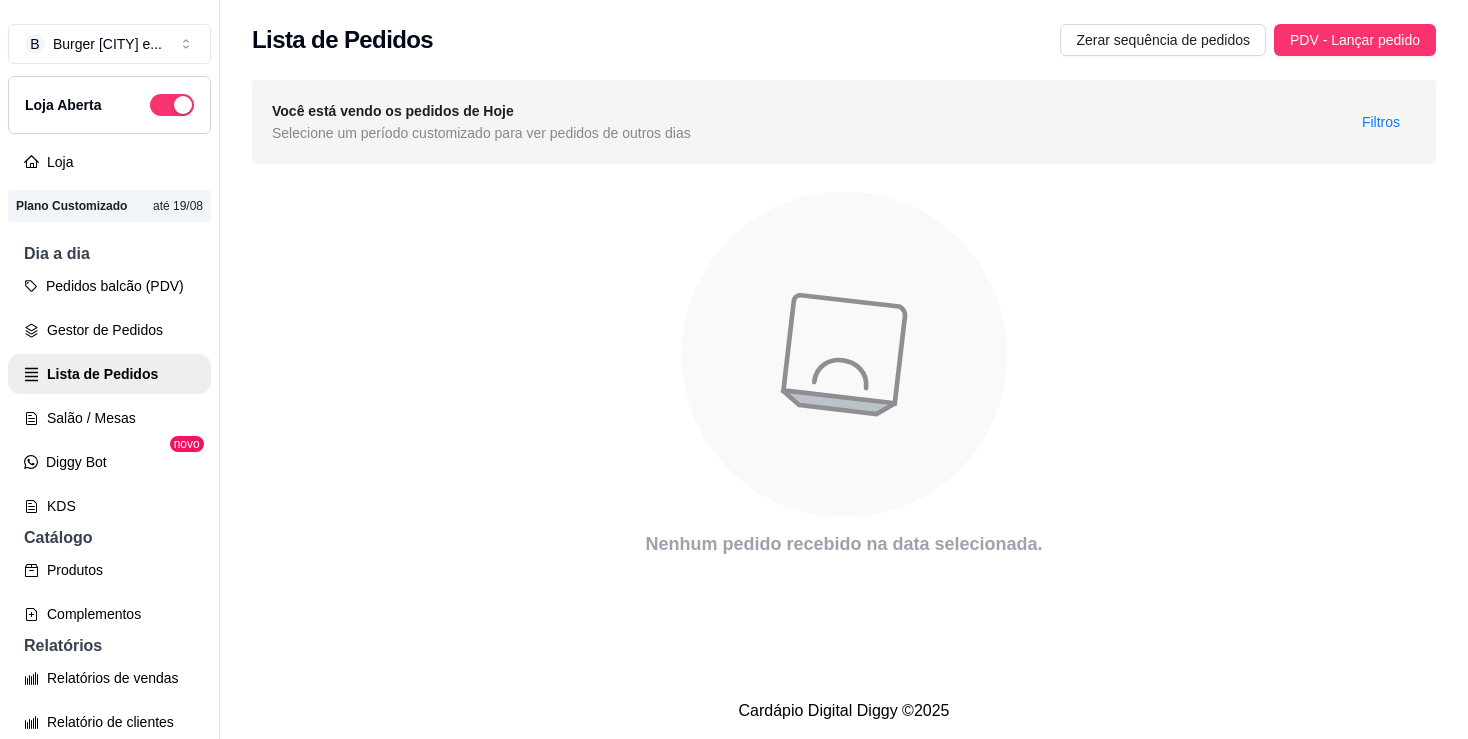 click on "Lista de Pedidos Zerar sequência de pedidos PDV - Lançar pedido" at bounding box center [844, 34] 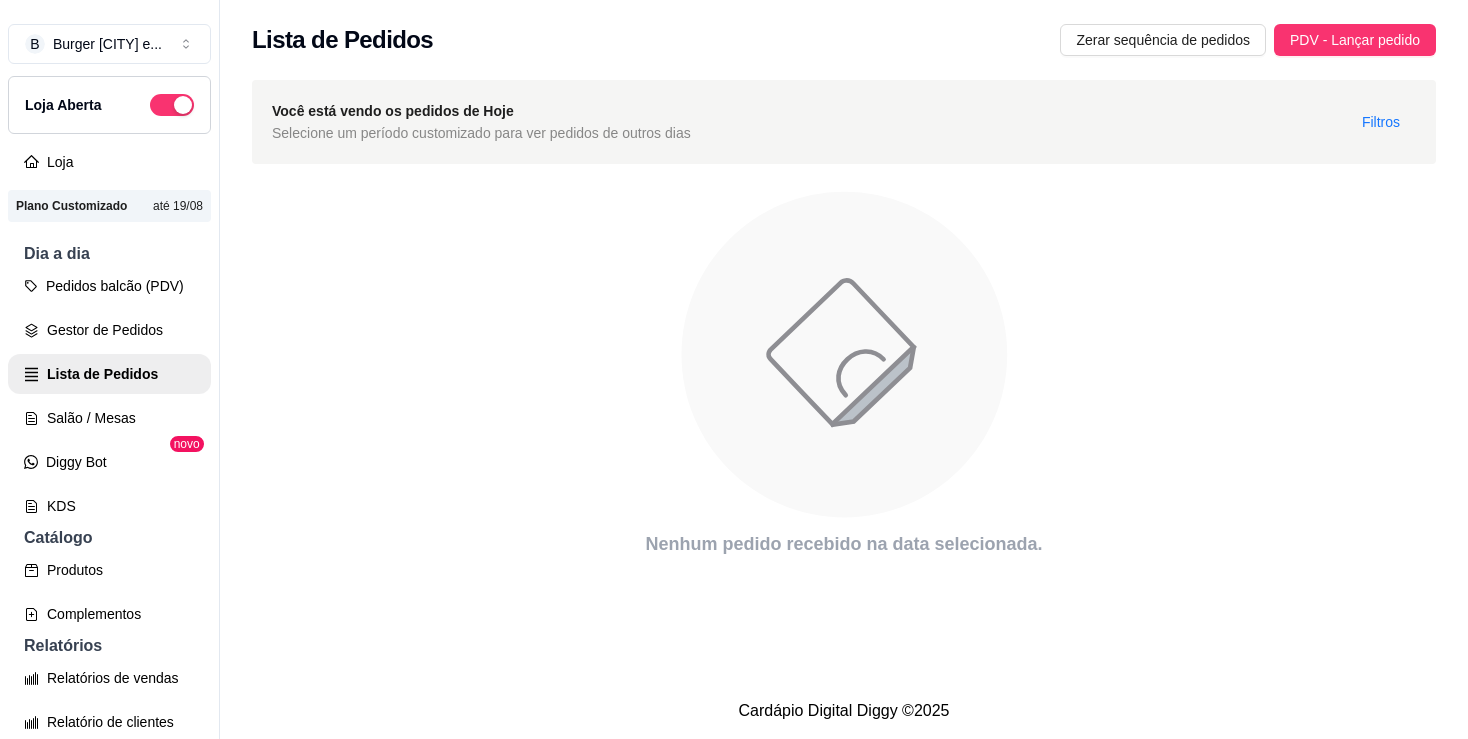 click on "Lista de Pedidos Zerar sequência de pedidos PDV - Lançar pedido" at bounding box center (844, 34) 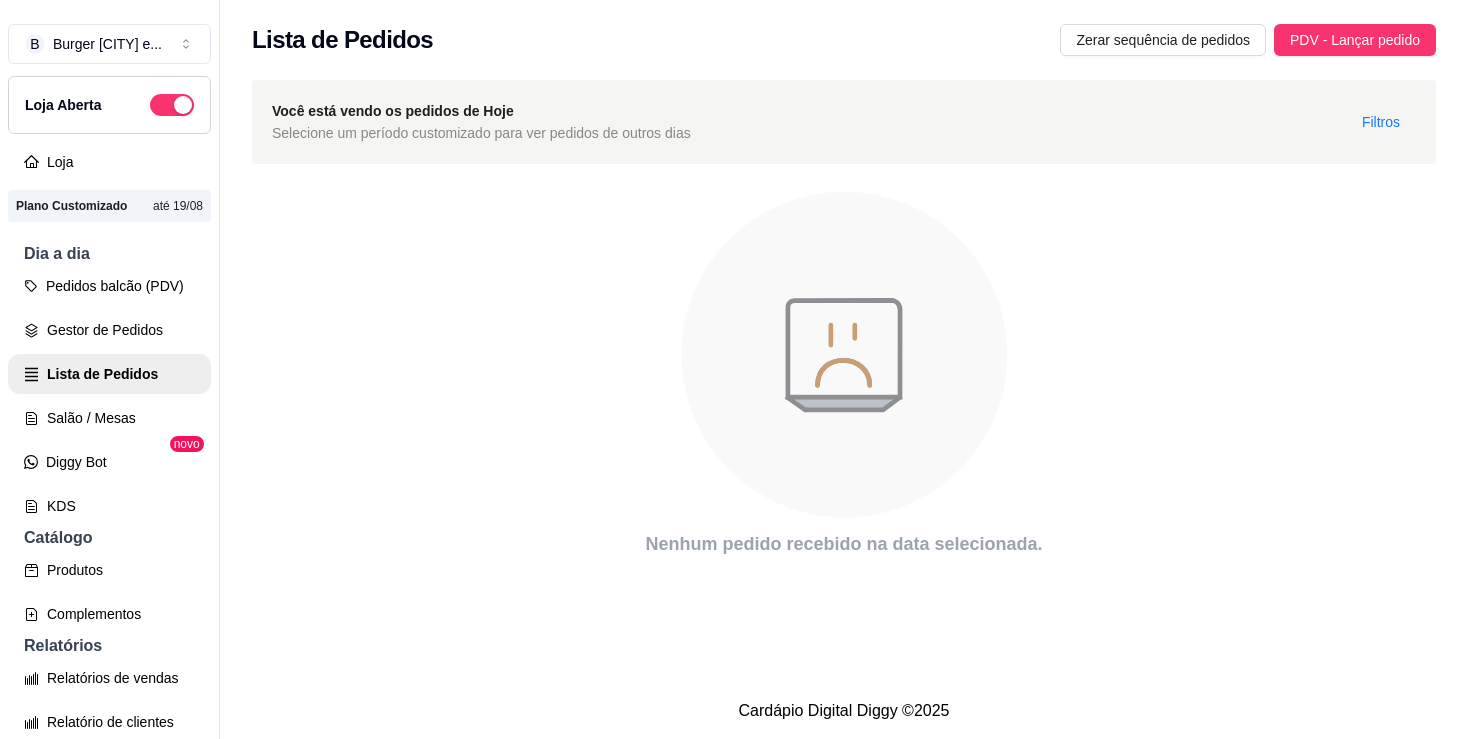 click on "Lista de Pedidos Zerar sequência de pedidos PDV - Lançar pedido" at bounding box center [844, 34] 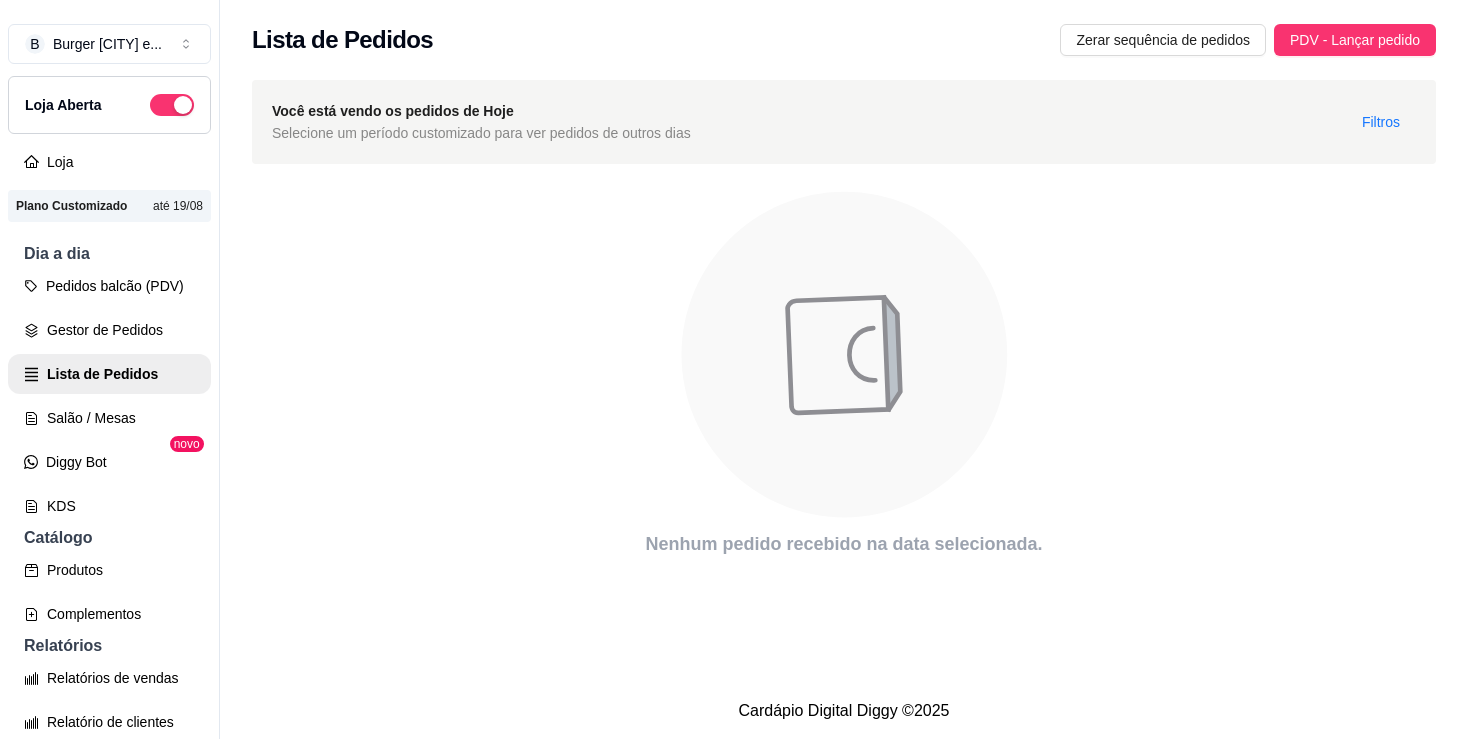 click on "Lista de Pedidos Zerar sequência de pedidos PDV - Lançar pedido" at bounding box center (844, 34) 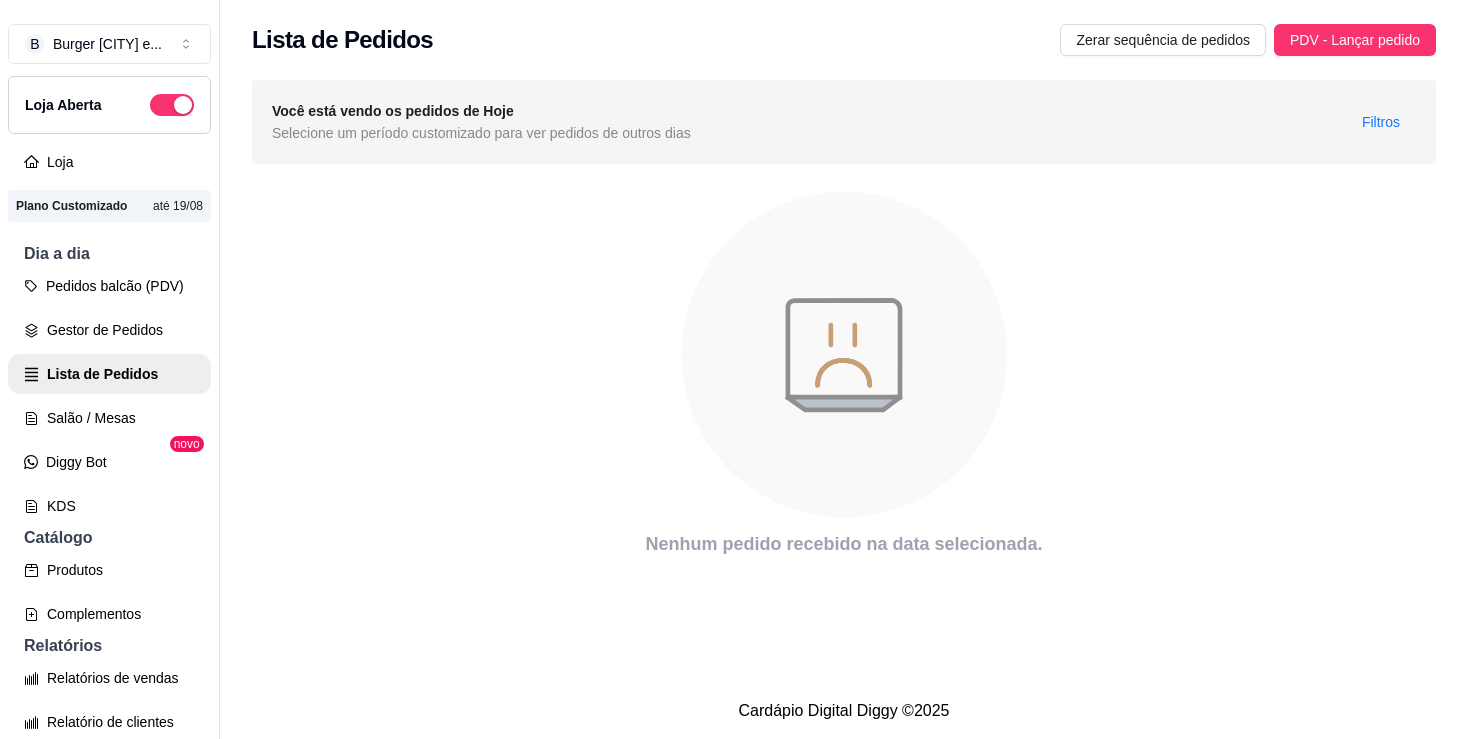 click on "Lista de Pedidos Zerar sequência de pedidos PDV - Lançar pedido" at bounding box center [844, 34] 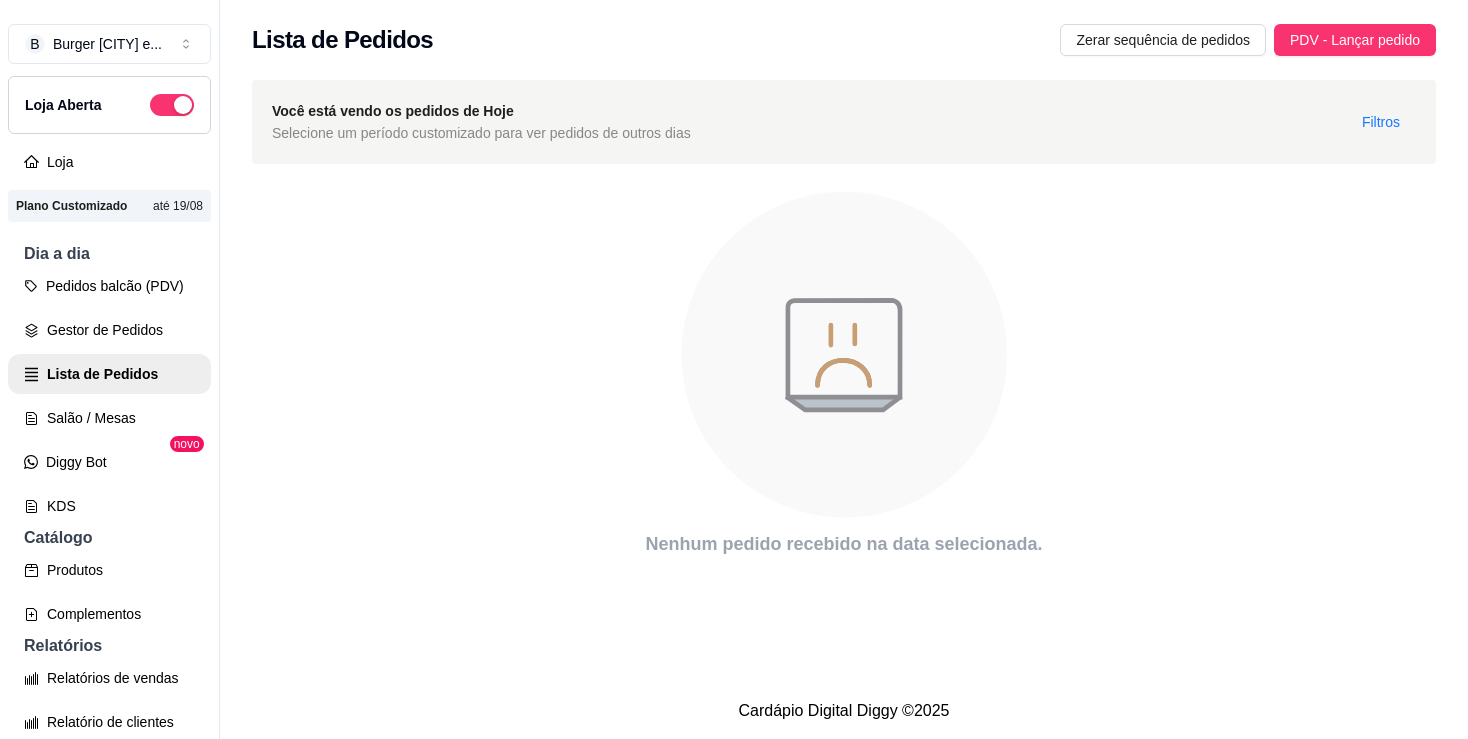 click on "Lista de Pedidos Zerar sequência de pedidos PDV - Lançar pedido" at bounding box center [844, 34] 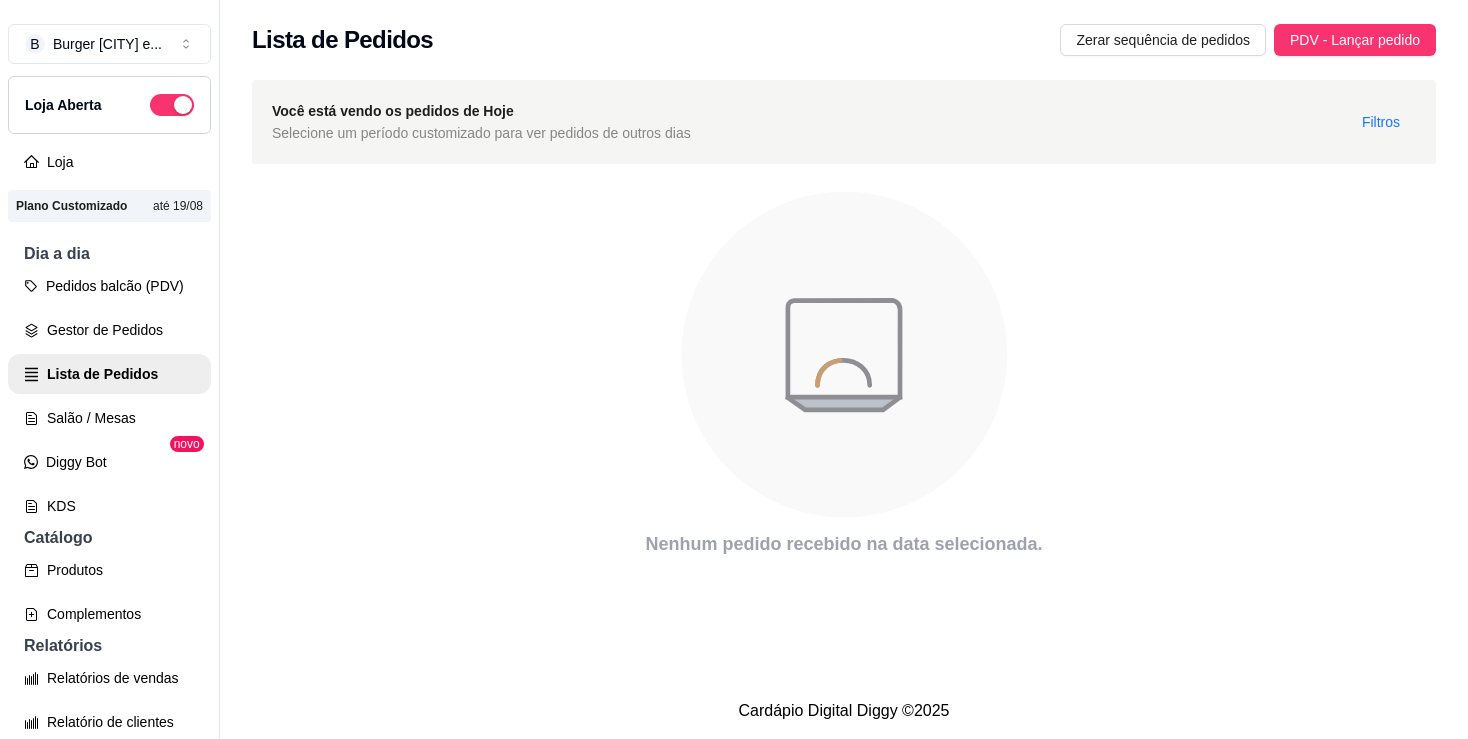 click on "Lista de Pedidos Zerar sequência de pedidos PDV - Lançar pedido" at bounding box center (844, 34) 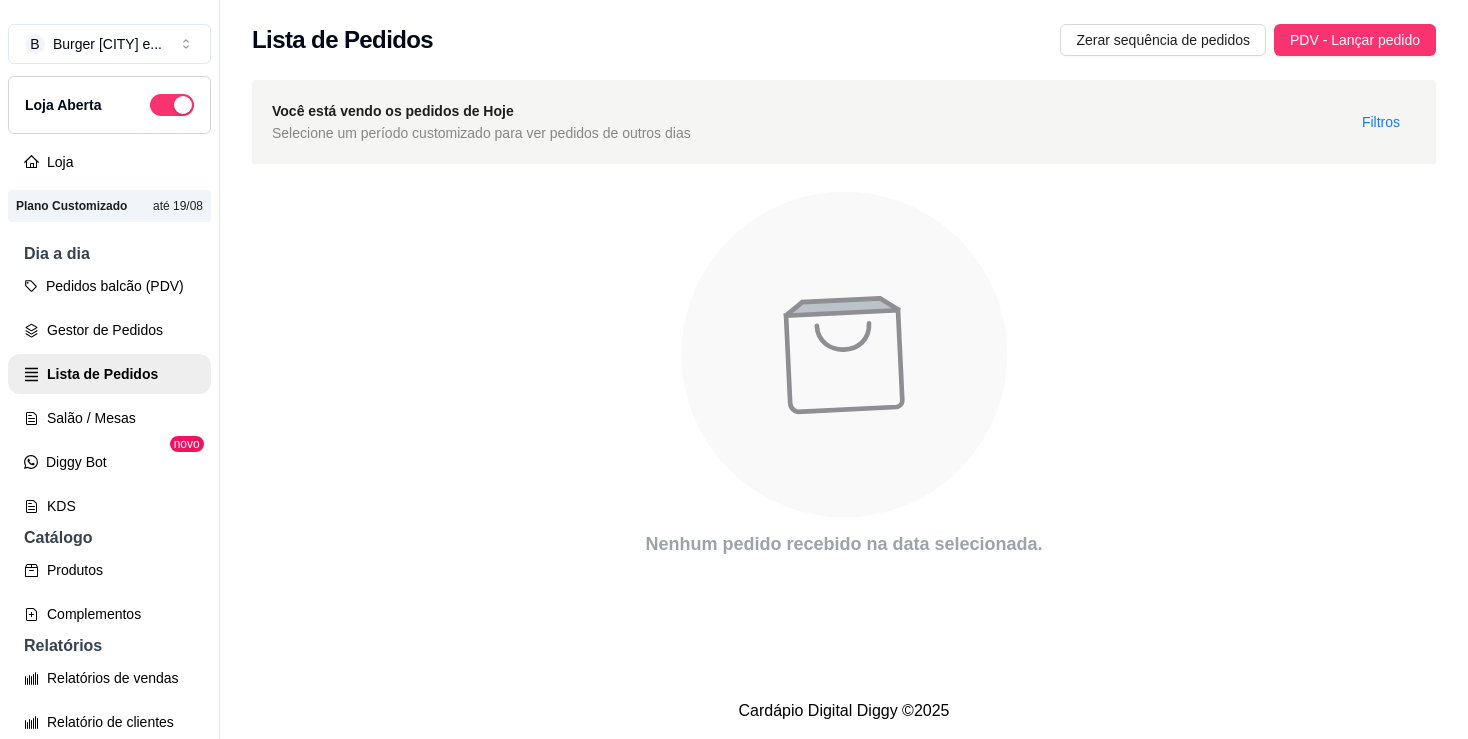 click on "Lista de Pedidos Zerar sequência de pedidos PDV - Lançar pedido" at bounding box center (844, 34) 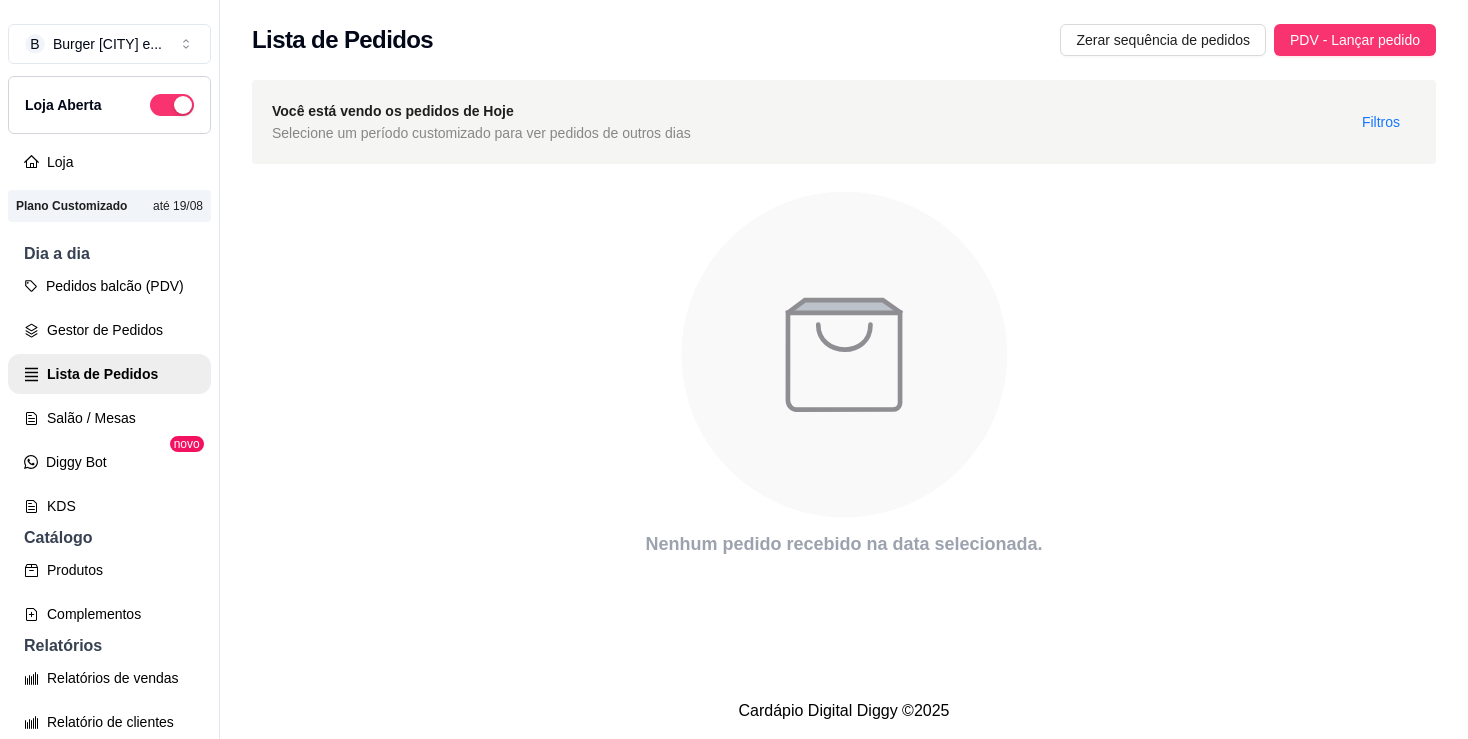 click on "Lista de Pedidos Zerar sequência de pedidos PDV - Lançar pedido" at bounding box center (844, 34) 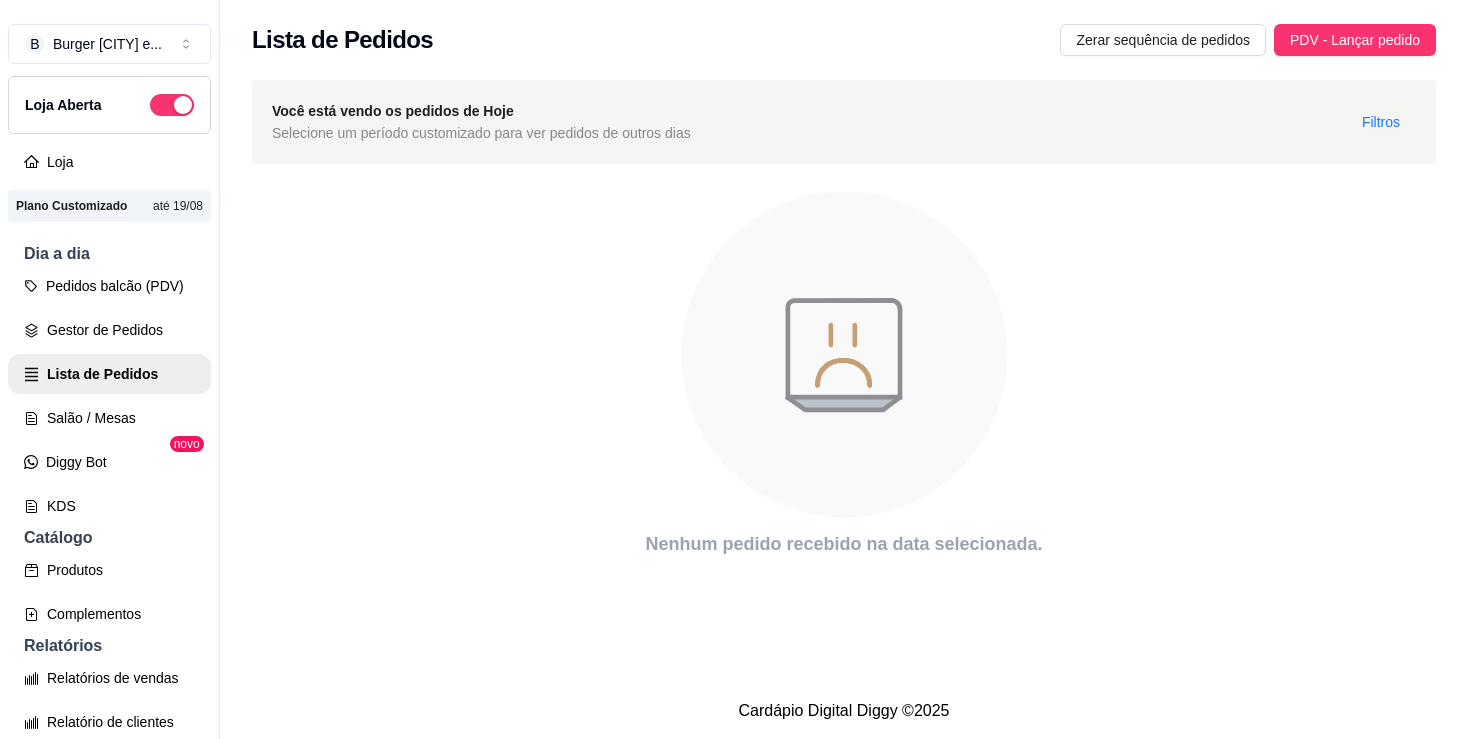 click on "Lista de Pedidos Zerar sequência de pedidos PDV - Lançar pedido" at bounding box center (844, 34) 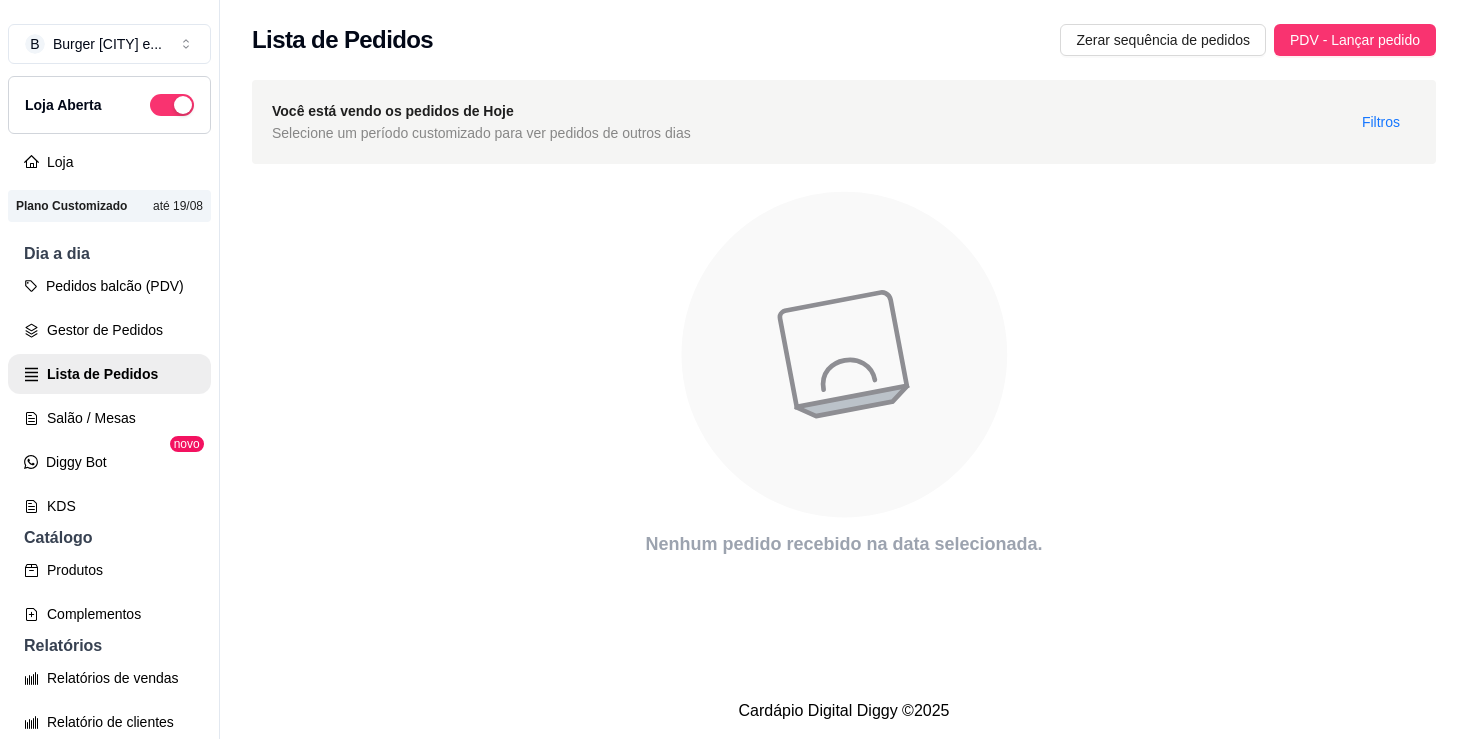click on "Lista de Pedidos Zerar sequência de pedidos PDV - Lançar pedido" at bounding box center [844, 34] 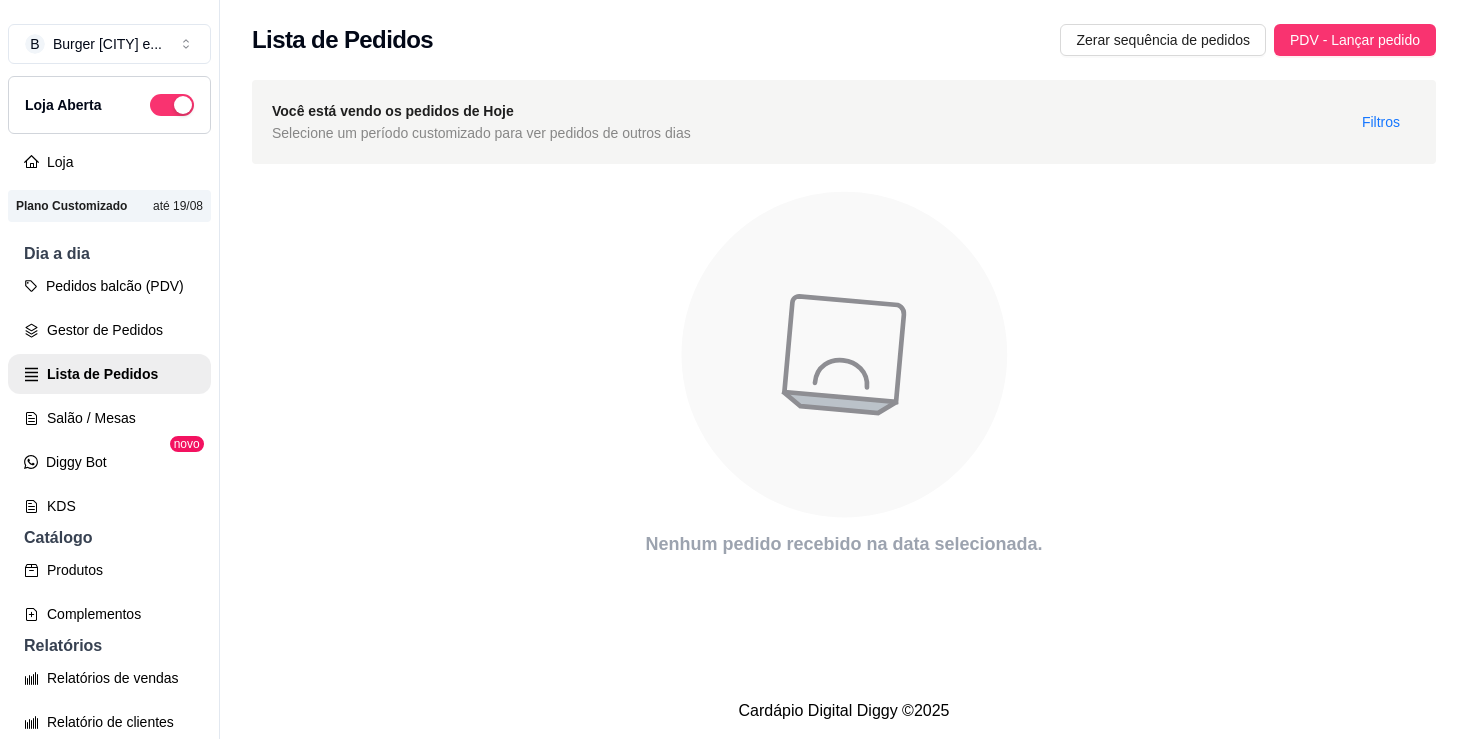 click on "Lista de Pedidos Zerar sequência de pedidos PDV - Lançar pedido" at bounding box center [844, 34] 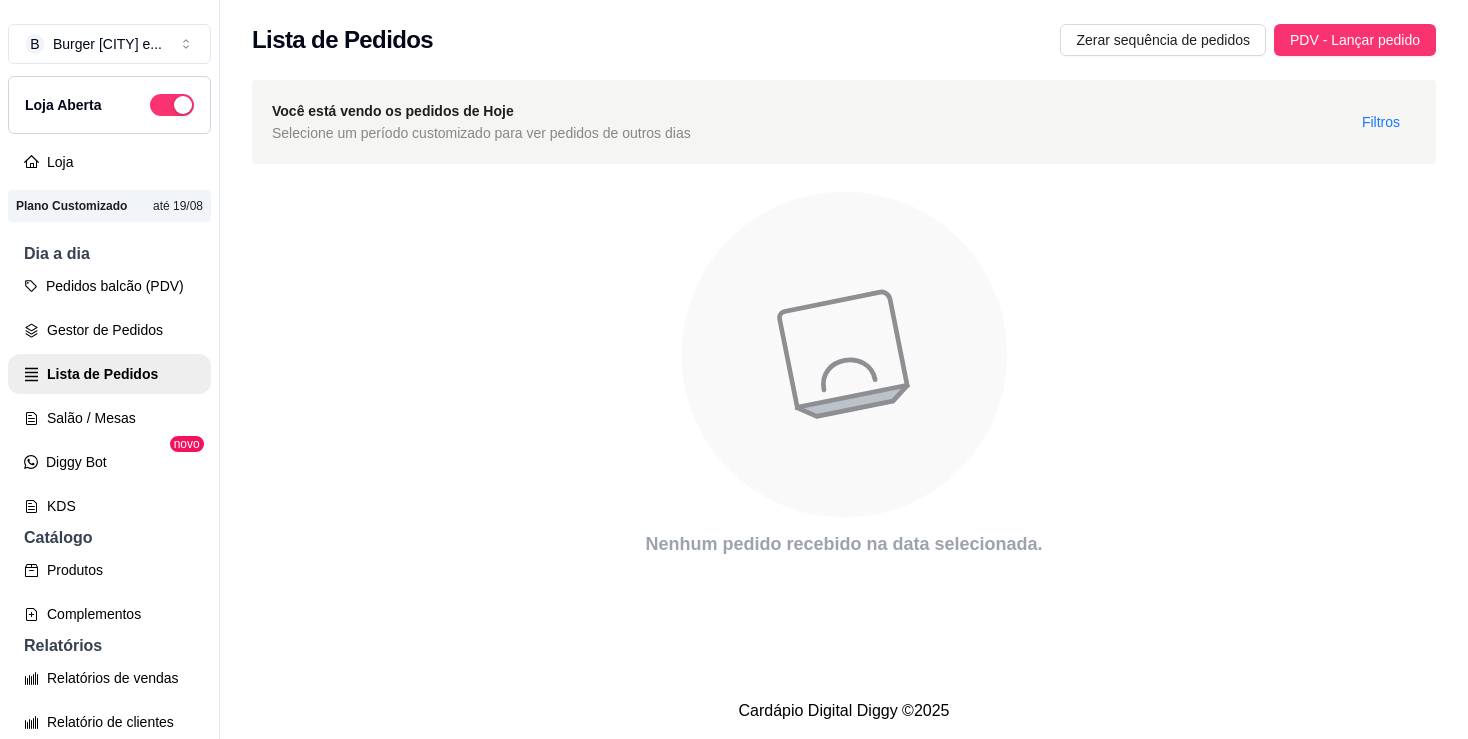 click on "Lista de Pedidos Zerar sequência de pedidos PDV - Lançar pedido" at bounding box center [844, 34] 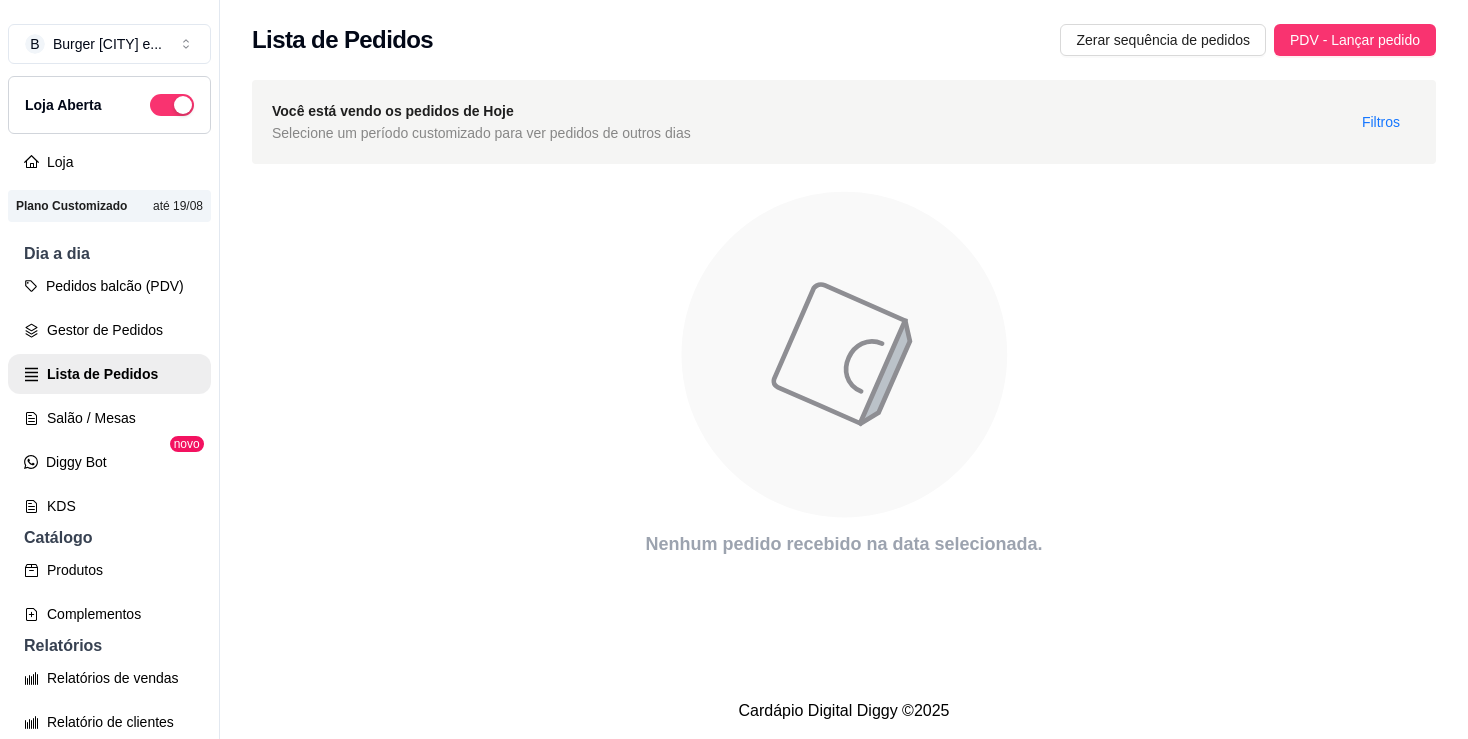 click on "Lista de Pedidos Zerar sequência de pedidos PDV - Lançar pedido" at bounding box center [844, 34] 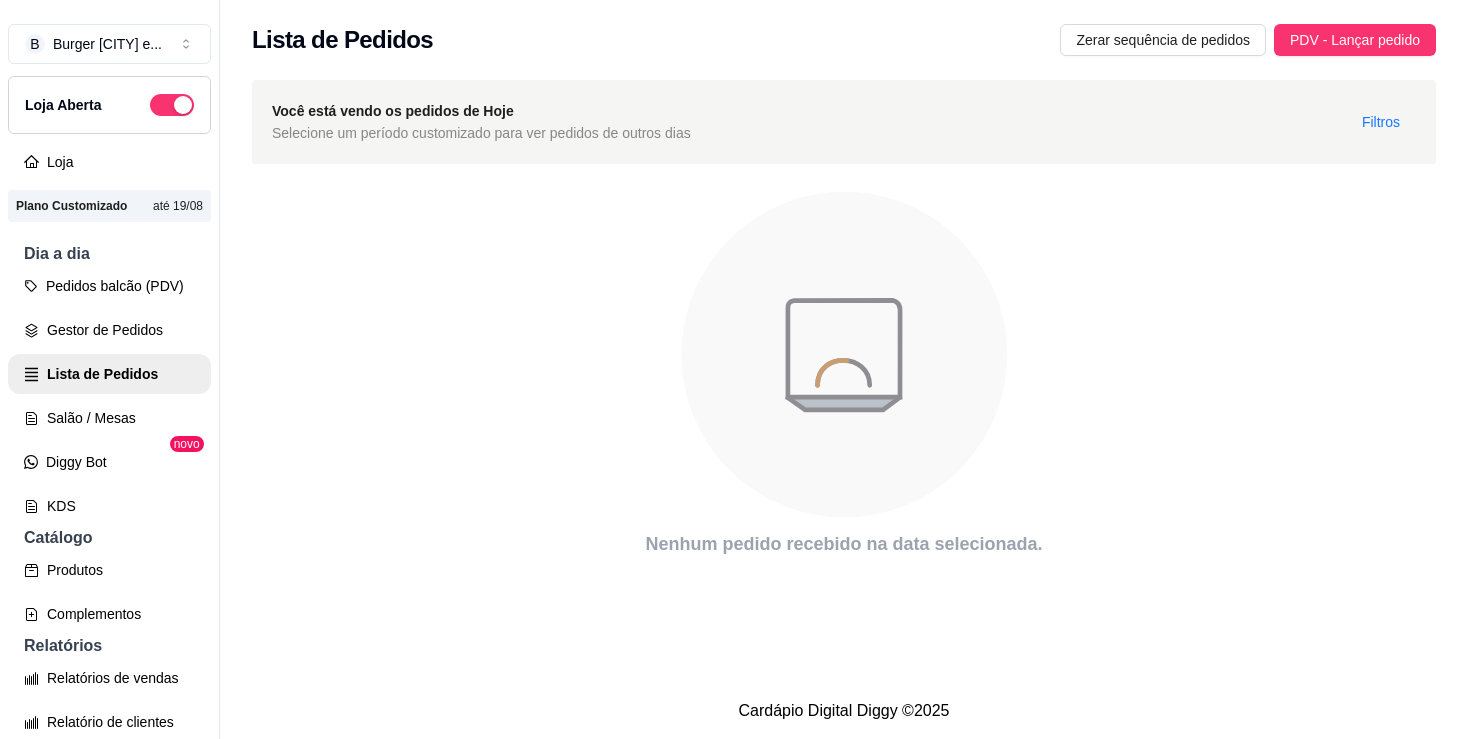 click on "Lista de Pedidos Zerar sequência de pedidos PDV - Lançar pedido" at bounding box center [844, 34] 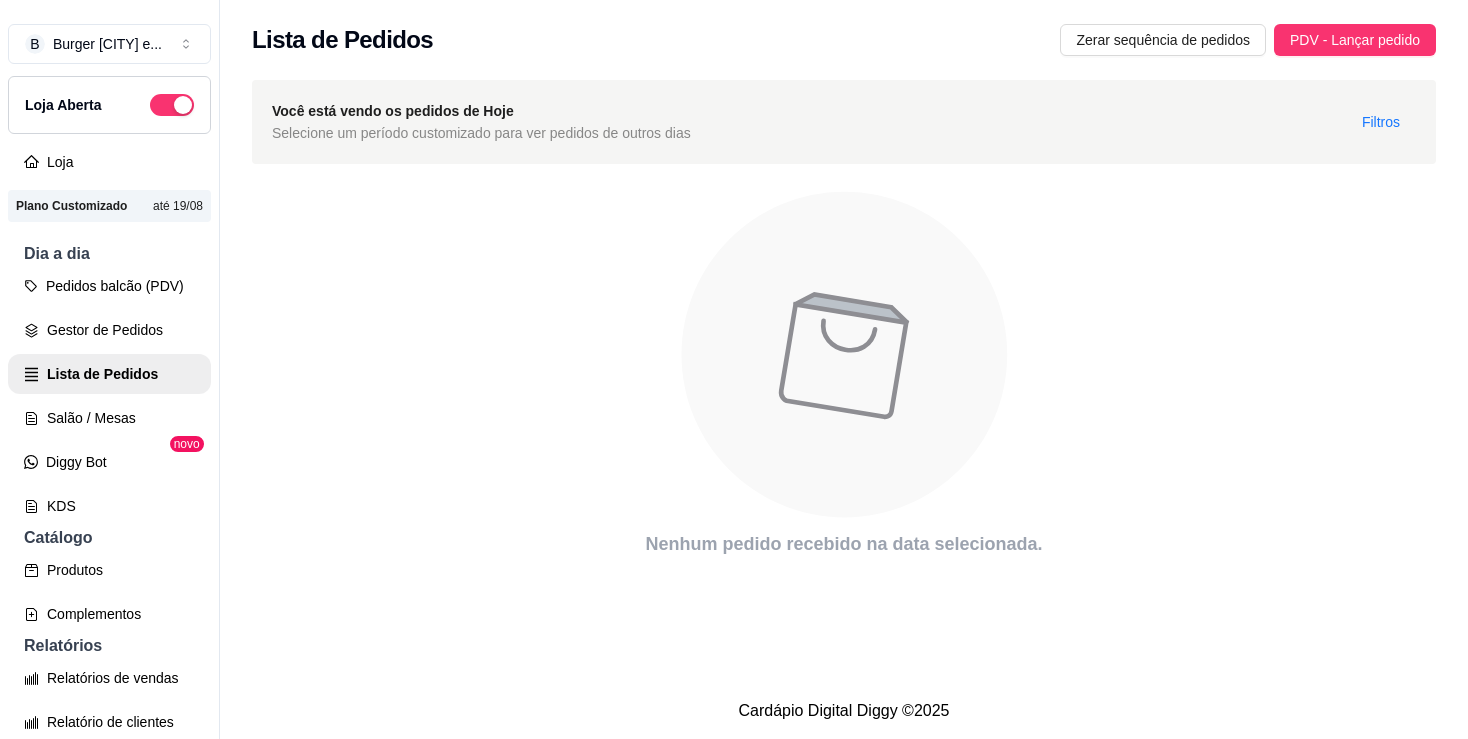 click on "Lista de Pedidos Zerar sequência de pedidos PDV - Lançar pedido" at bounding box center [844, 34] 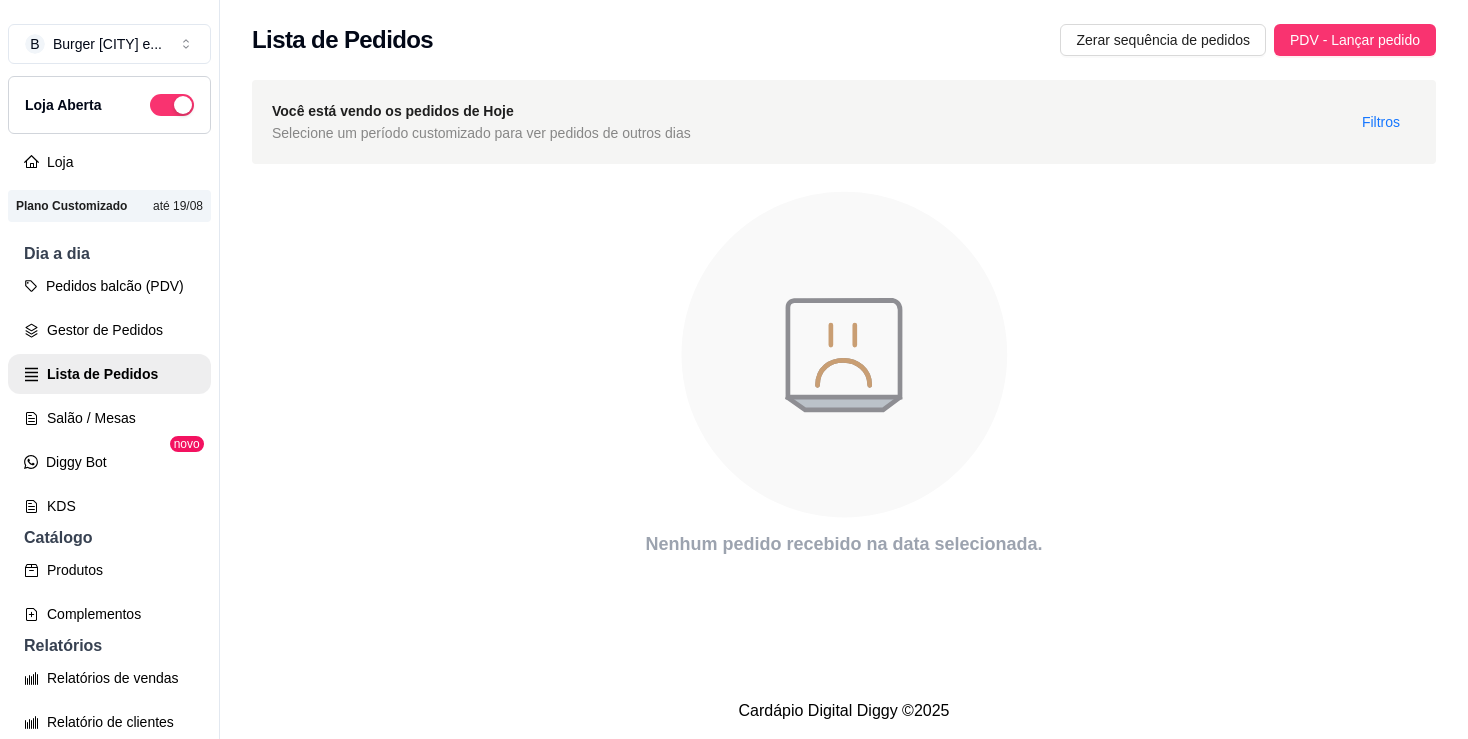 click on "Lista de Pedidos Zerar sequência de pedidos PDV - Lançar pedido" at bounding box center [844, 34] 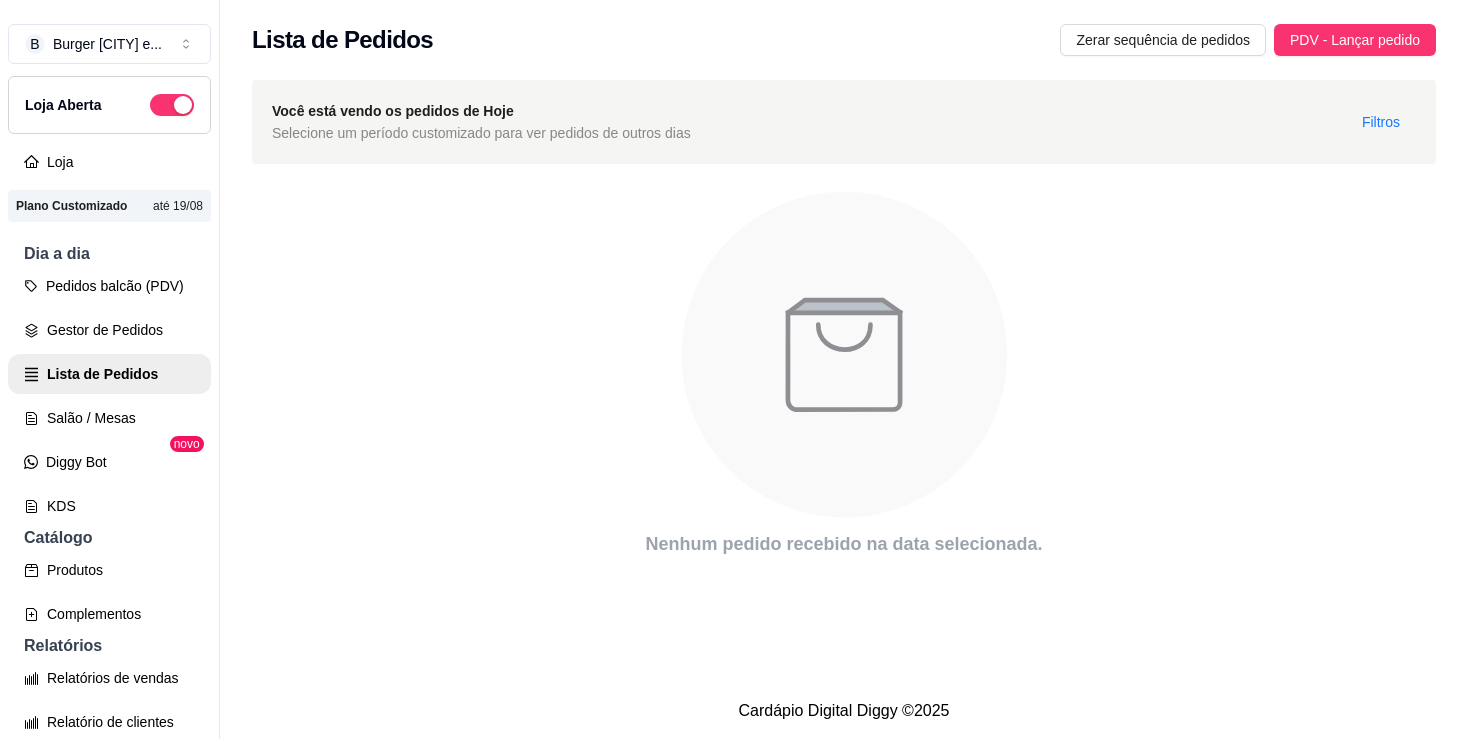 click on "Lista de Pedidos Zerar sequência de pedidos PDV - Lançar pedido" at bounding box center [844, 34] 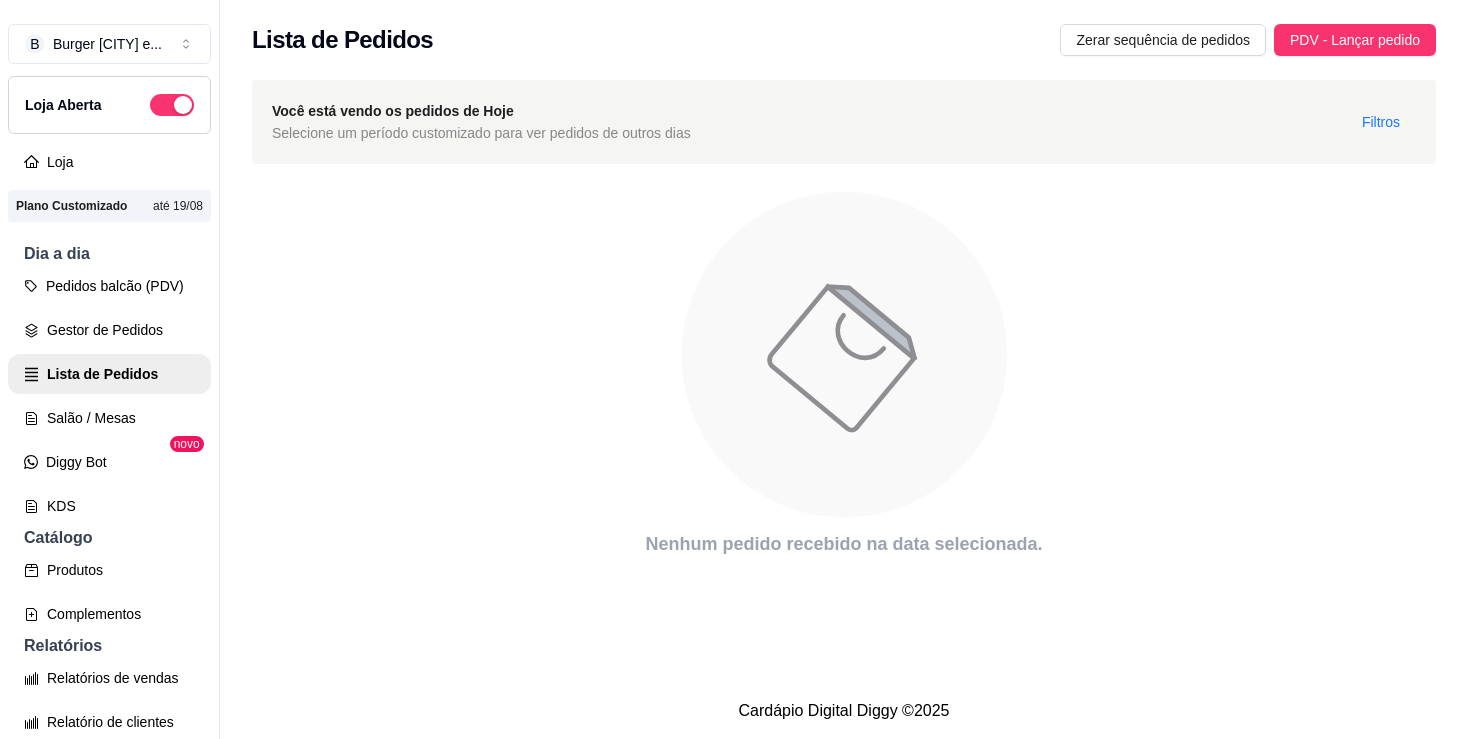 click on "Lista de Pedidos Zerar sequência de pedidos PDV - Lançar pedido" at bounding box center [844, 34] 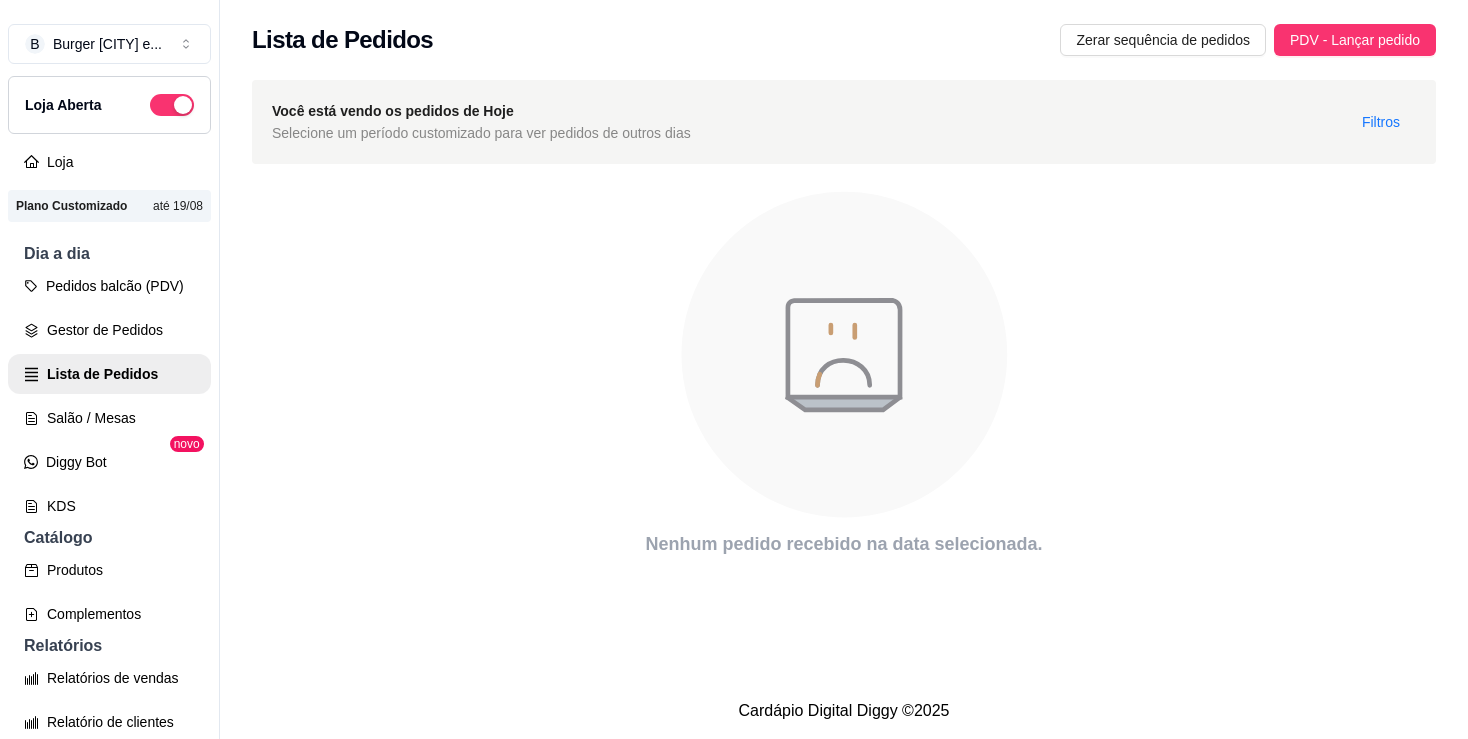 click on "Lista de Pedidos Zerar sequência de pedidos PDV - Lançar pedido" at bounding box center (844, 34) 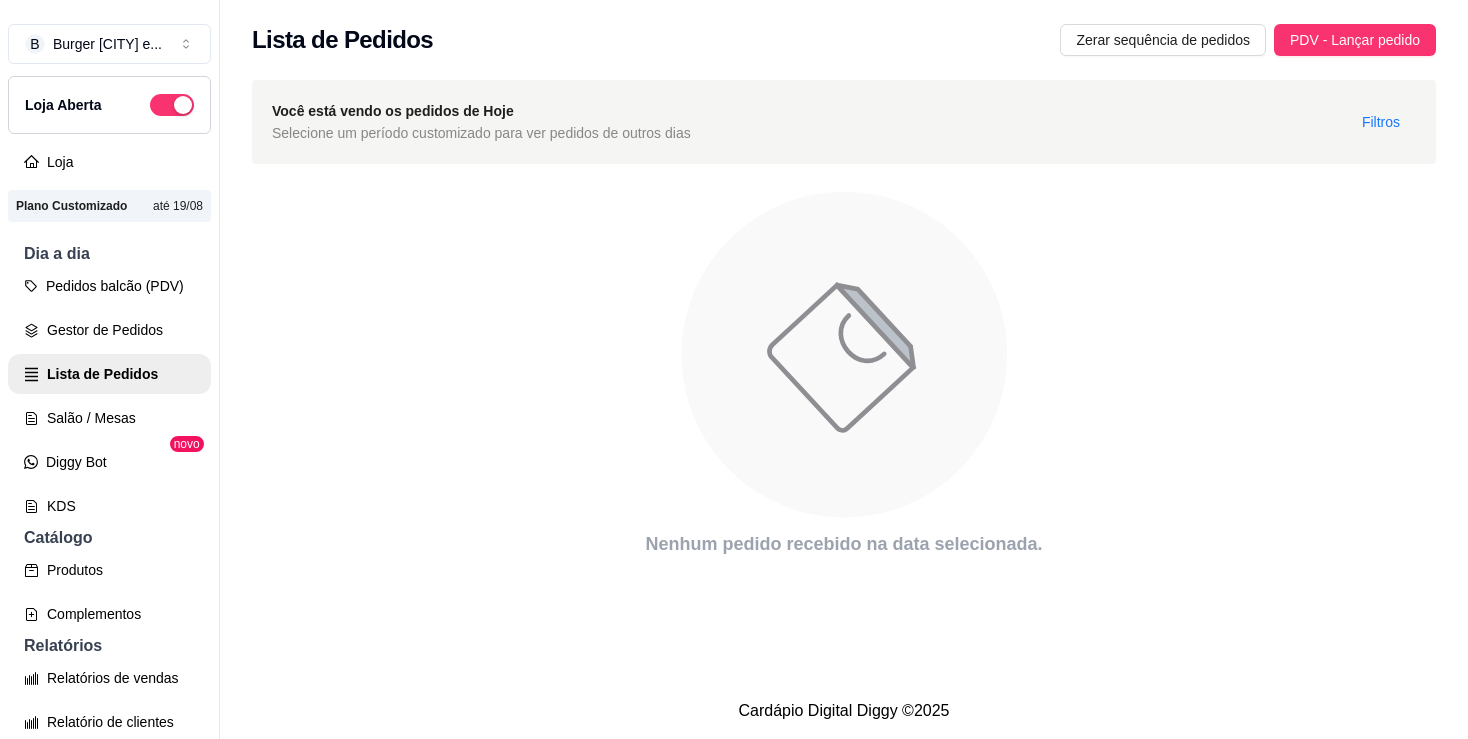 click on "Lista de Pedidos Zerar sequência de pedidos PDV - Lançar pedido" at bounding box center [844, 34] 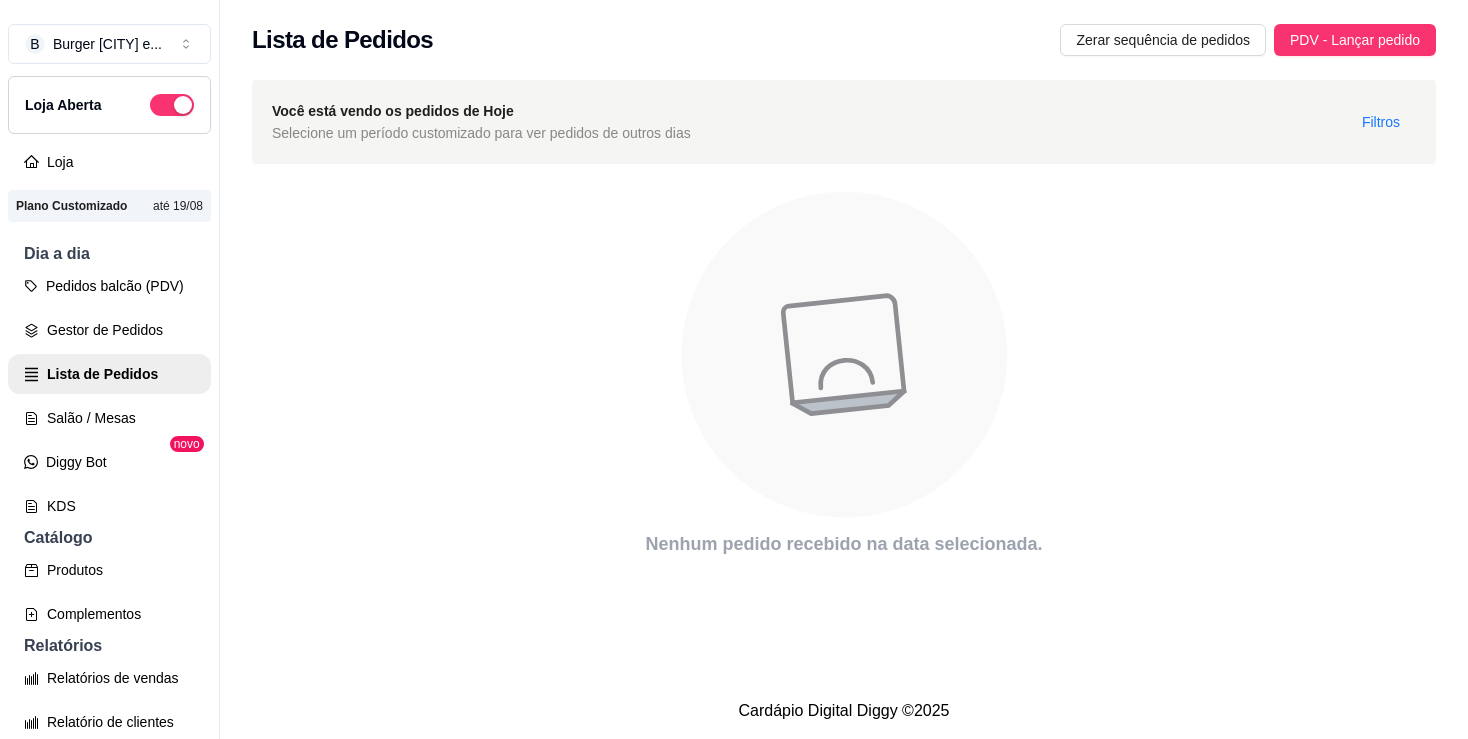 click on "Lista de Pedidos Zerar sequência de pedidos PDV - Lançar pedido" at bounding box center (844, 34) 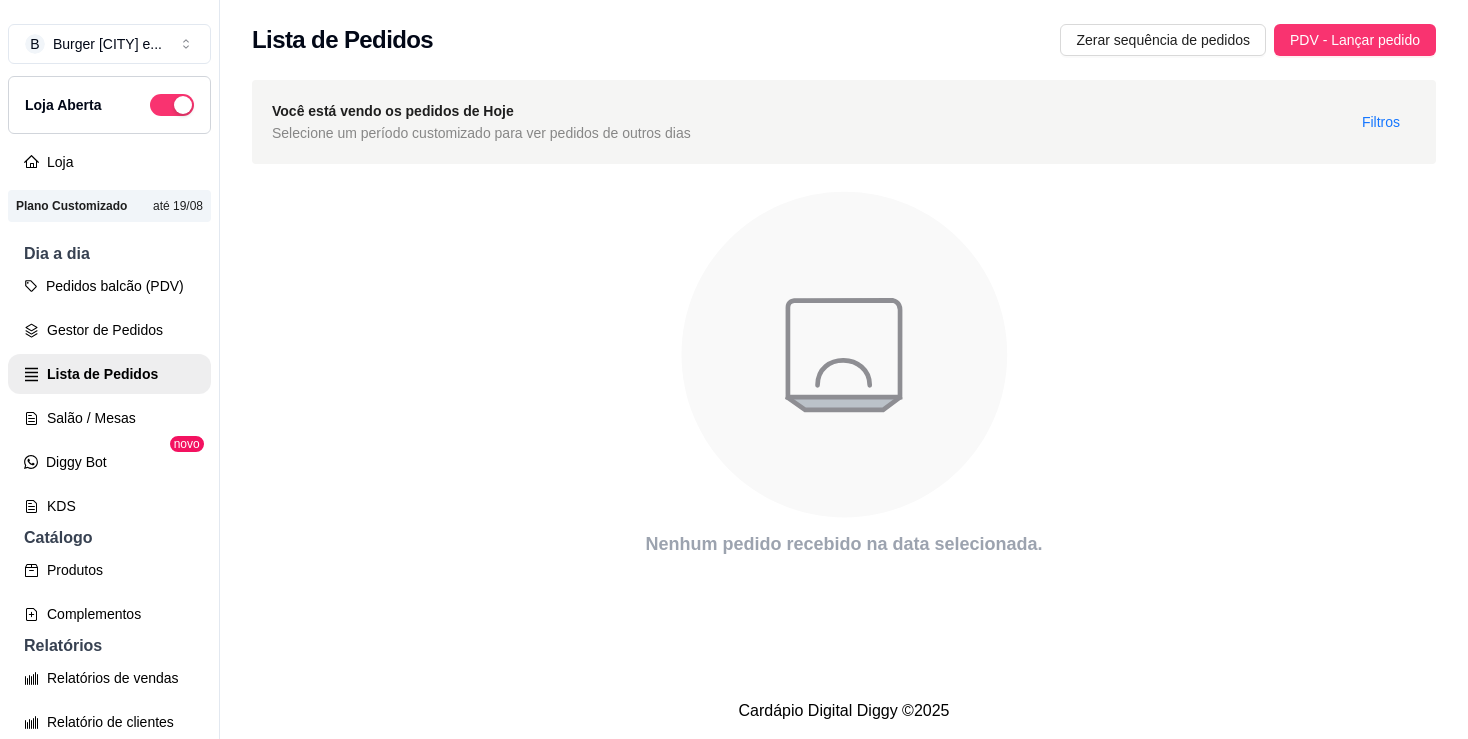 click on "Lista de Pedidos Zerar sequência de pedidos PDV - Lançar pedido" at bounding box center (844, 34) 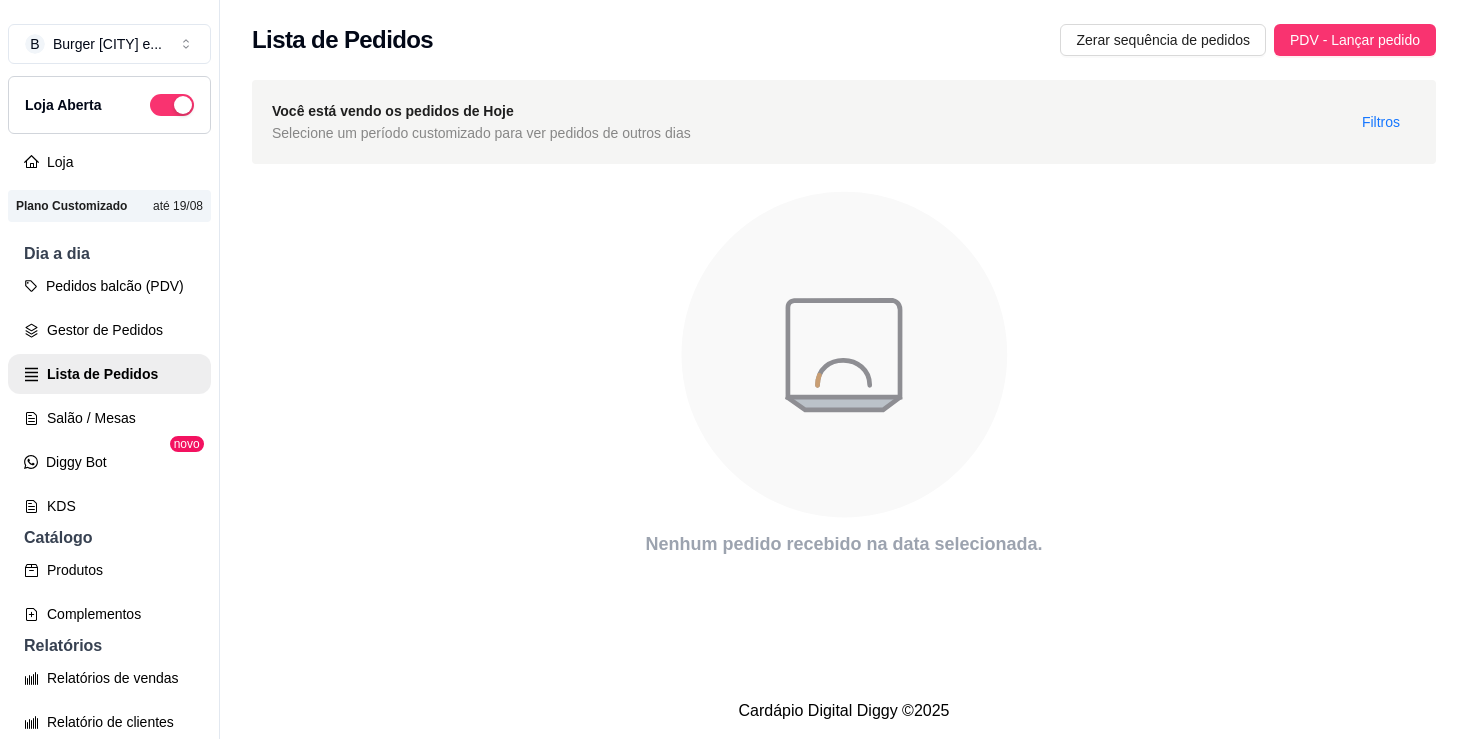 click on "Lista de Pedidos Zerar sequência de pedidos PDV - Lançar pedido" at bounding box center (844, 34) 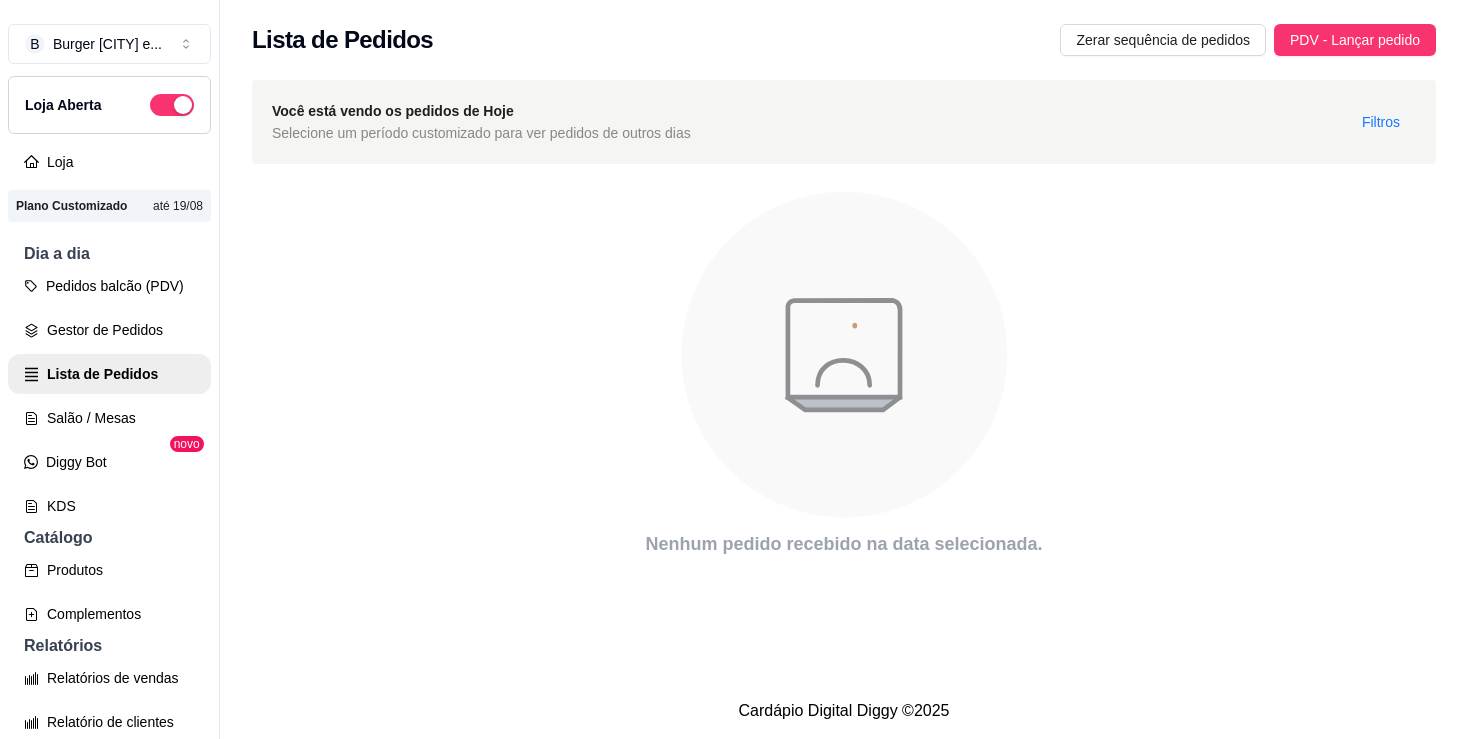 click on "Lista de Pedidos Zerar sequência de pedidos PDV - Lançar pedido" at bounding box center (844, 34) 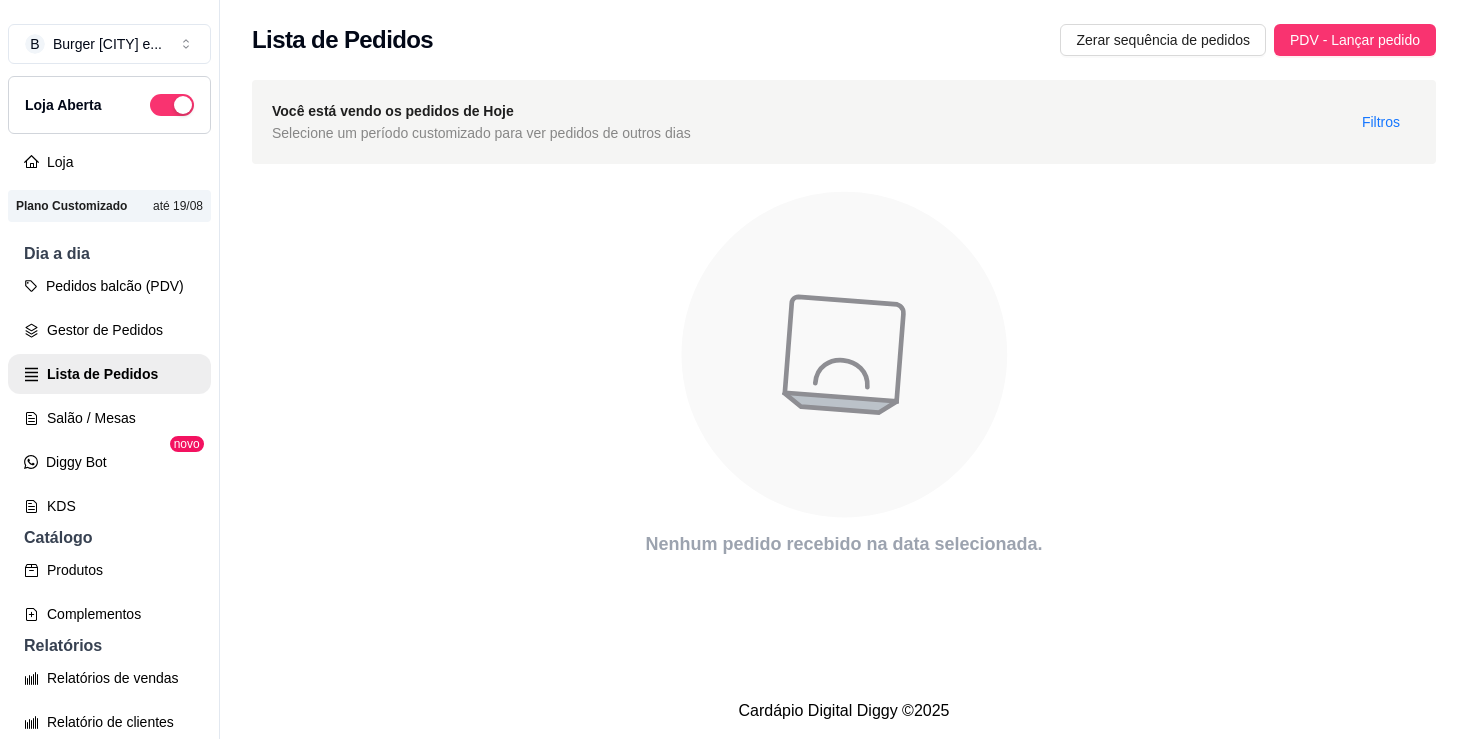 click on "Lista de Pedidos Zerar sequência de pedidos PDV - Lançar pedido" at bounding box center [844, 34] 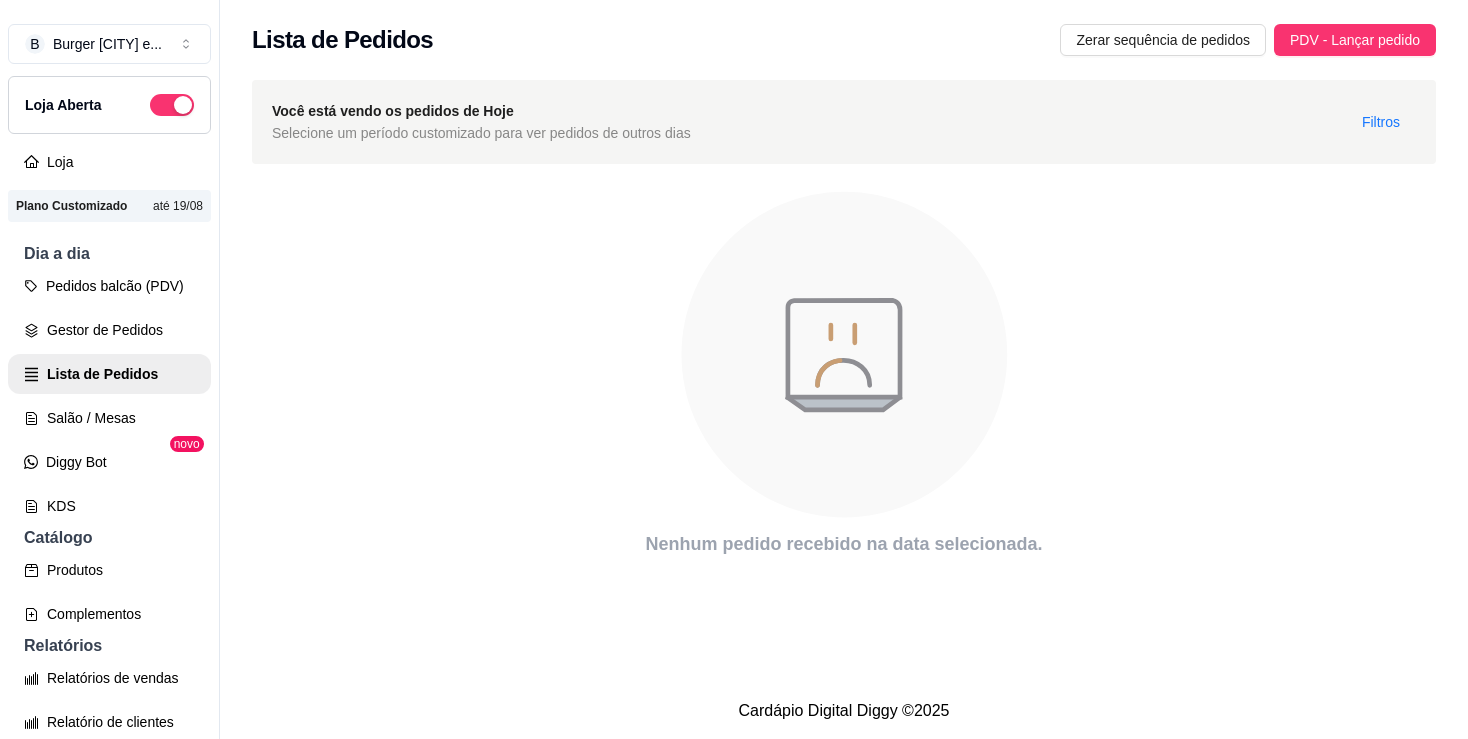 click on "Lista de Pedidos Zerar sequência de pedidos PDV - Lançar pedido" at bounding box center [844, 34] 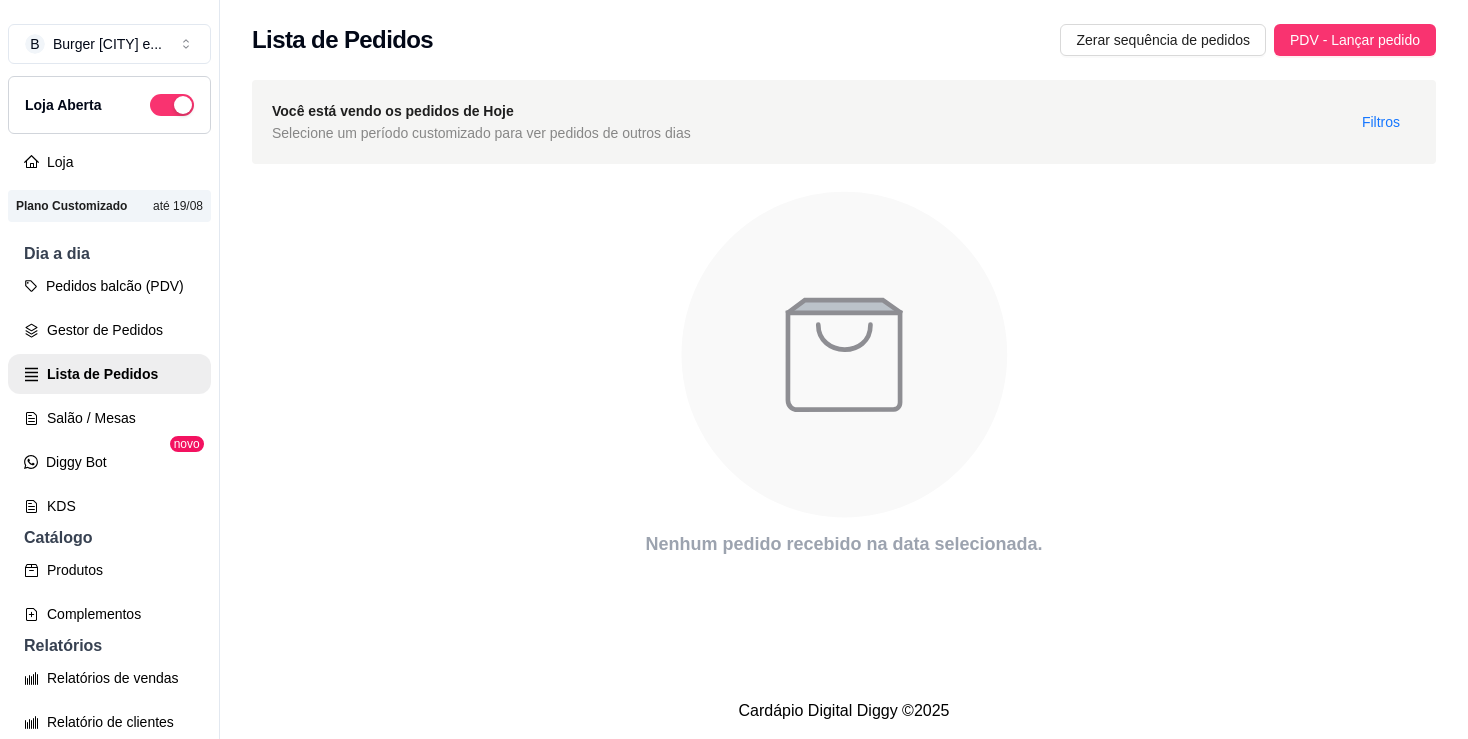 click on "Lista de Pedidos Zerar sequência de pedidos PDV - Lançar pedido" at bounding box center (844, 34) 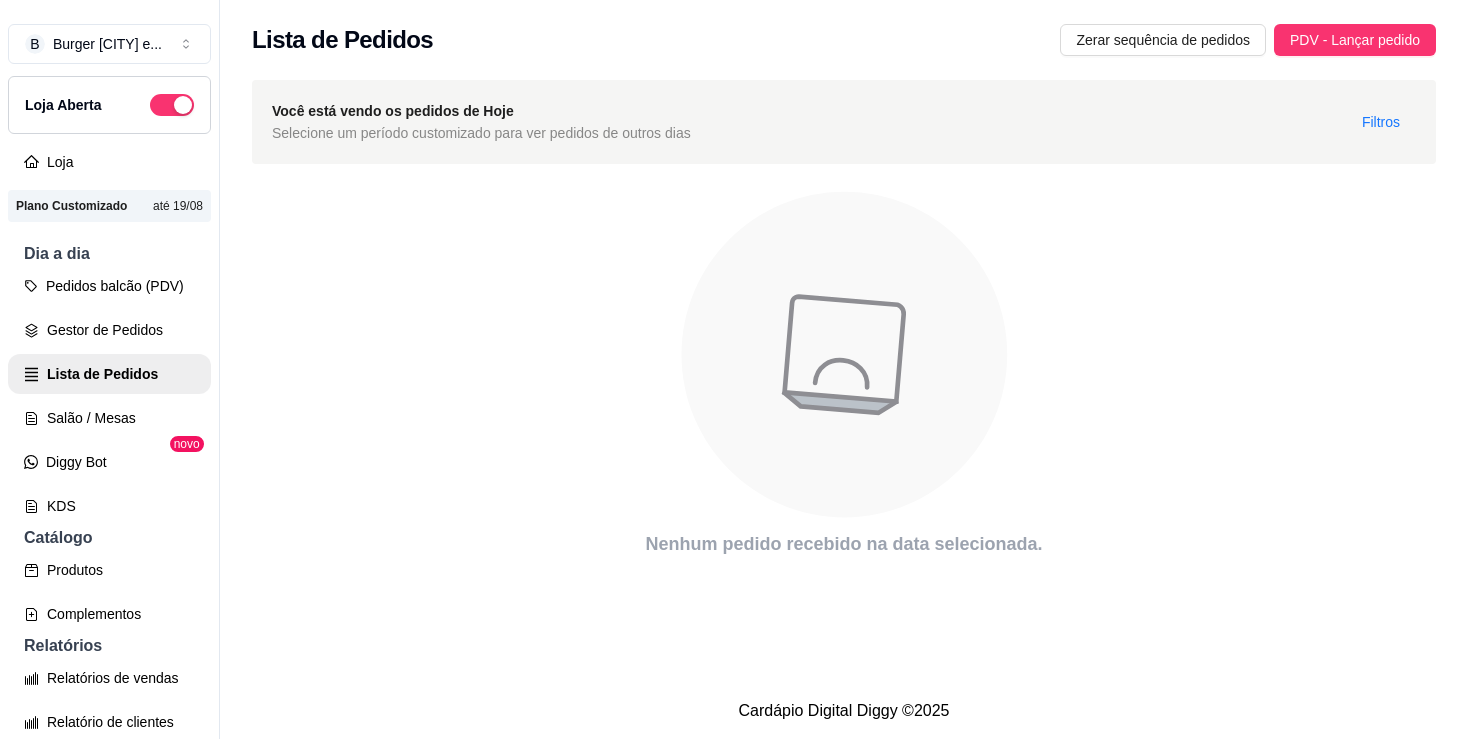 click on "Lista de Pedidos Zerar sequência de pedidos PDV - Lançar pedido" at bounding box center (844, 34) 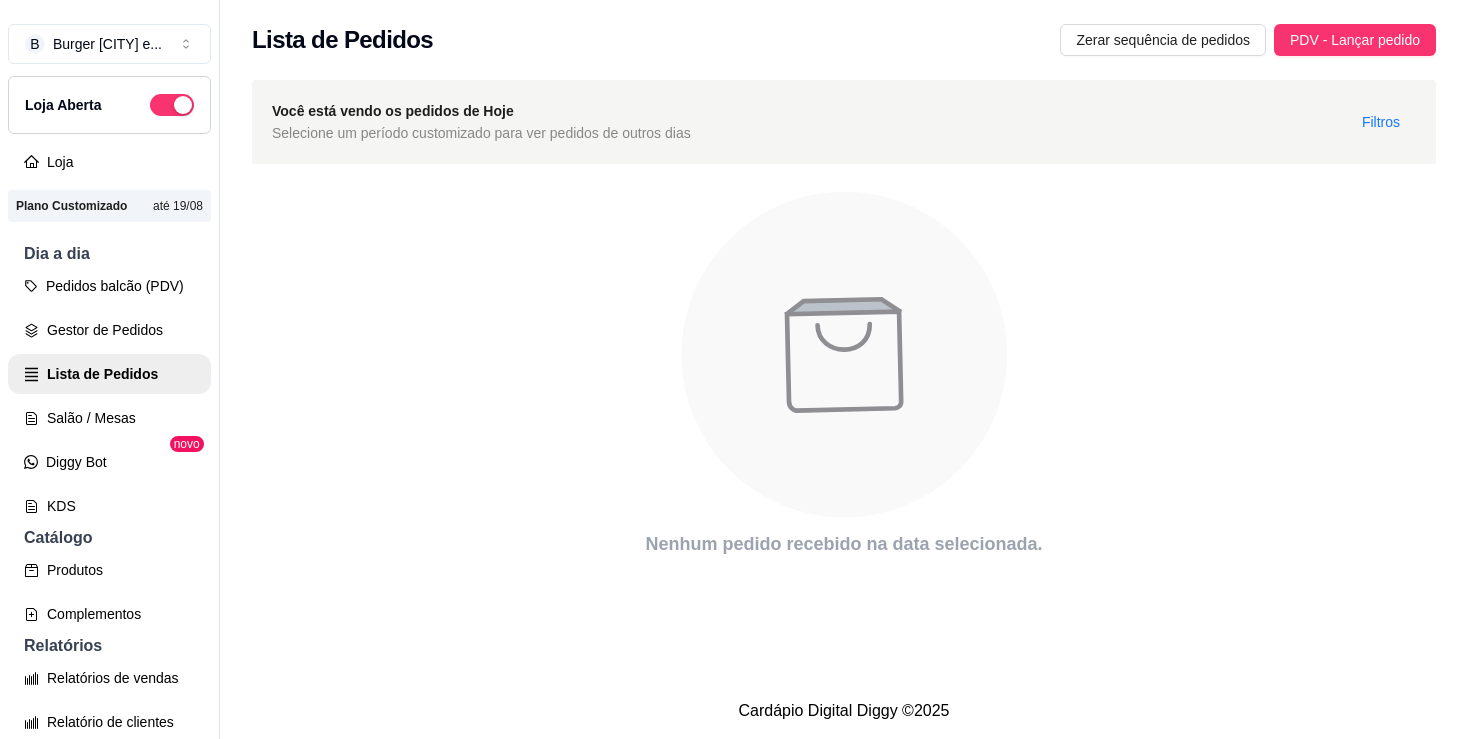 click on "Lista de Pedidos Zerar sequência de pedidos PDV - Lançar pedido" at bounding box center (844, 34) 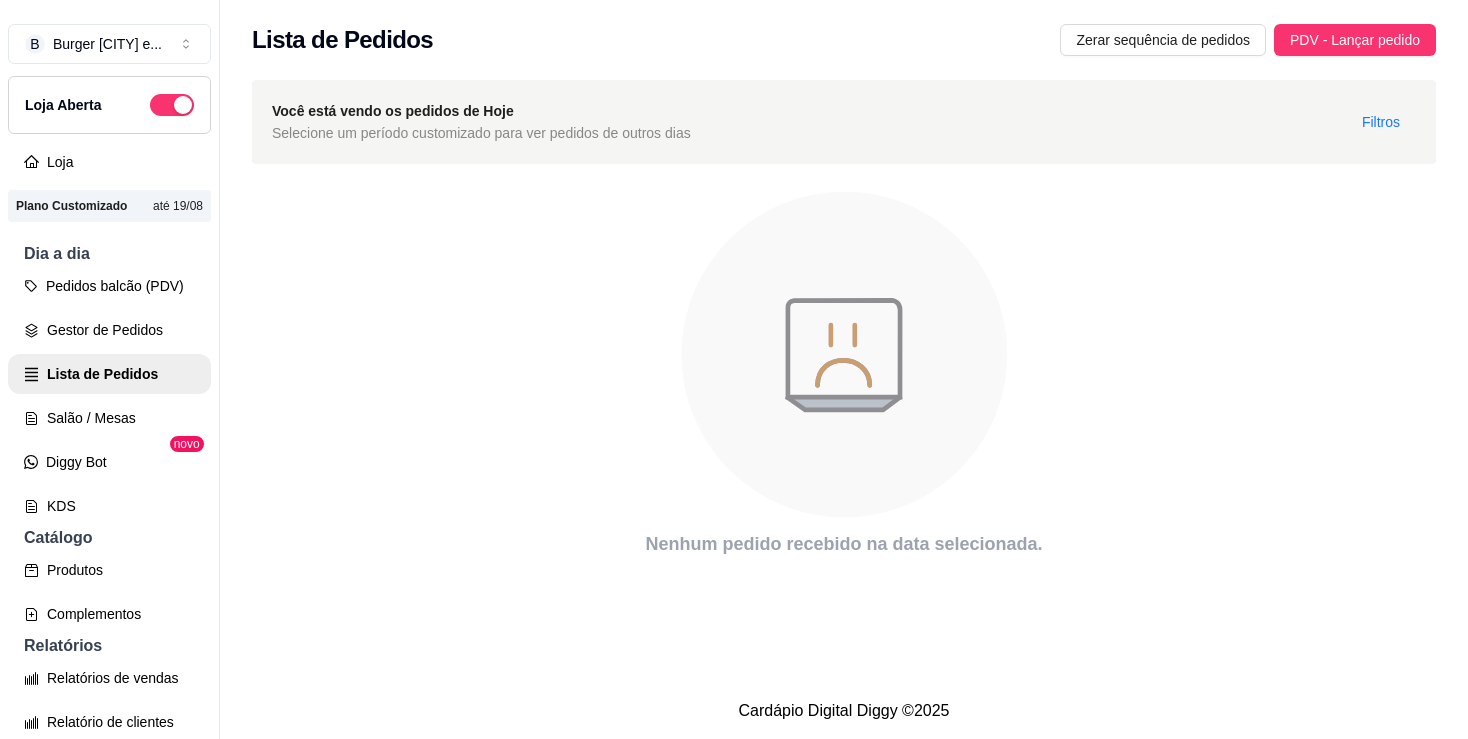 click on "Lista de Pedidos Zerar sequência de pedidos PDV - Lançar pedido" at bounding box center (844, 34) 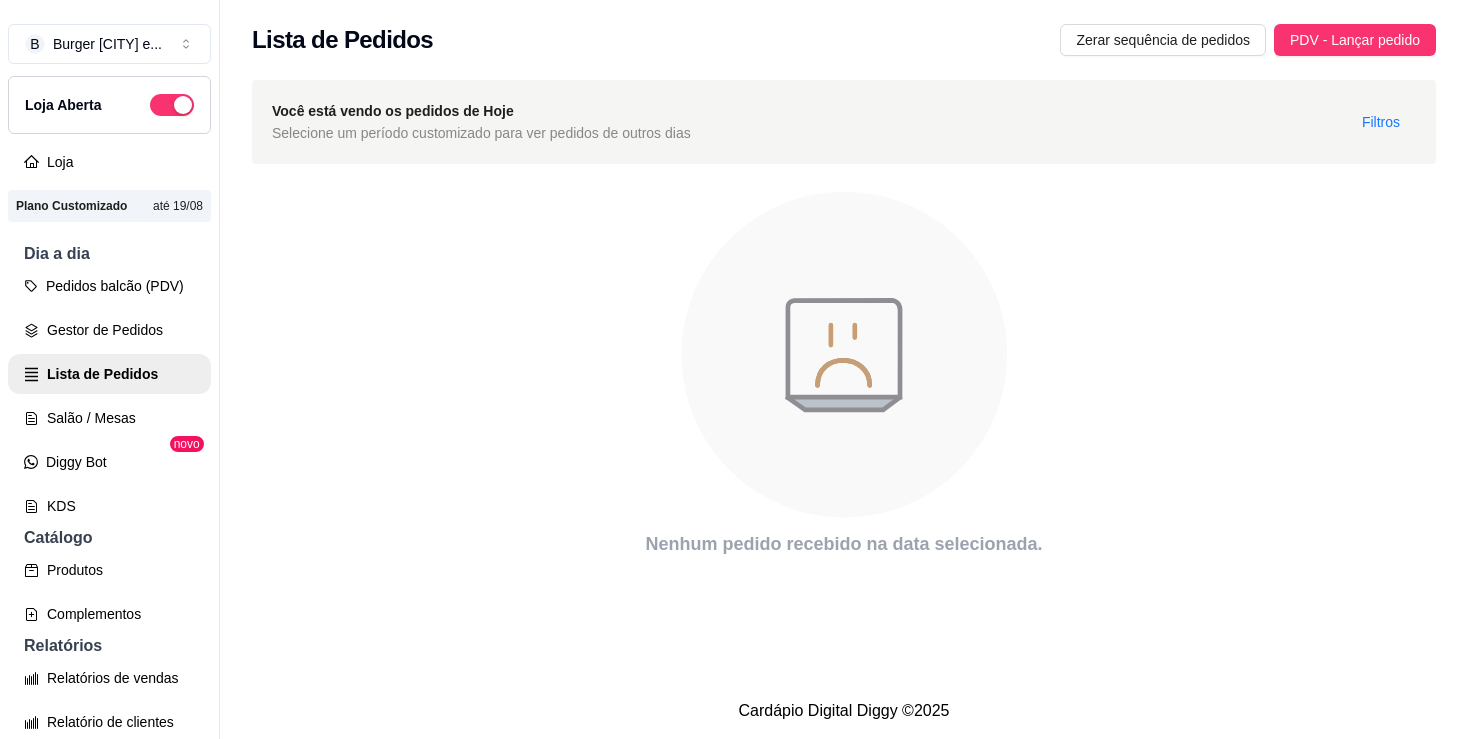 click on "Lista de Pedidos Zerar sequência de pedidos PDV - Lançar pedido" at bounding box center [844, 34] 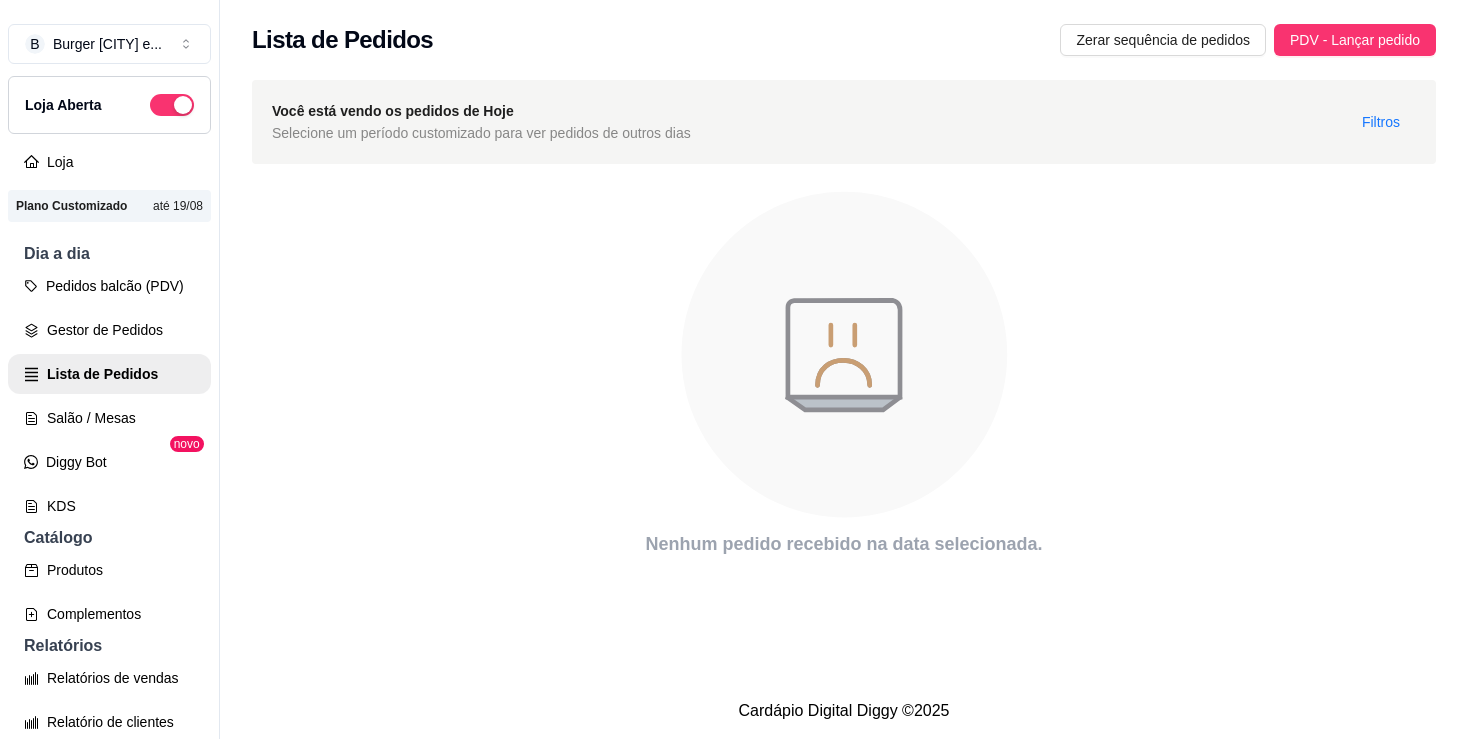 click on "Lista de Pedidos Zerar sequência de pedidos PDV - Lançar pedido" at bounding box center (844, 34) 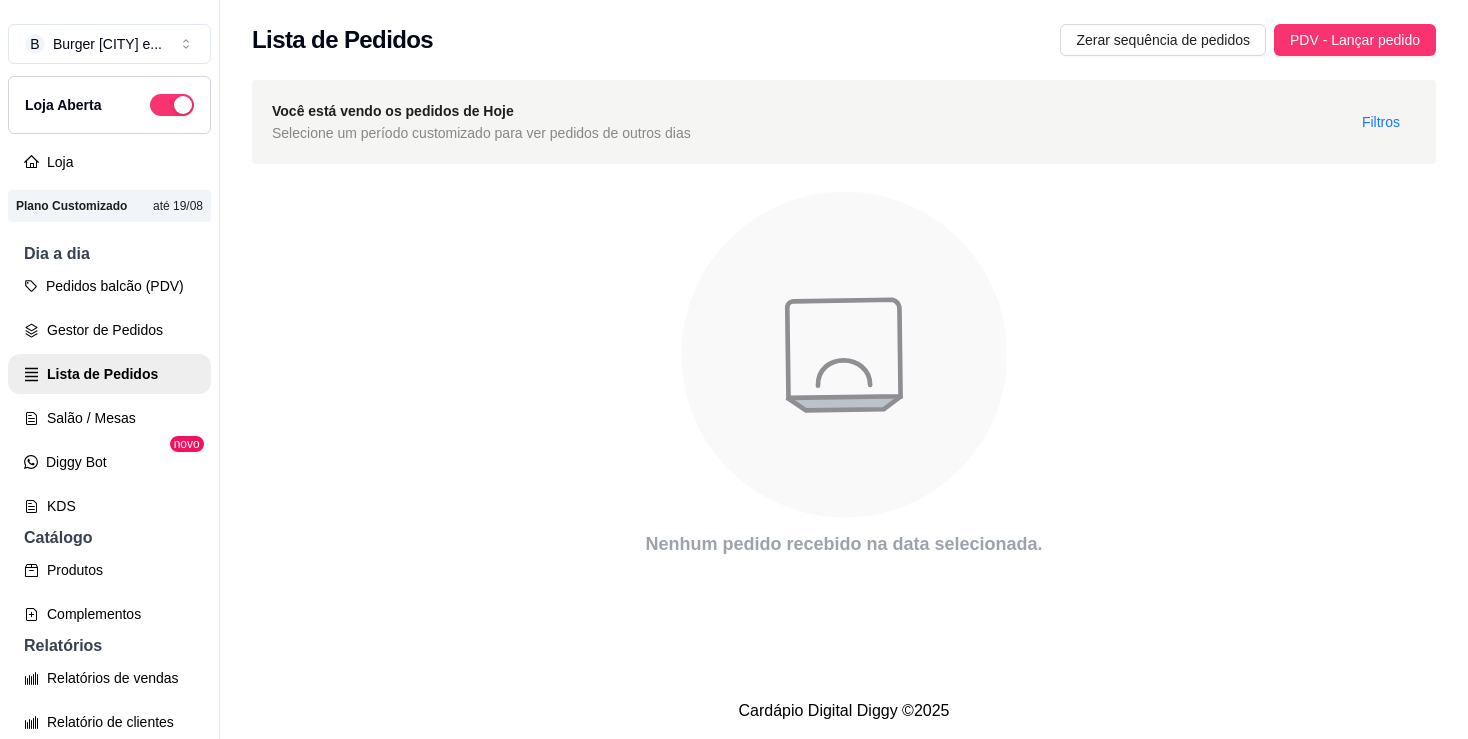 click on "Lista de Pedidos Zerar sequência de pedidos PDV - Lançar pedido" at bounding box center [844, 34] 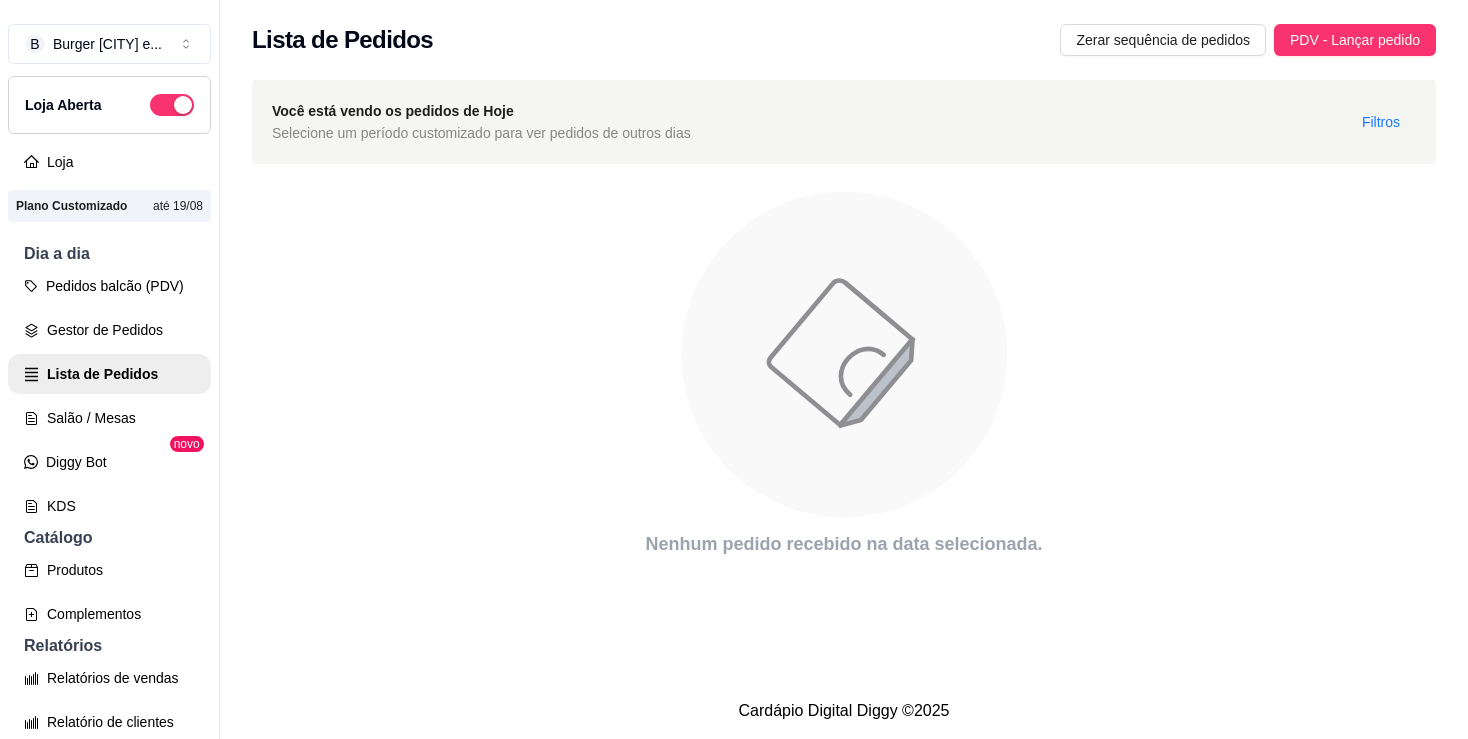 click on "Lista de Pedidos Zerar sequência de pedidos PDV - Lançar pedido" at bounding box center [844, 34] 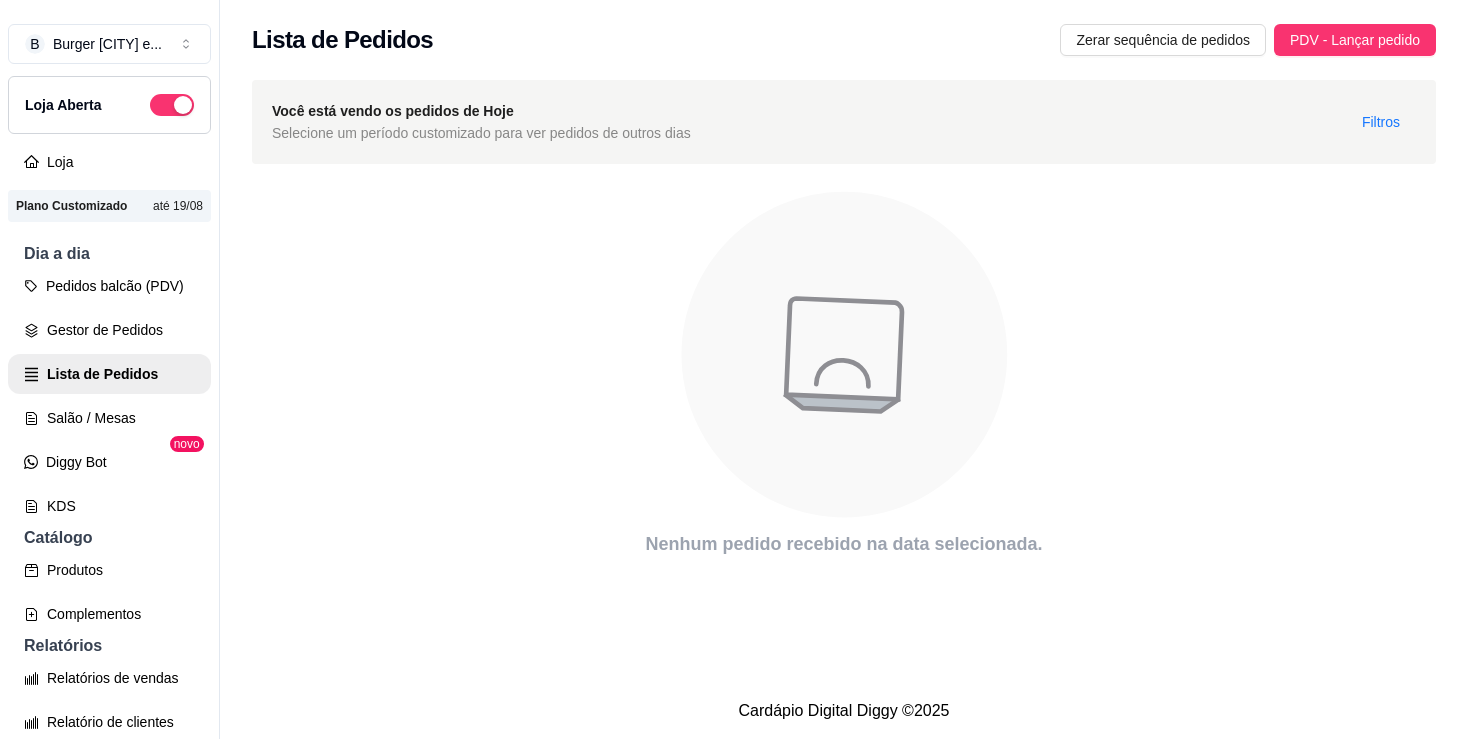 click on "Lista de Pedidos Zerar sequência de pedidos PDV - Lançar pedido" at bounding box center (844, 34) 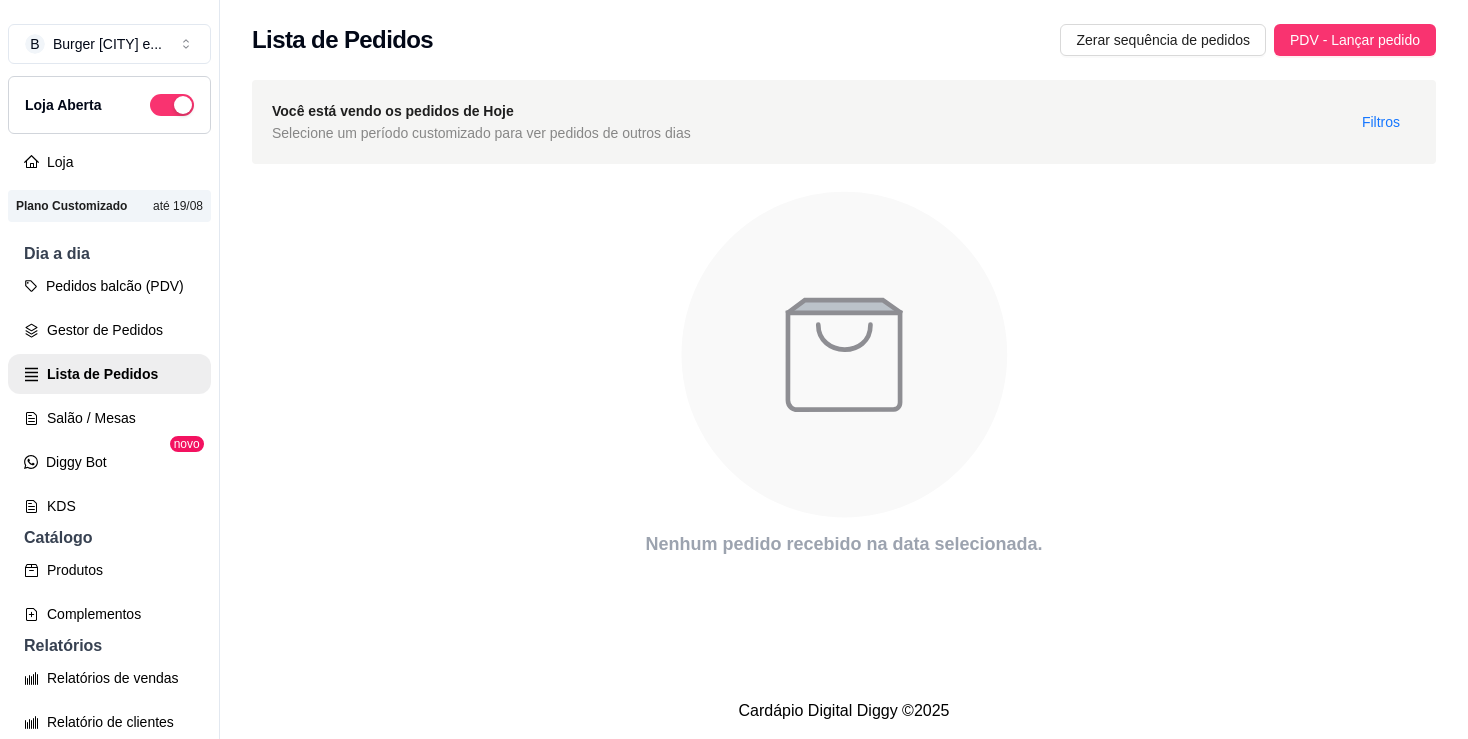 click on "Lista de Pedidos Zerar sequência de pedidos PDV - Lançar pedido" at bounding box center [844, 34] 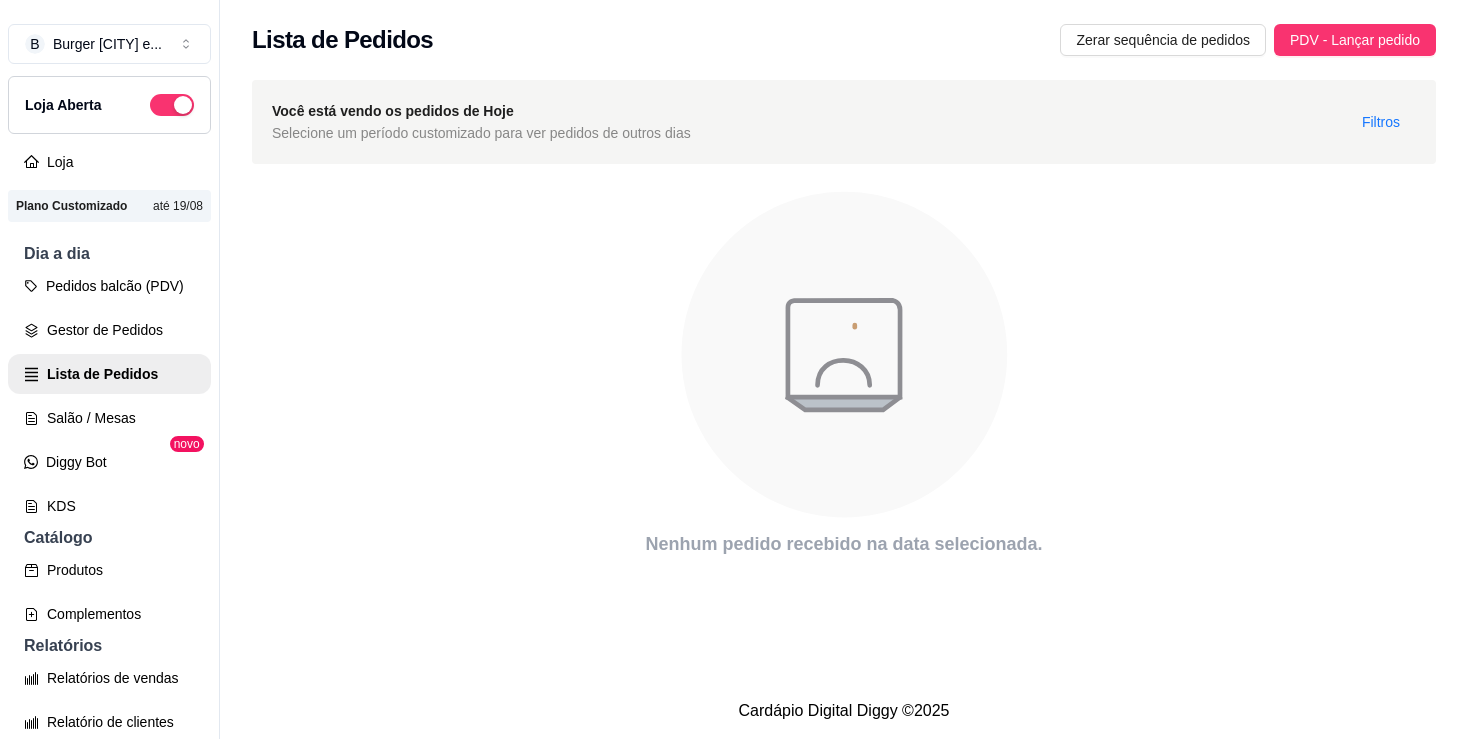 click on "Lista de Pedidos Zerar sequência de pedidos PDV - Lançar pedido" at bounding box center [844, 34] 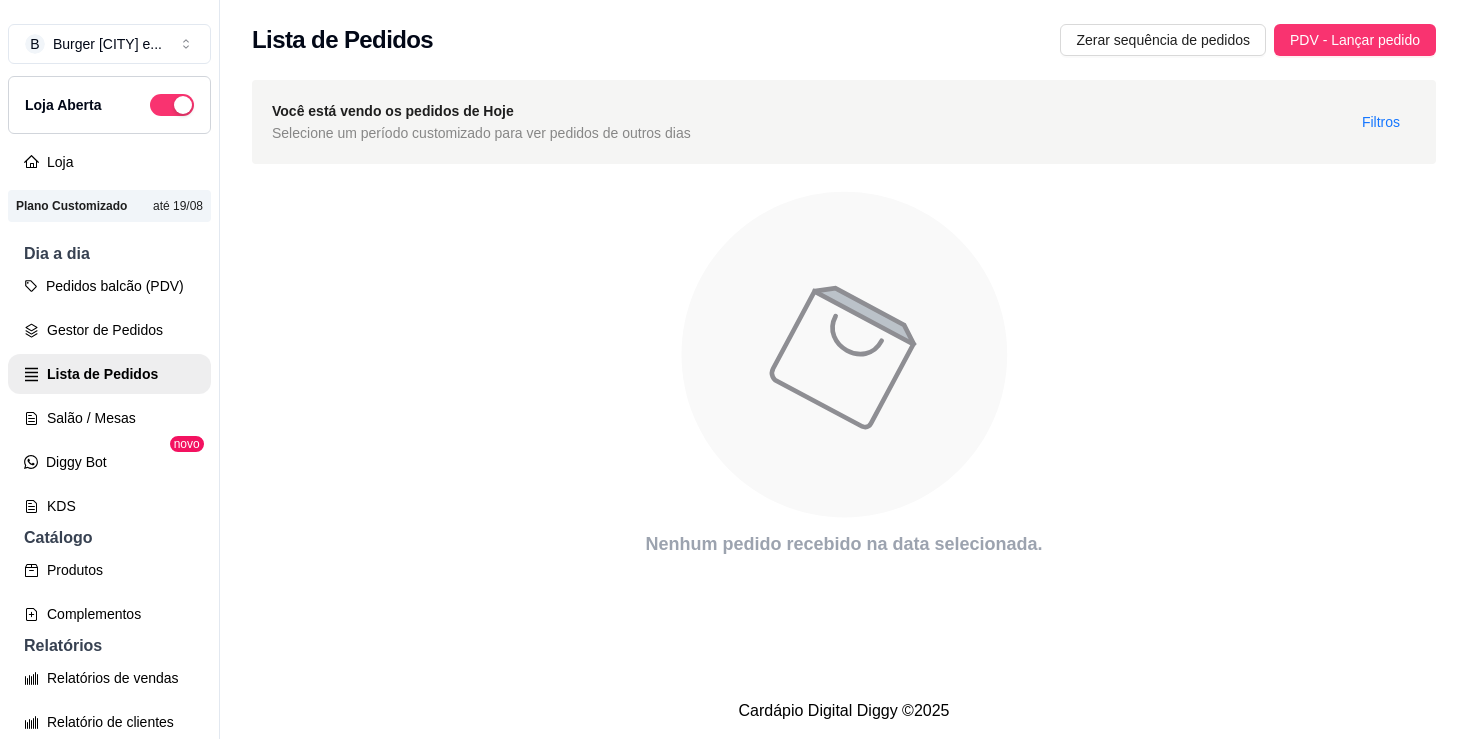 click on "Lista de Pedidos Zerar sequência de pedidos PDV - Lançar pedido" at bounding box center (844, 34) 